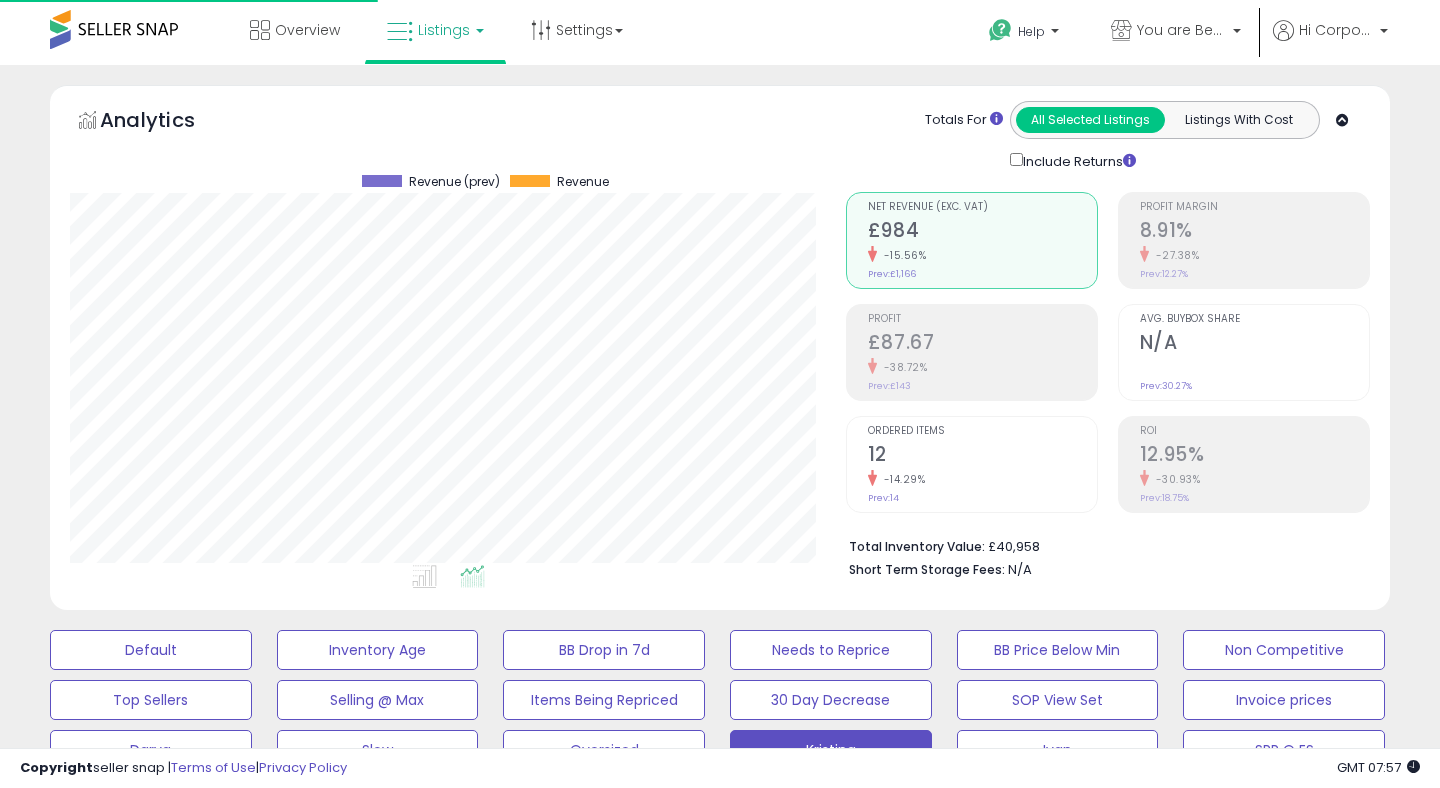 scroll, scrollTop: 0, scrollLeft: 0, axis: both 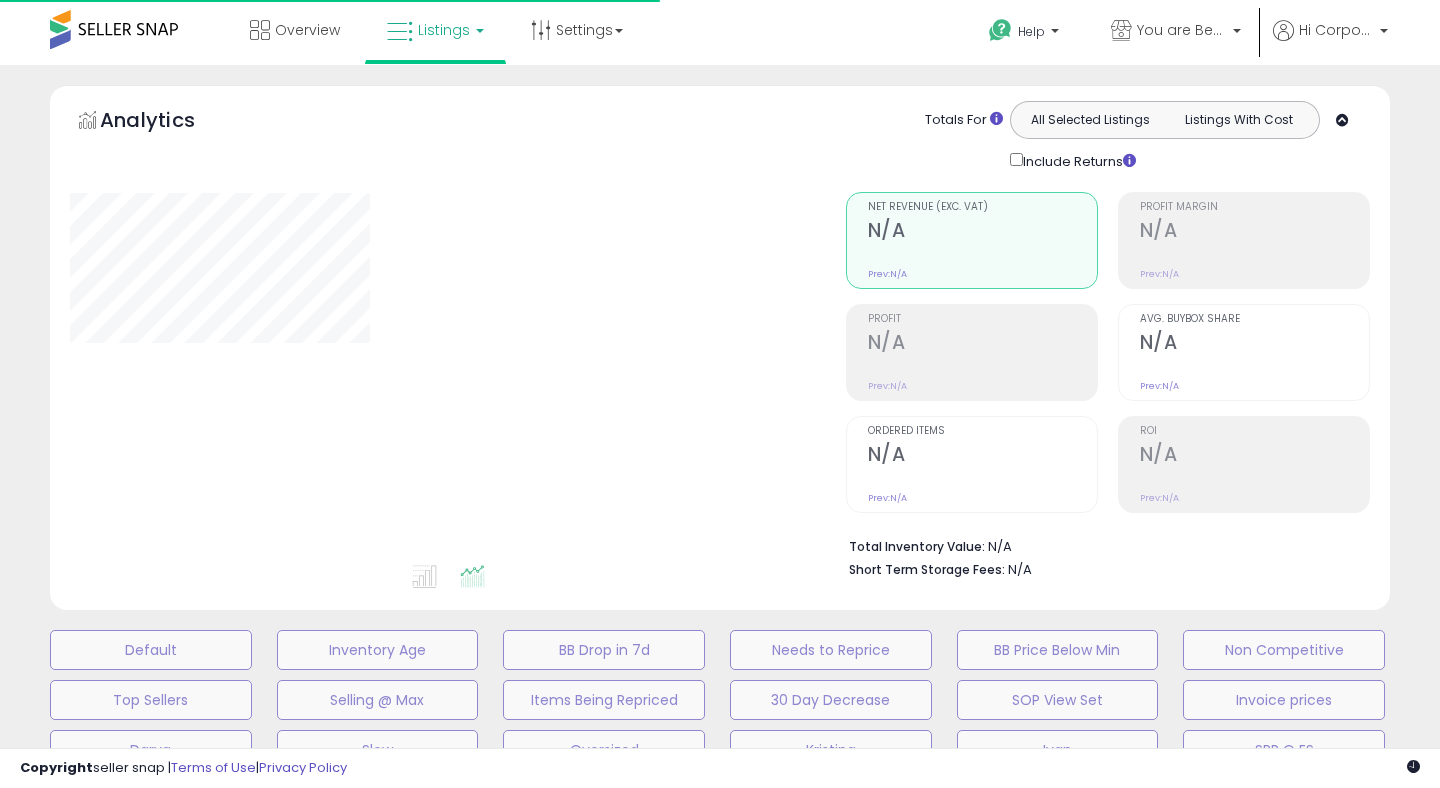 type on "**********" 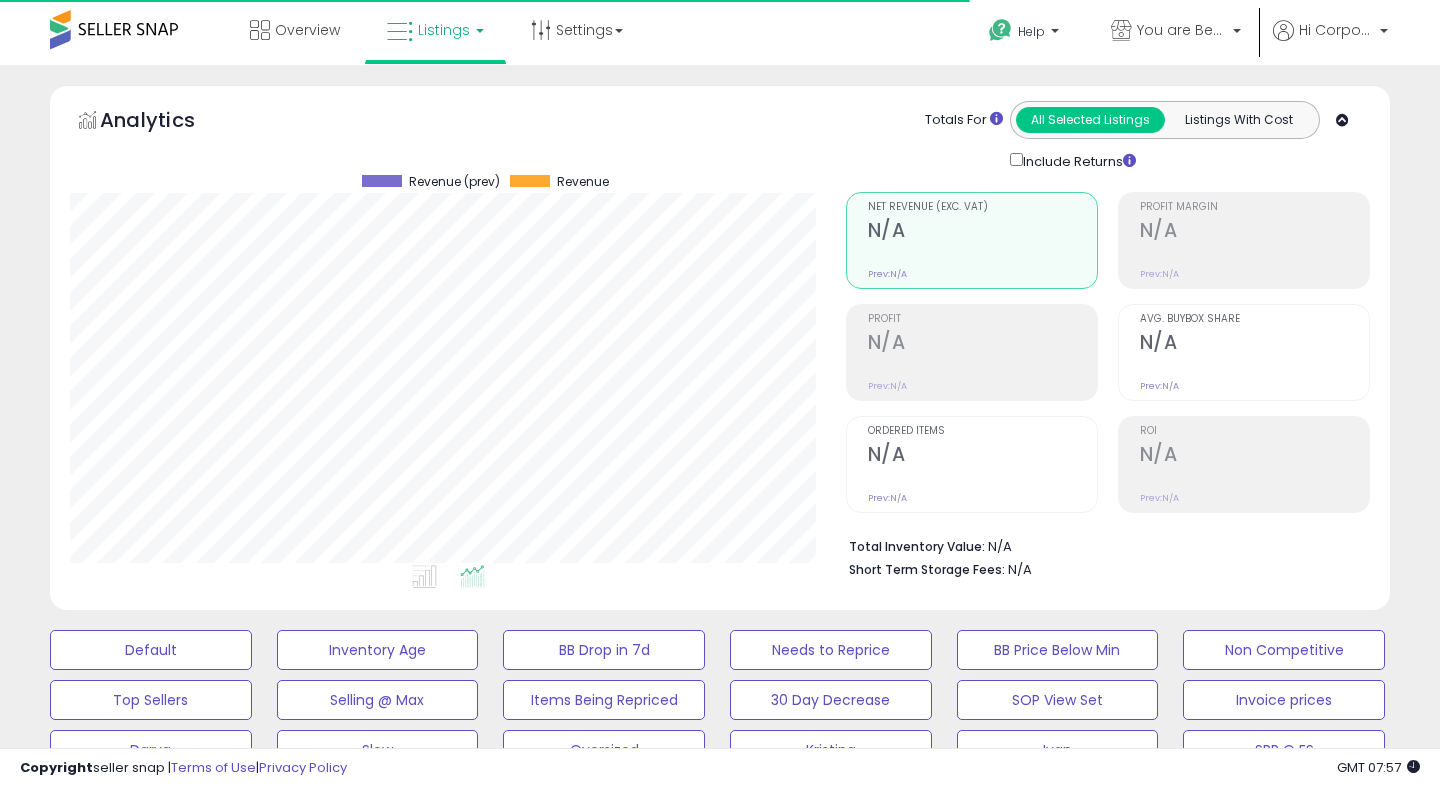 scroll, scrollTop: 999590, scrollLeft: 999224, axis: both 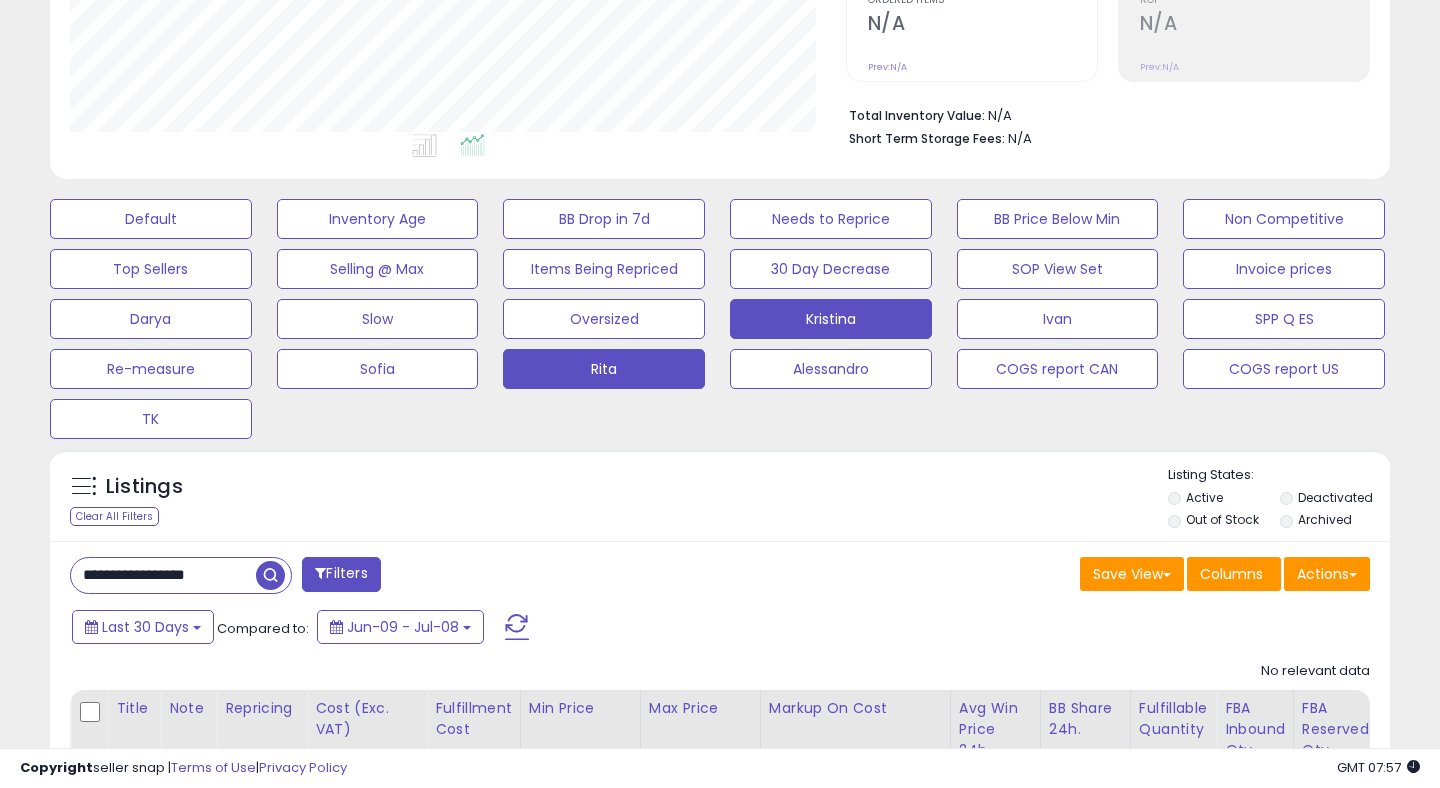 click on "Kristina" at bounding box center (151, 219) 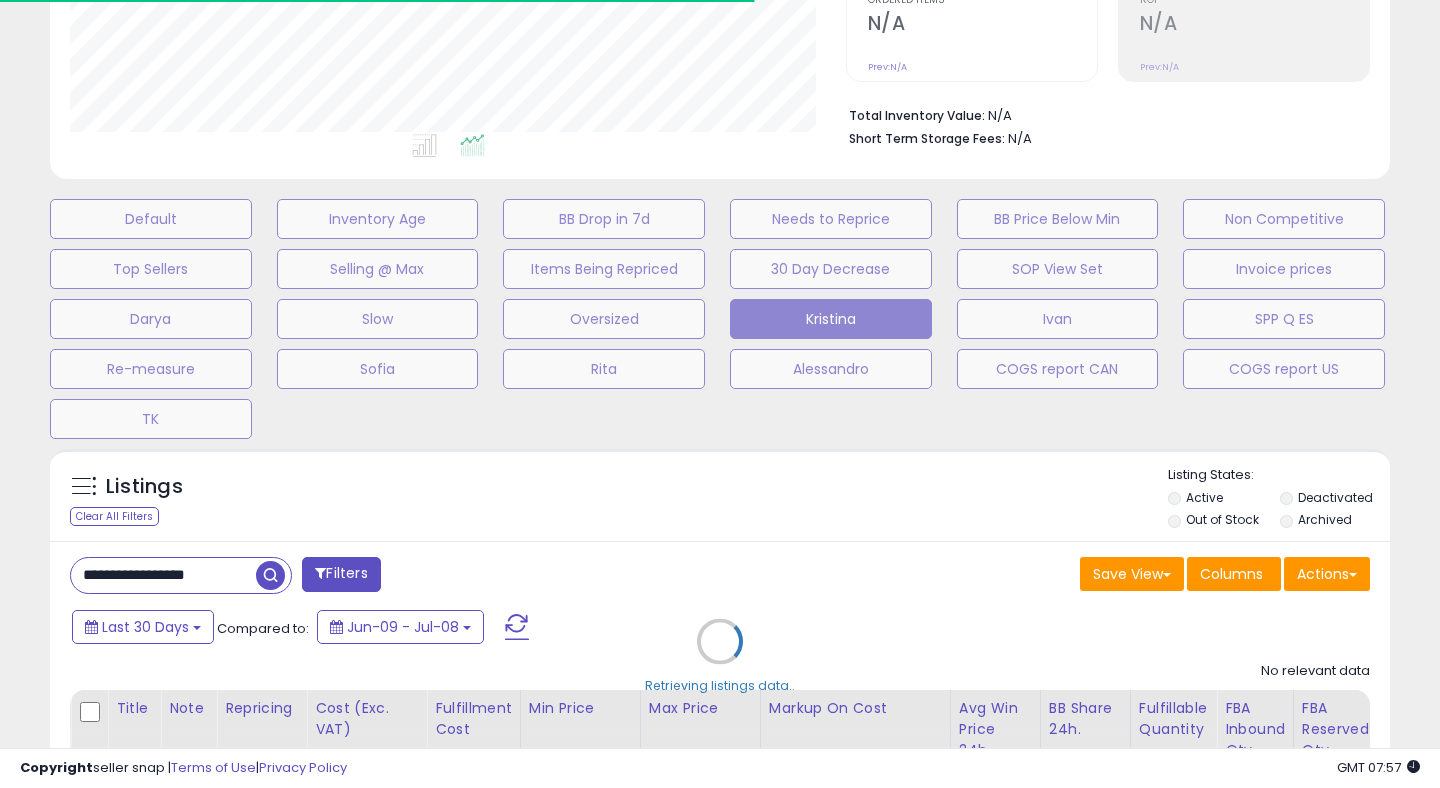 type 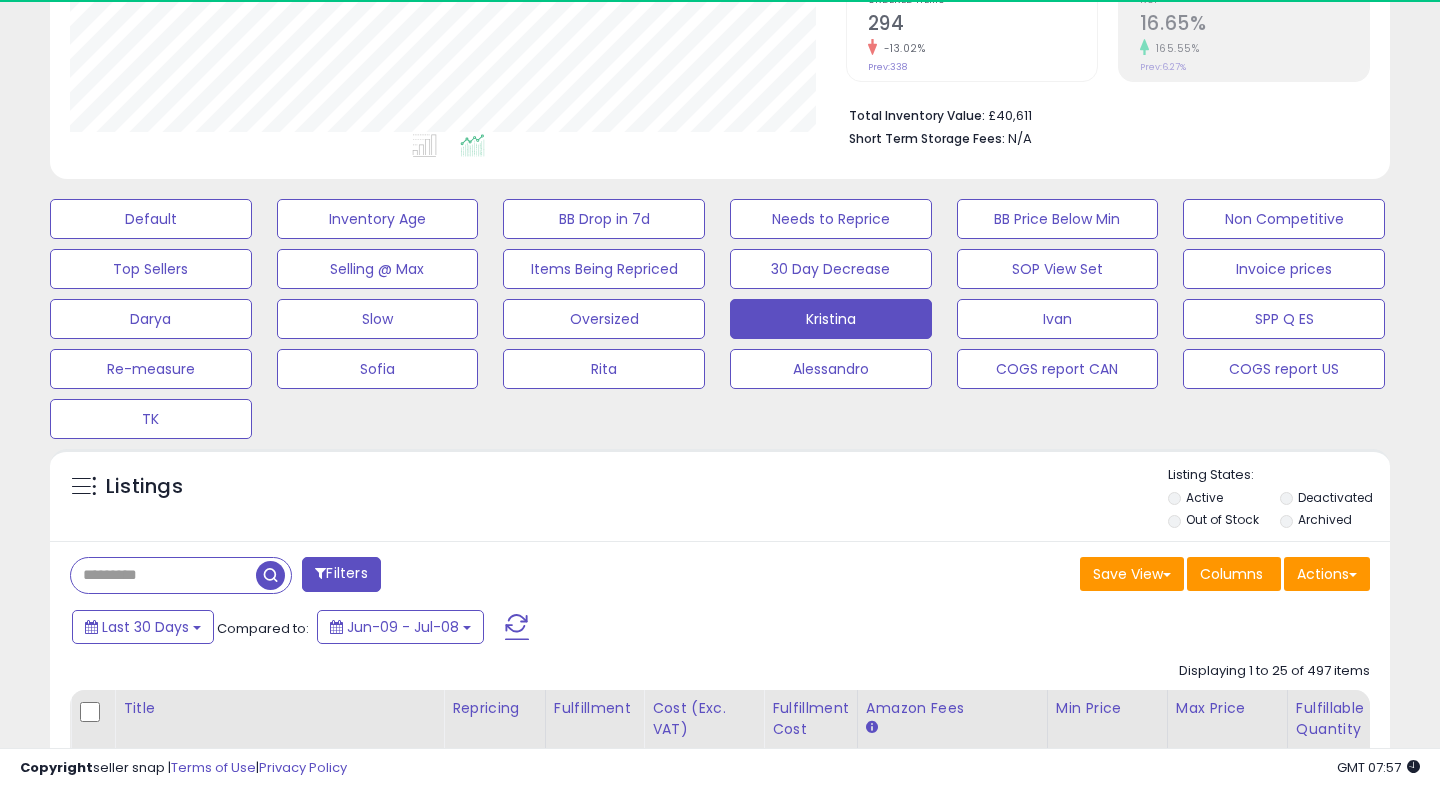 scroll, scrollTop: 30, scrollLeft: 0, axis: vertical 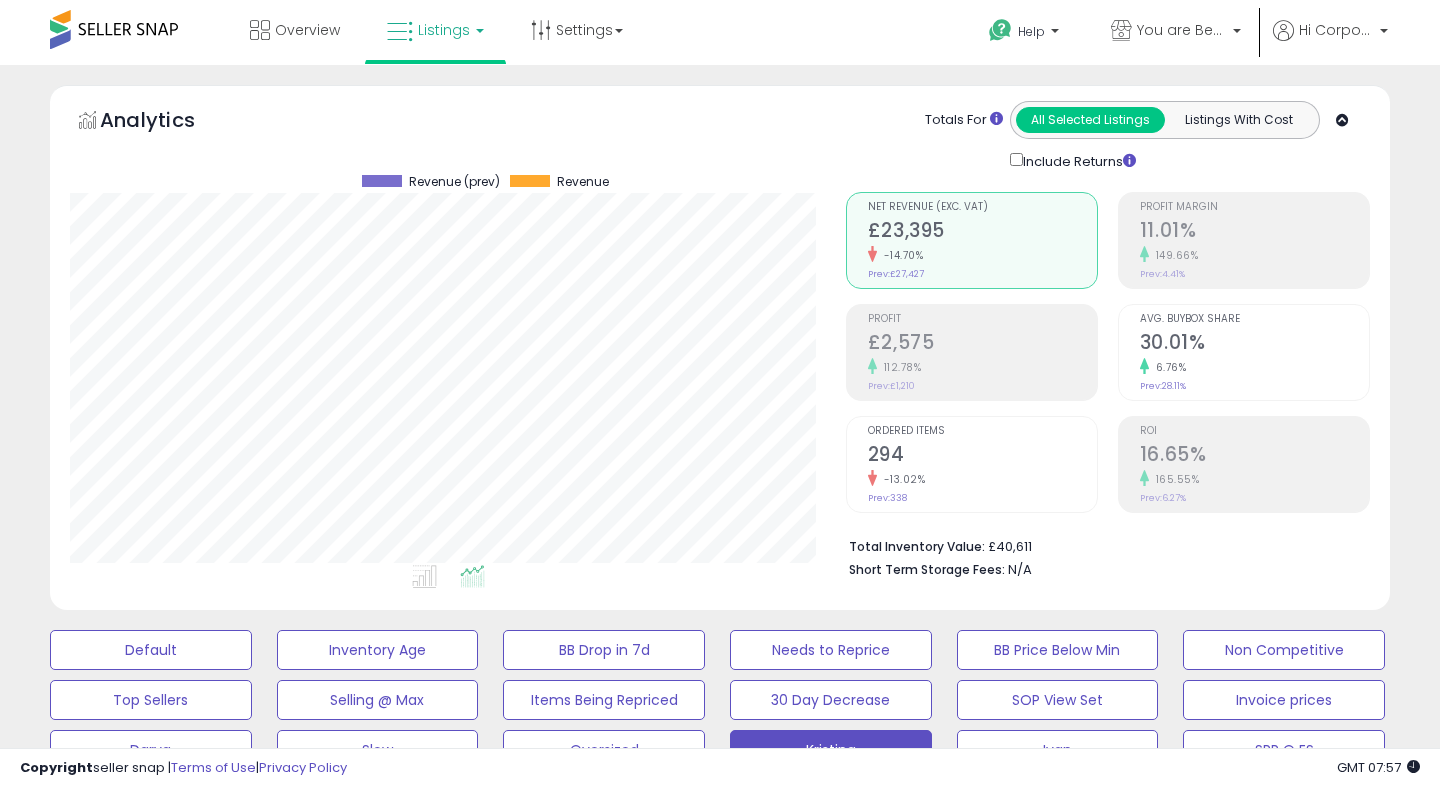 click on "-13.02%" at bounding box center (982, 479) 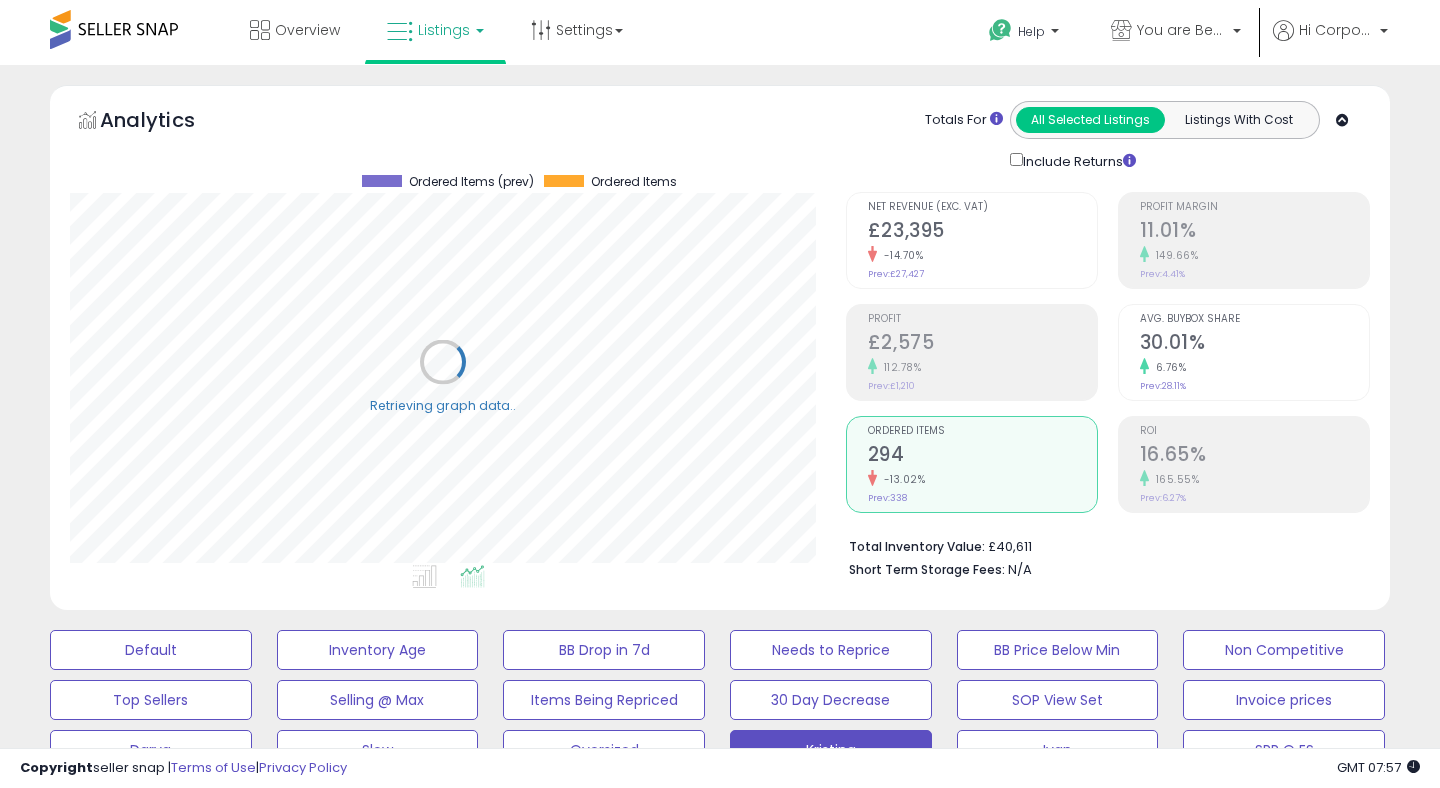 scroll, scrollTop: 999590, scrollLeft: 999224, axis: both 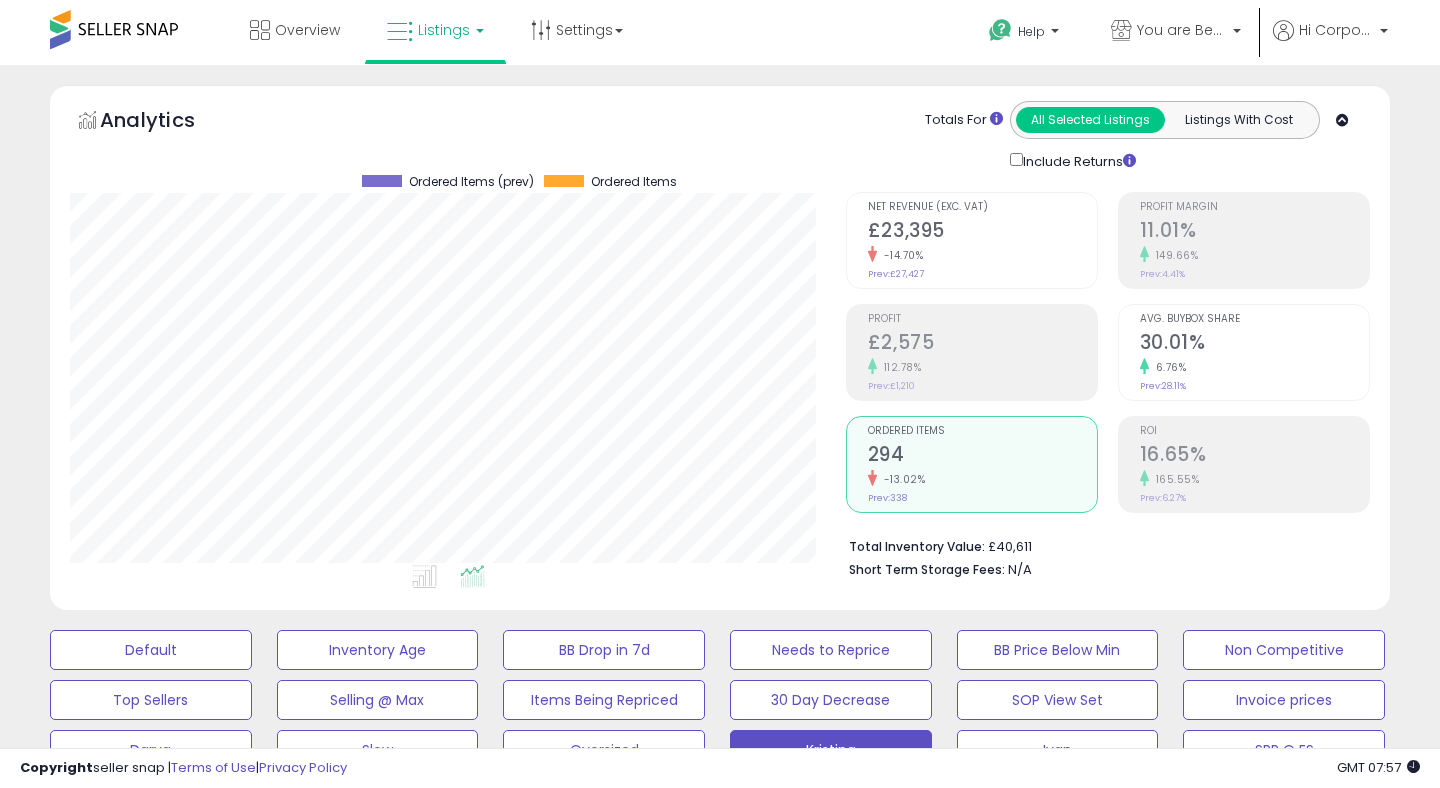 click on "16.65%" at bounding box center [1254, 456] 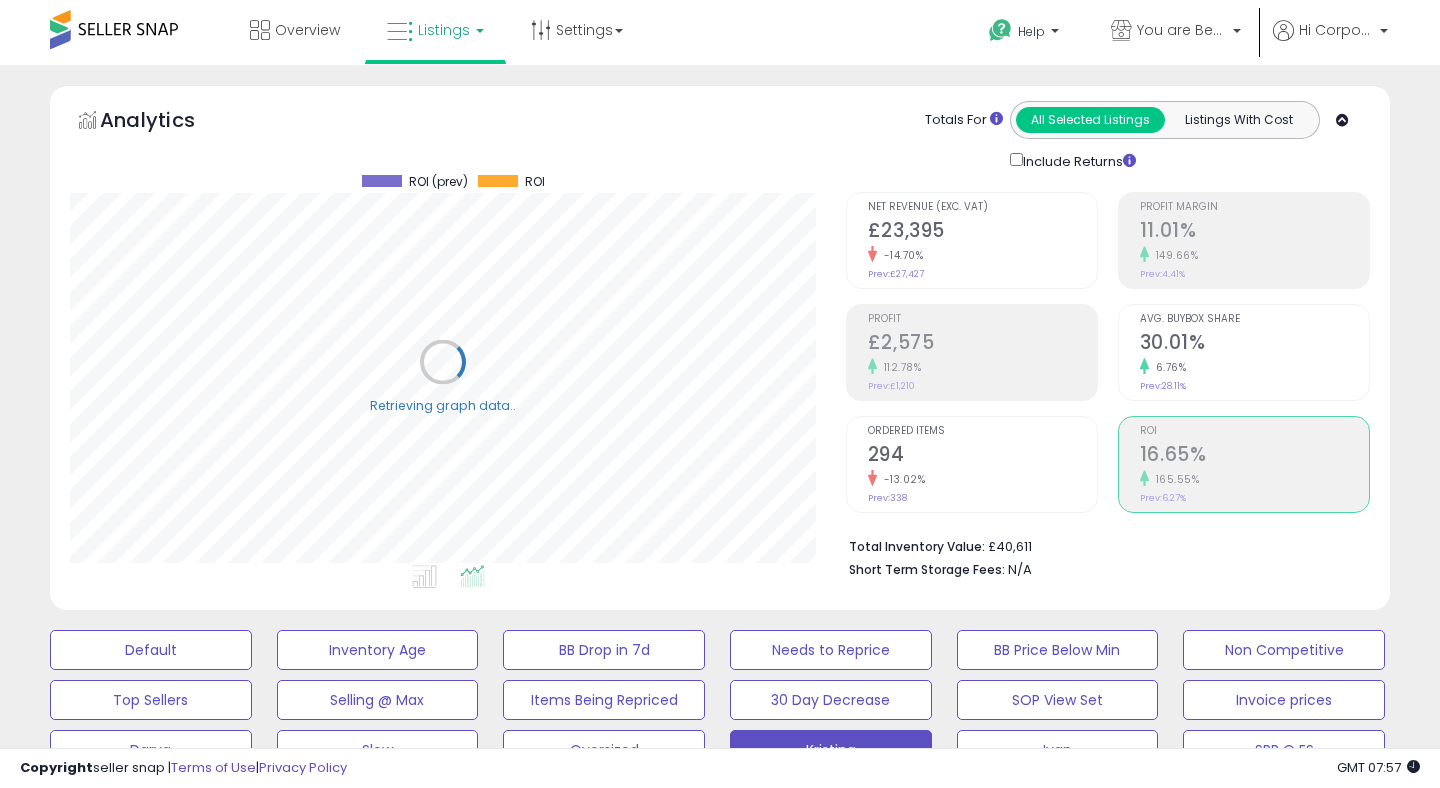 scroll, scrollTop: 999590, scrollLeft: 999224, axis: both 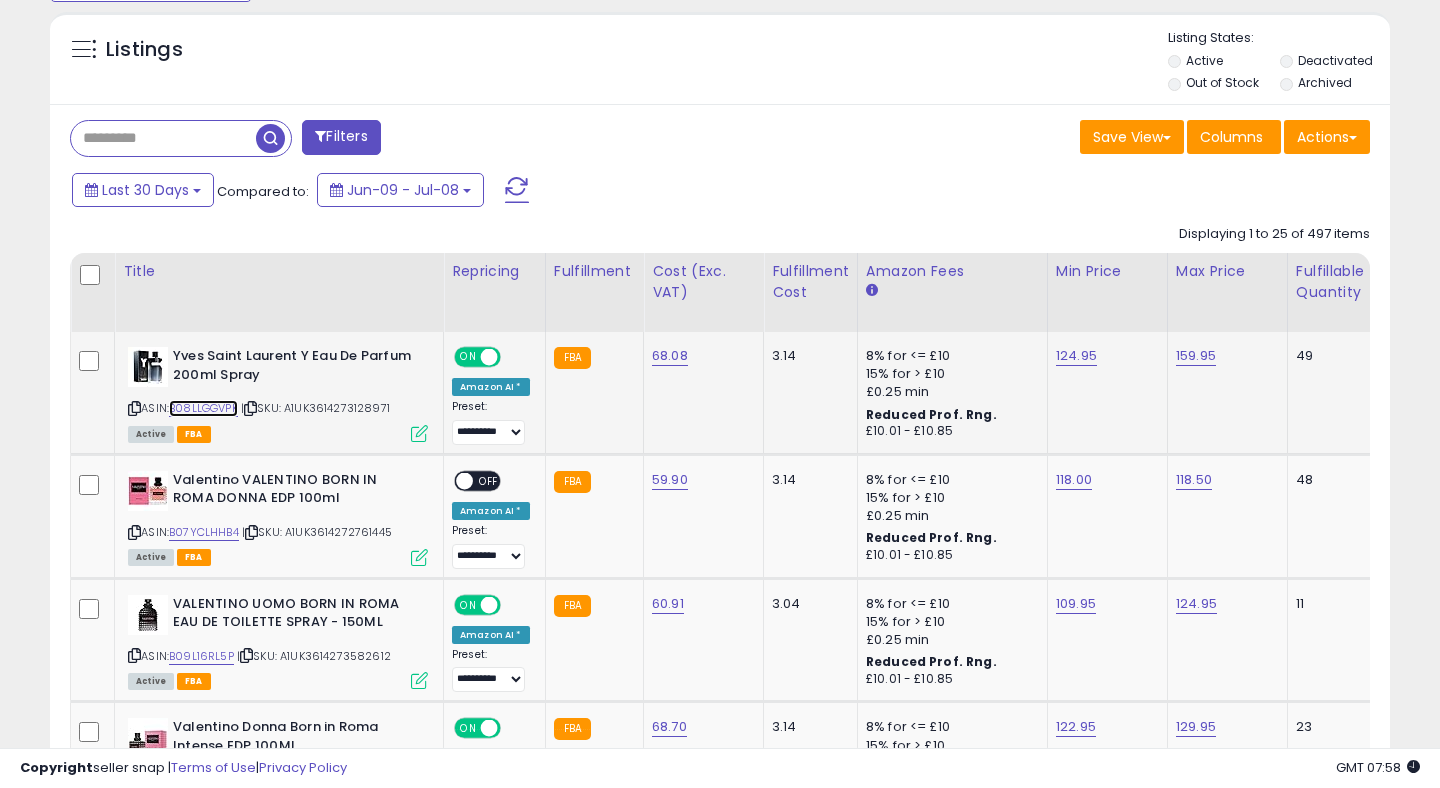 click on "B08LLGGVPK" at bounding box center [203, 408] 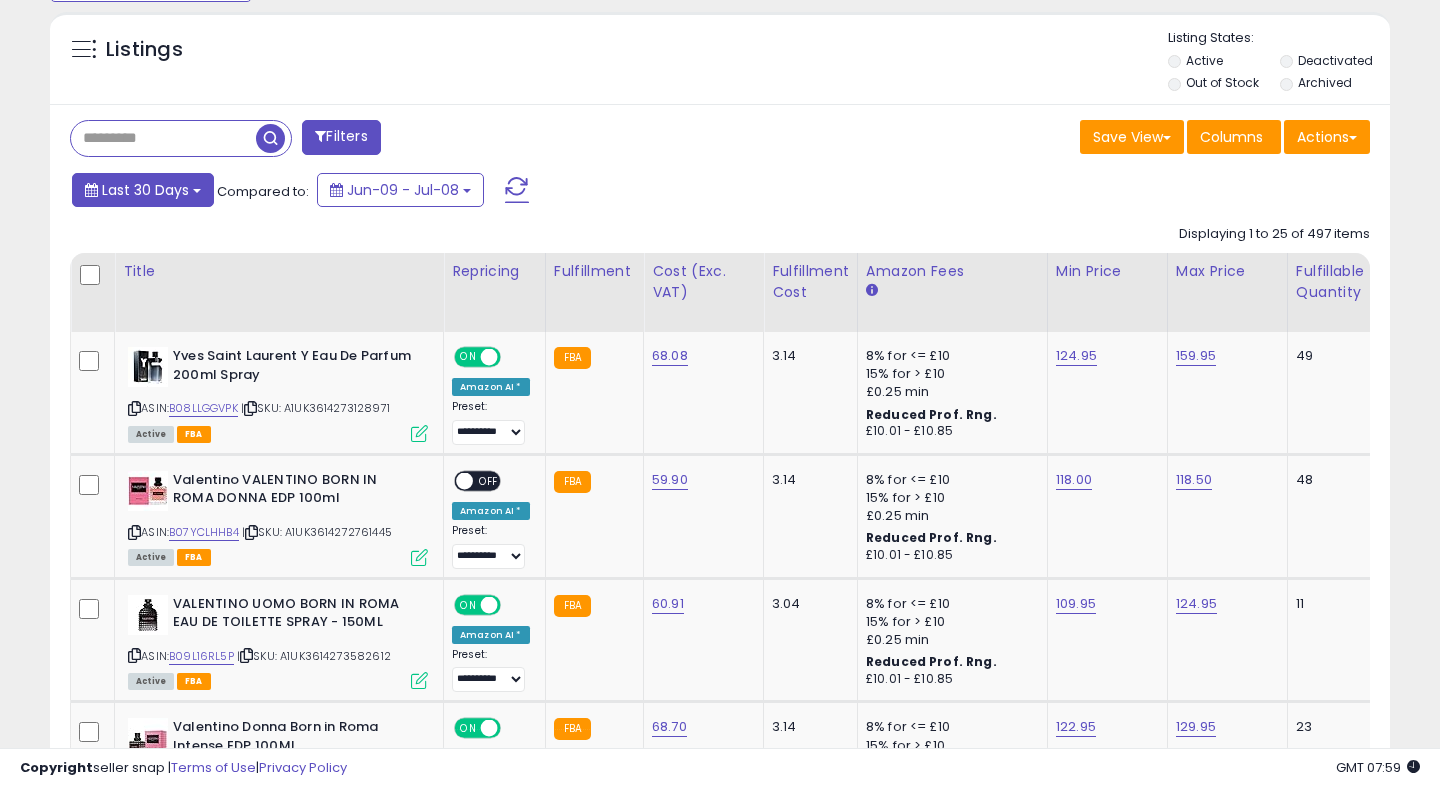click on "Last 30 Days" at bounding box center [145, 190] 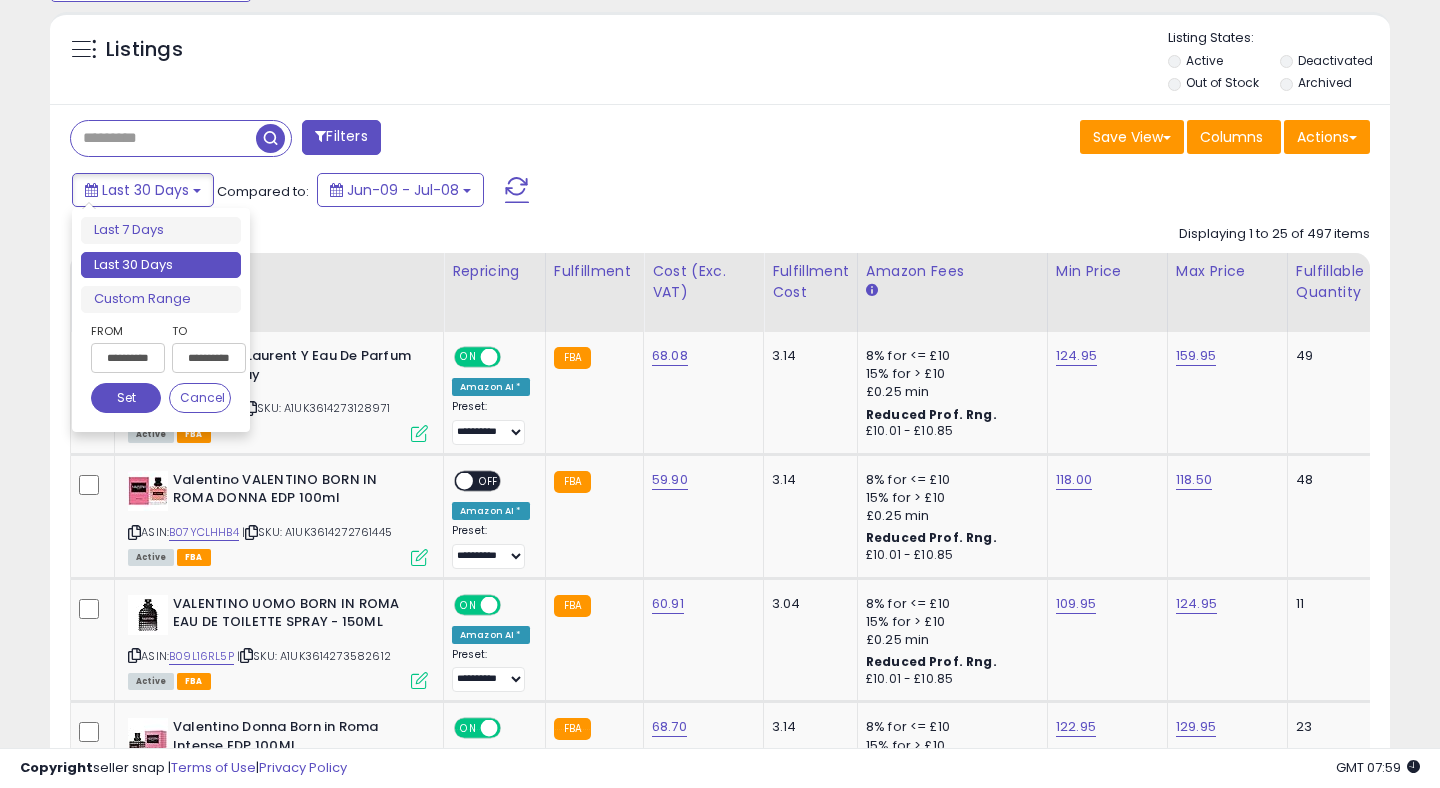 click on "**********" at bounding box center (128, 358) 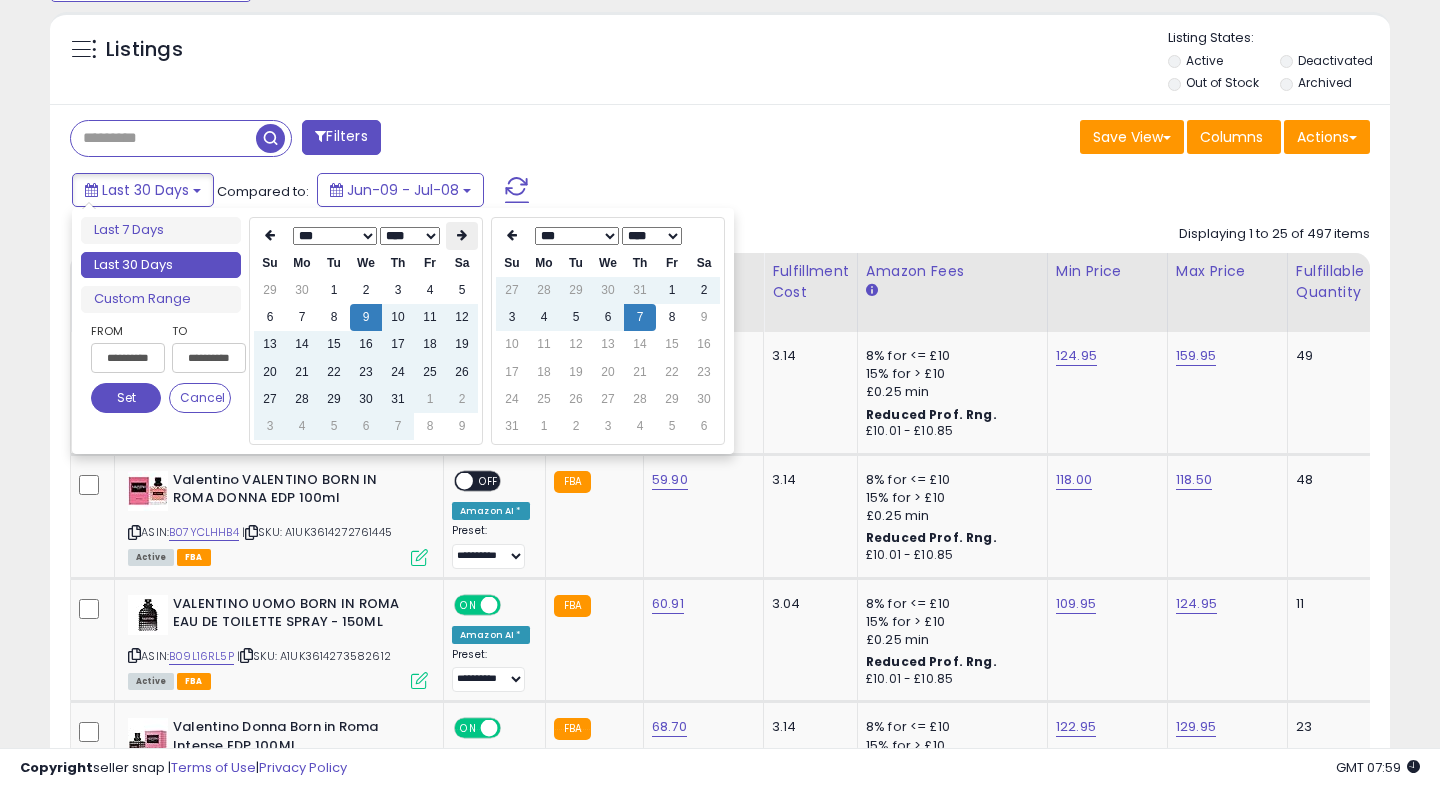 click at bounding box center [462, 235] 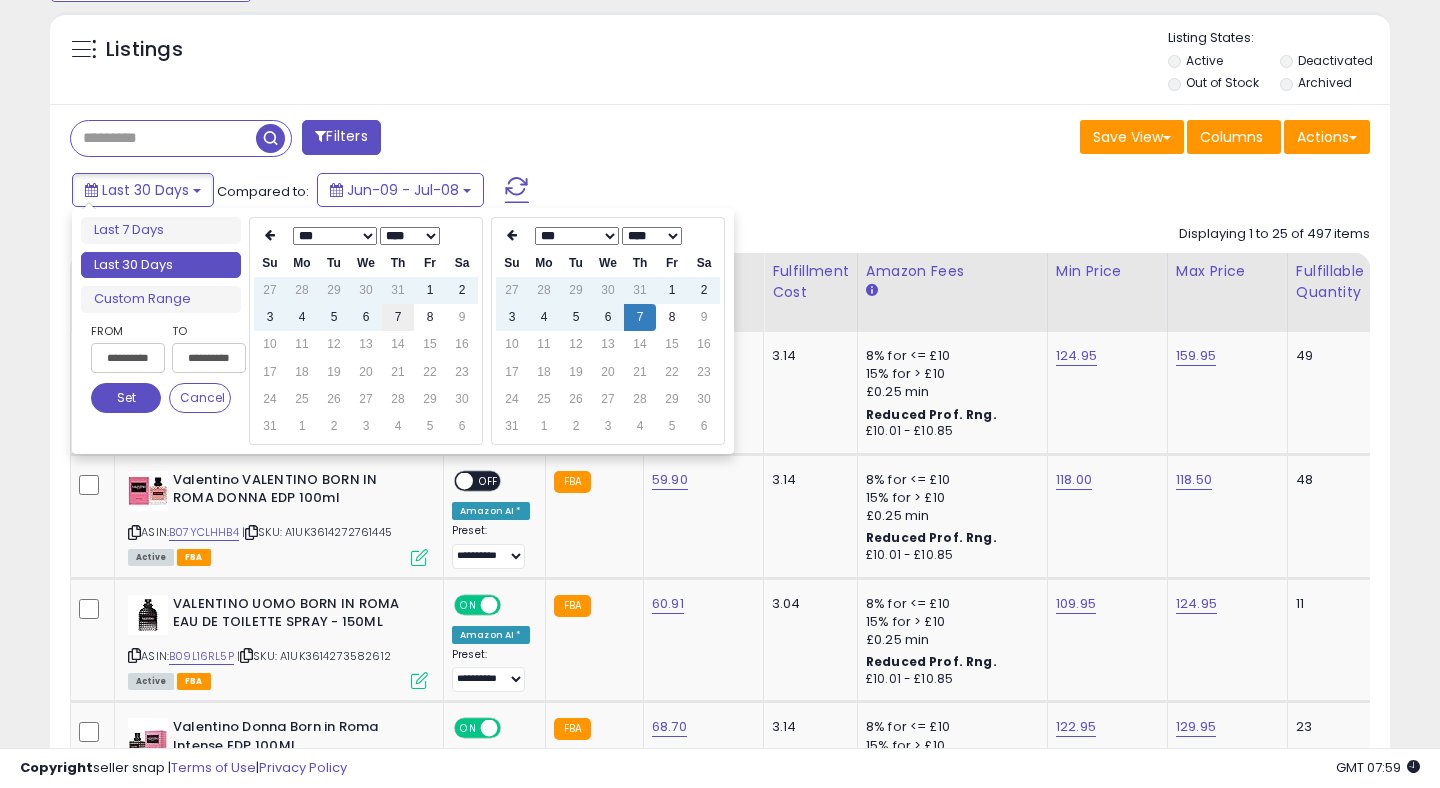 click on "7" at bounding box center [398, 317] 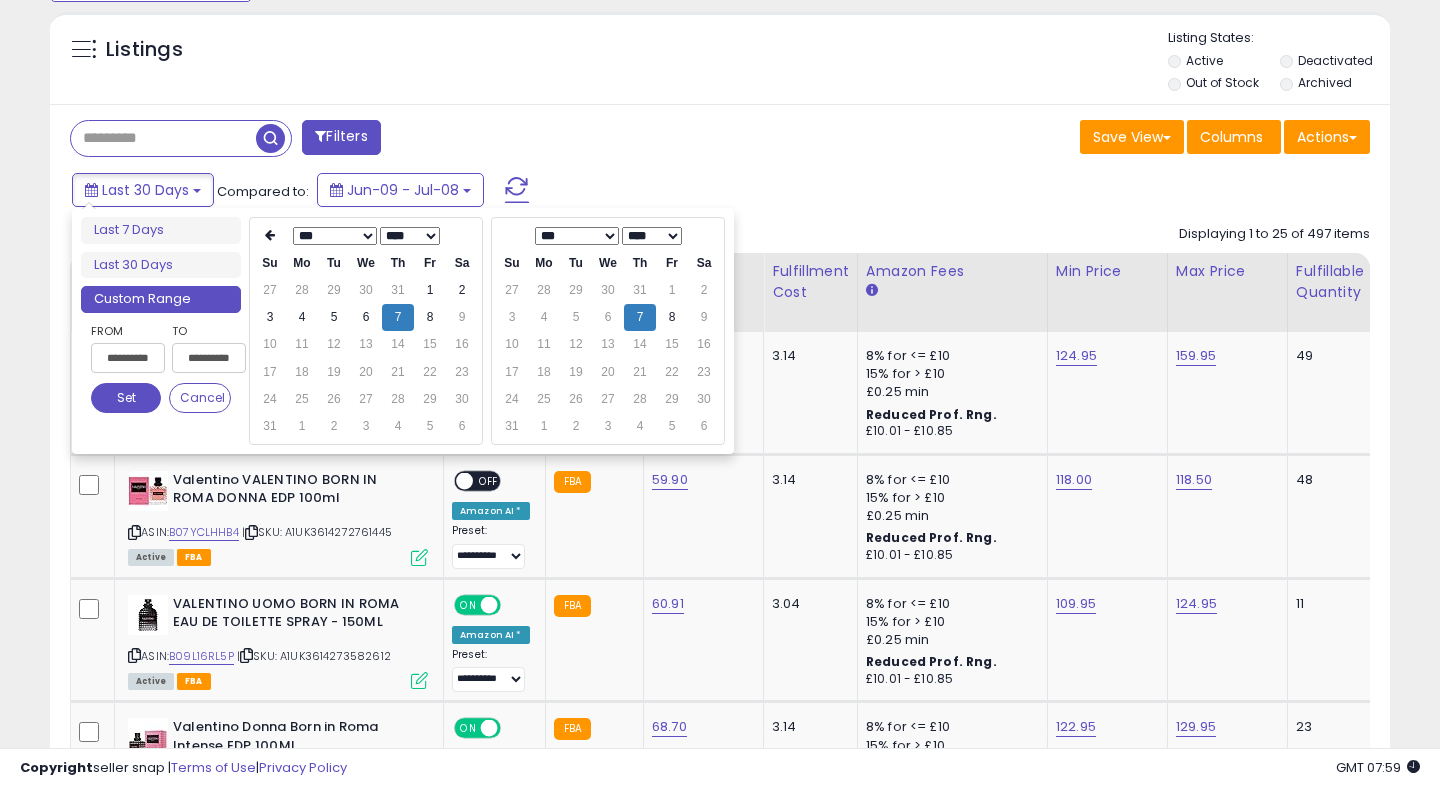 type on "**********" 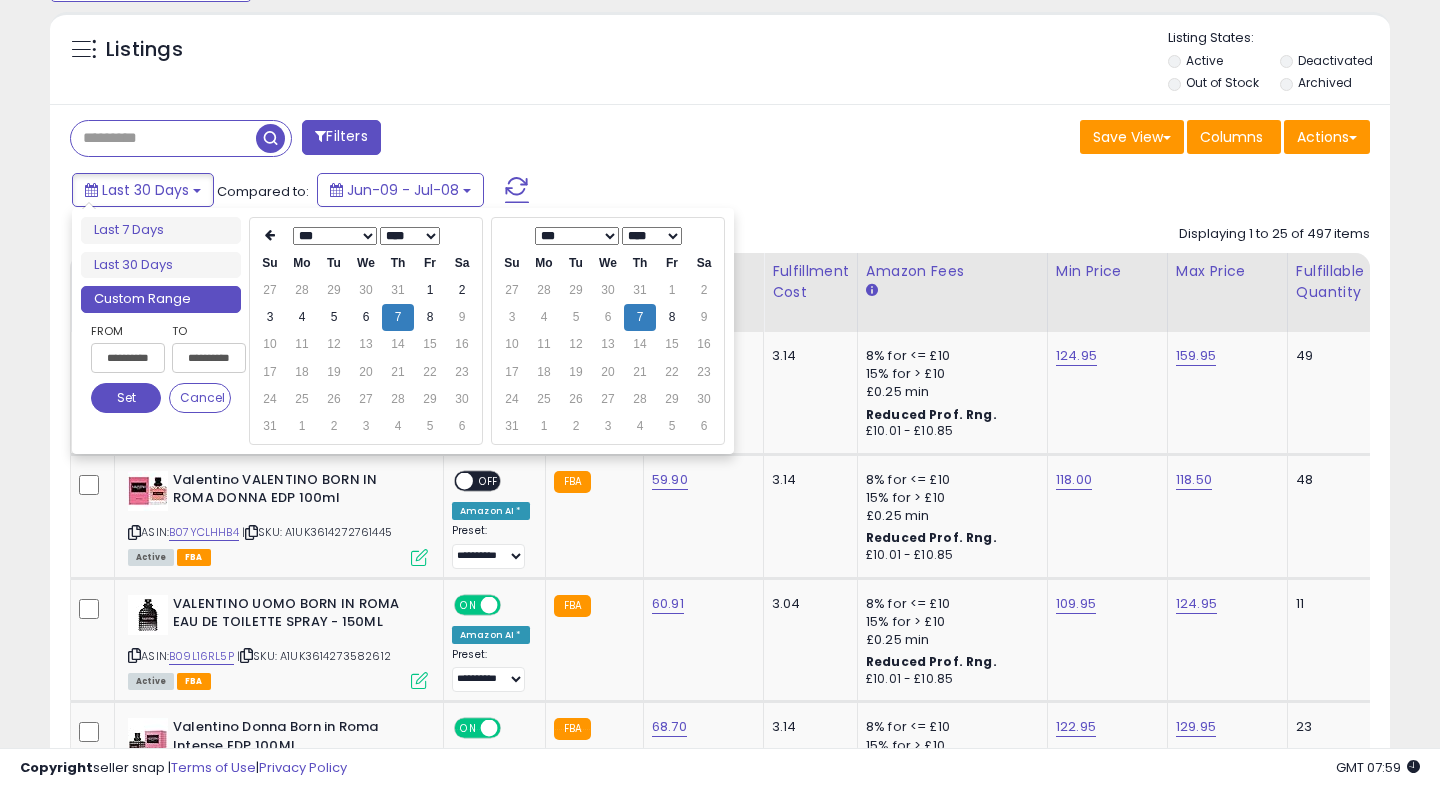 click on "Set" at bounding box center (126, 398) 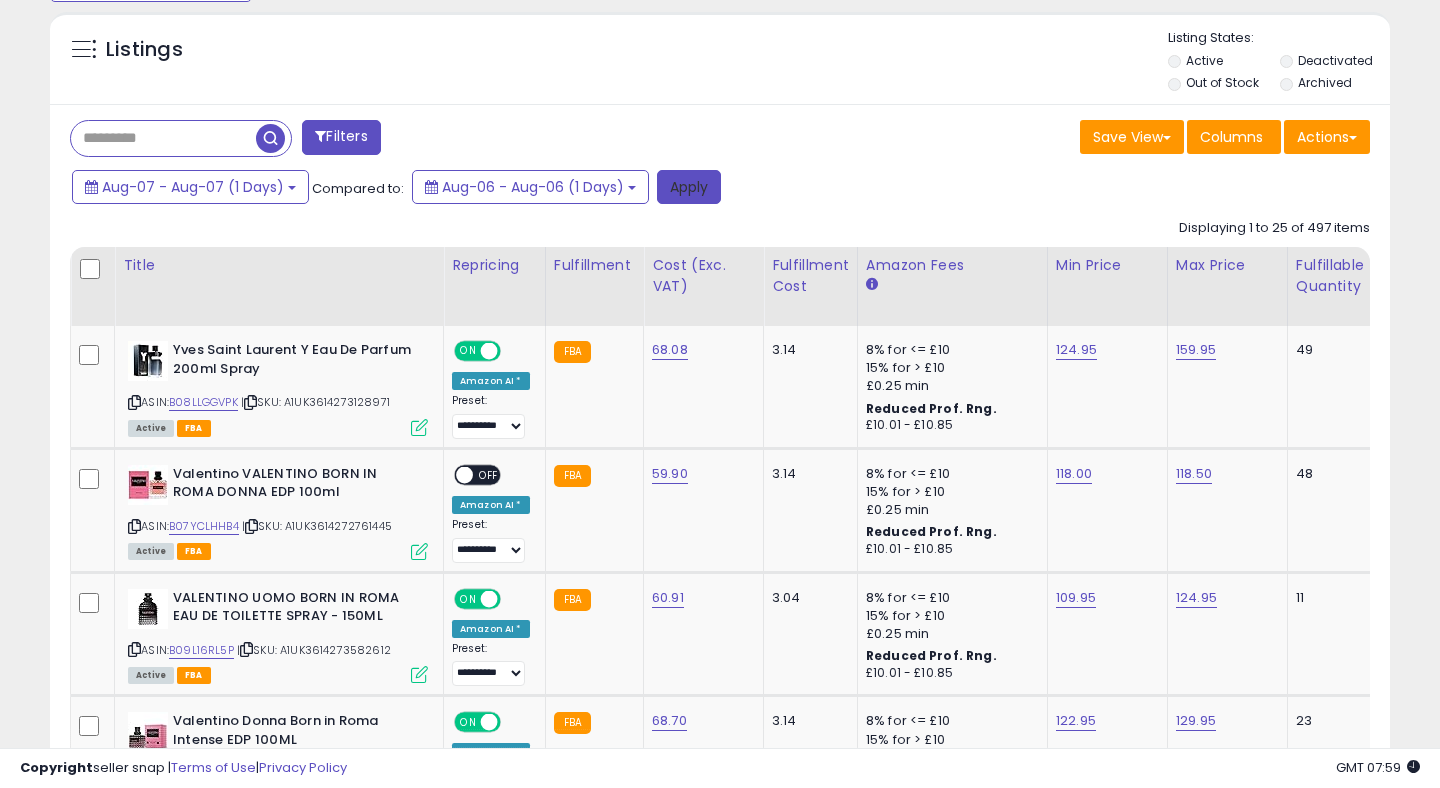 click on "Apply" at bounding box center (689, 187) 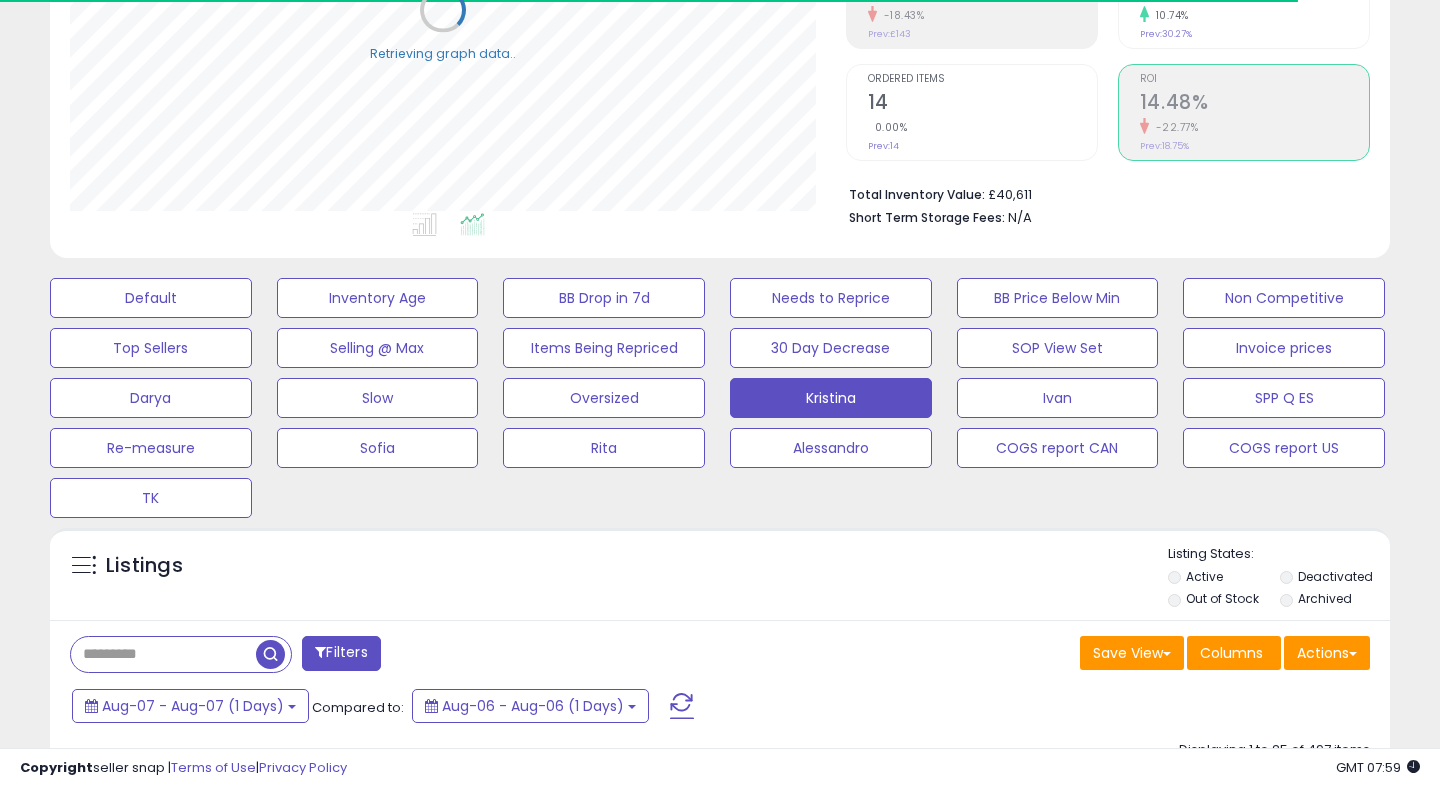 scroll, scrollTop: 0, scrollLeft: 0, axis: both 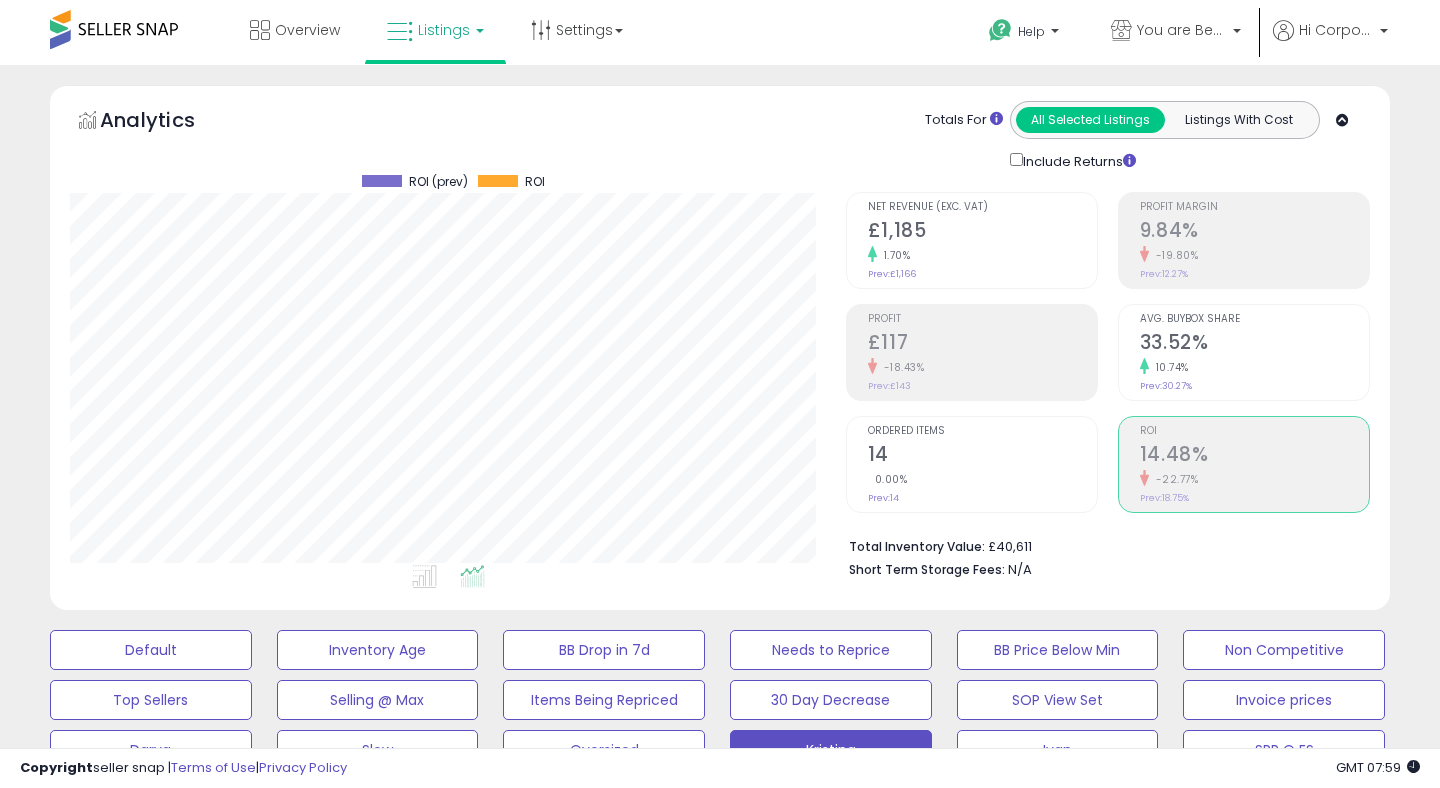 click on "£1,185" 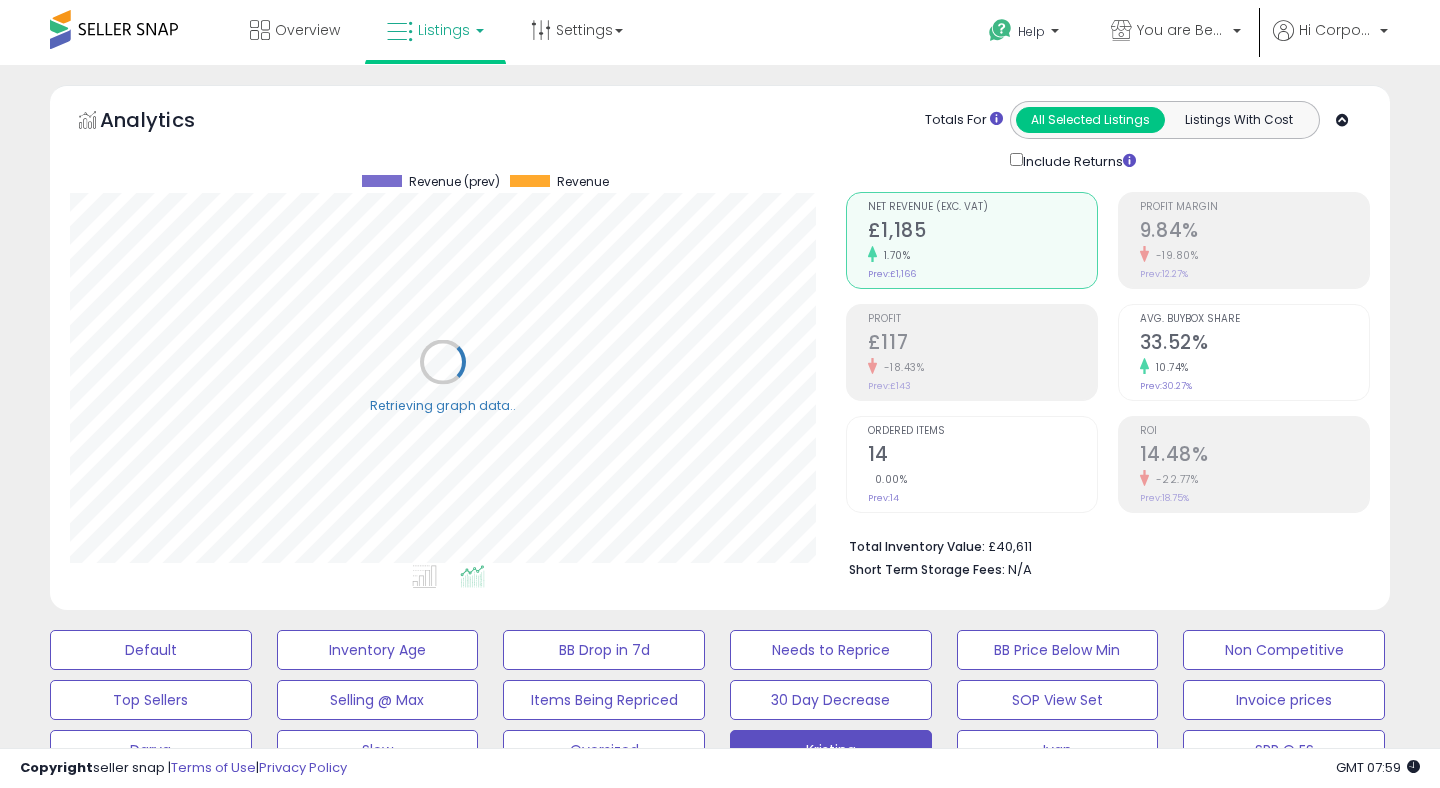 scroll, scrollTop: 999590, scrollLeft: 999224, axis: both 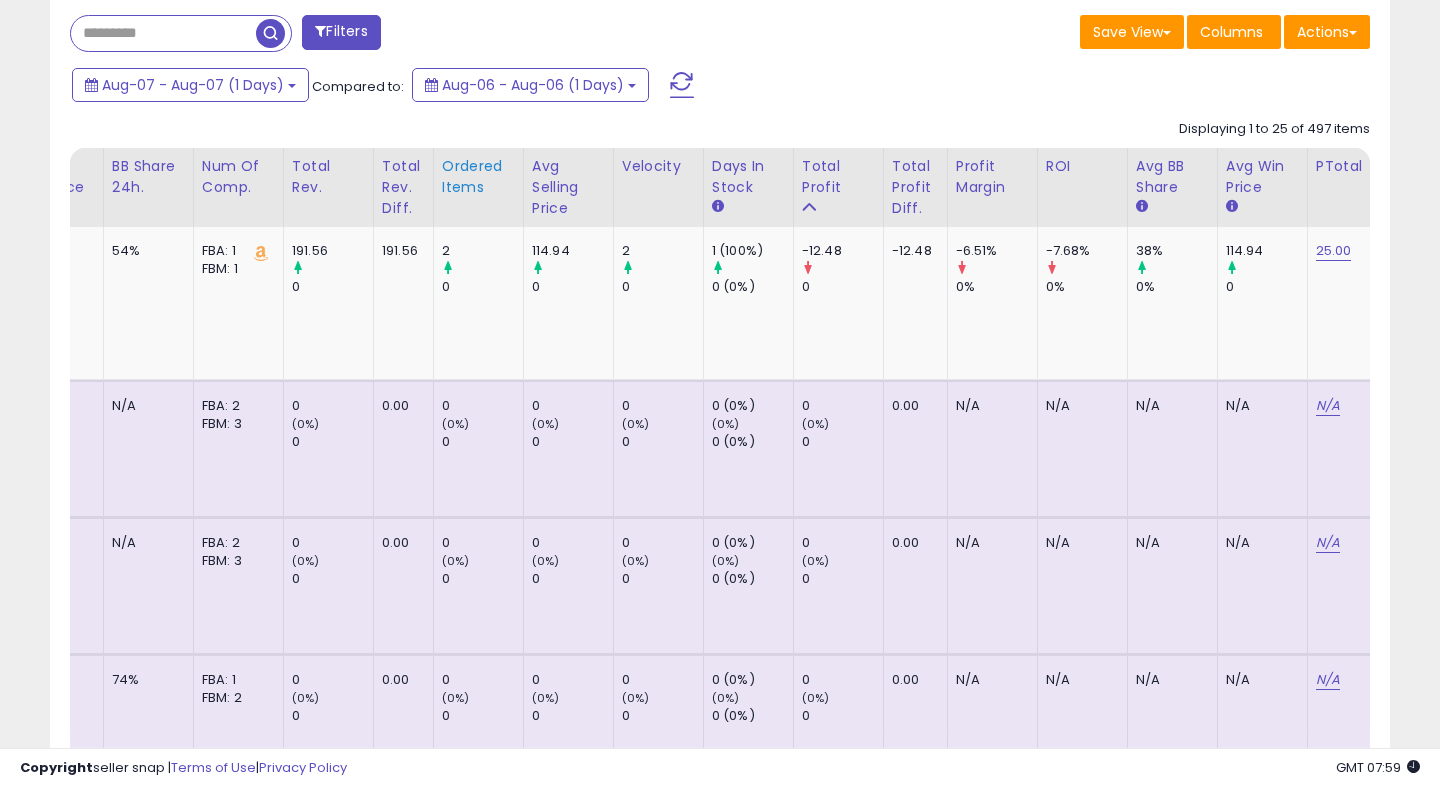 click on "Ordered Items" at bounding box center (478, 177) 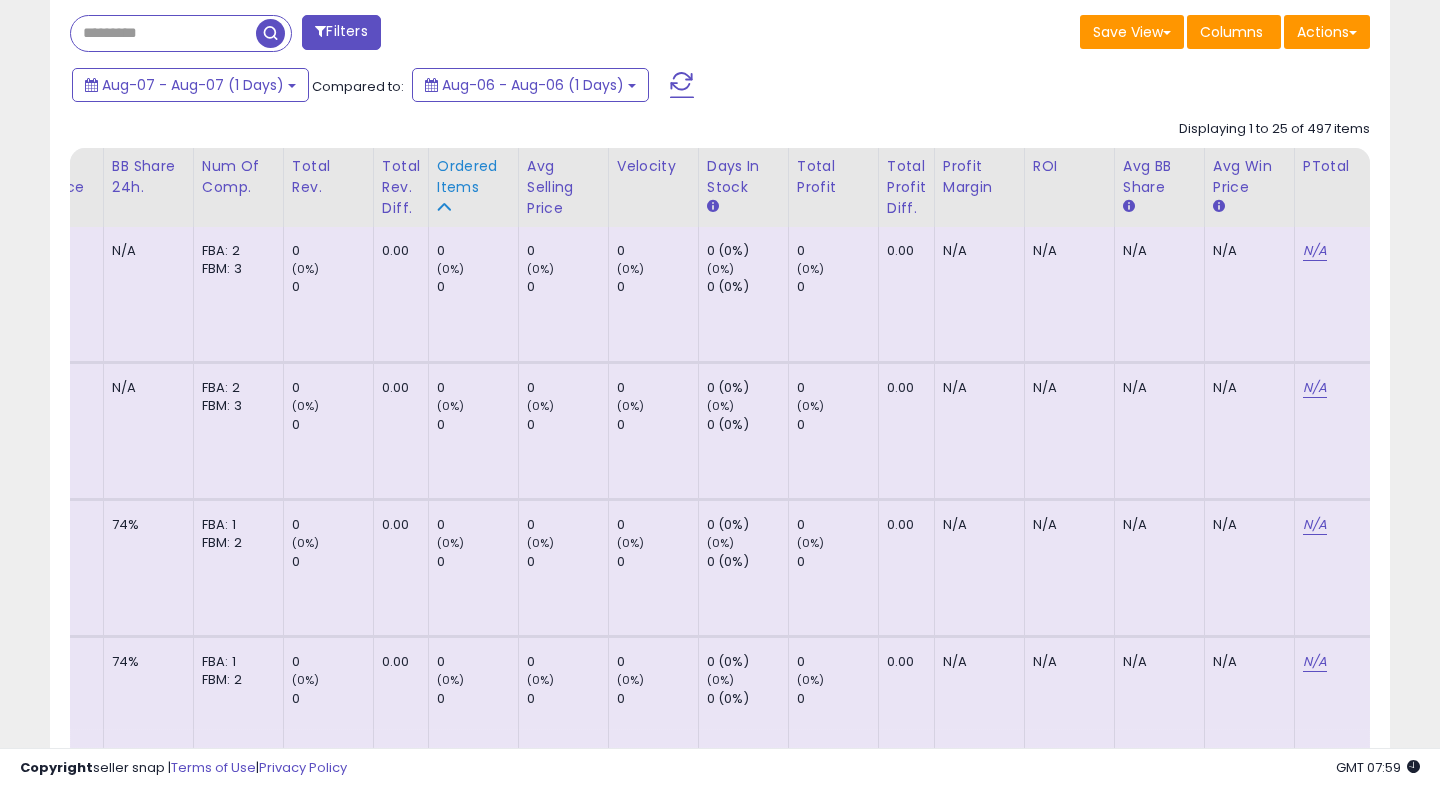 click on "Ordered Items" at bounding box center (473, 177) 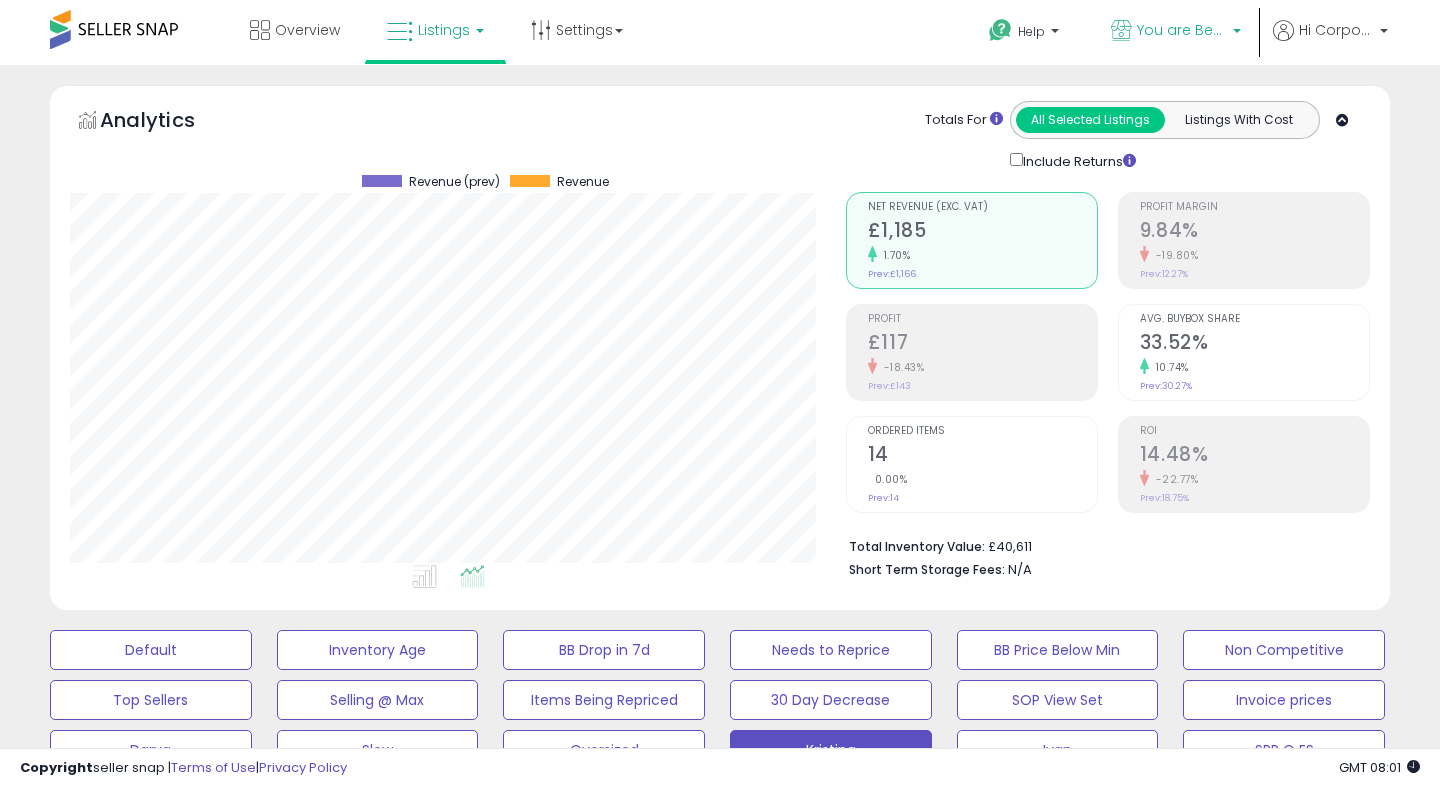click on "You are Beautiful (UK)" at bounding box center [1182, 30] 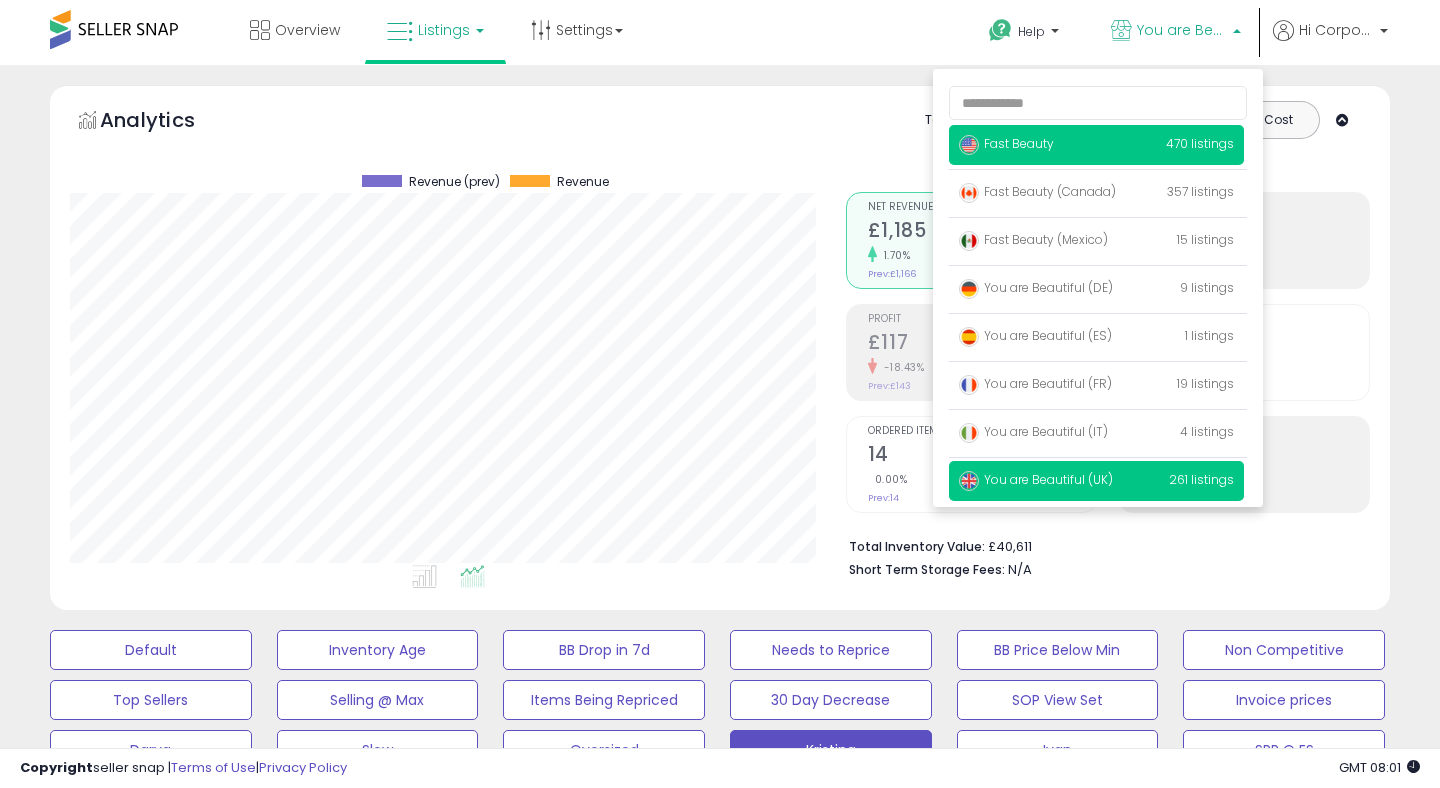 click on "Fast Beauty" at bounding box center [1006, 143] 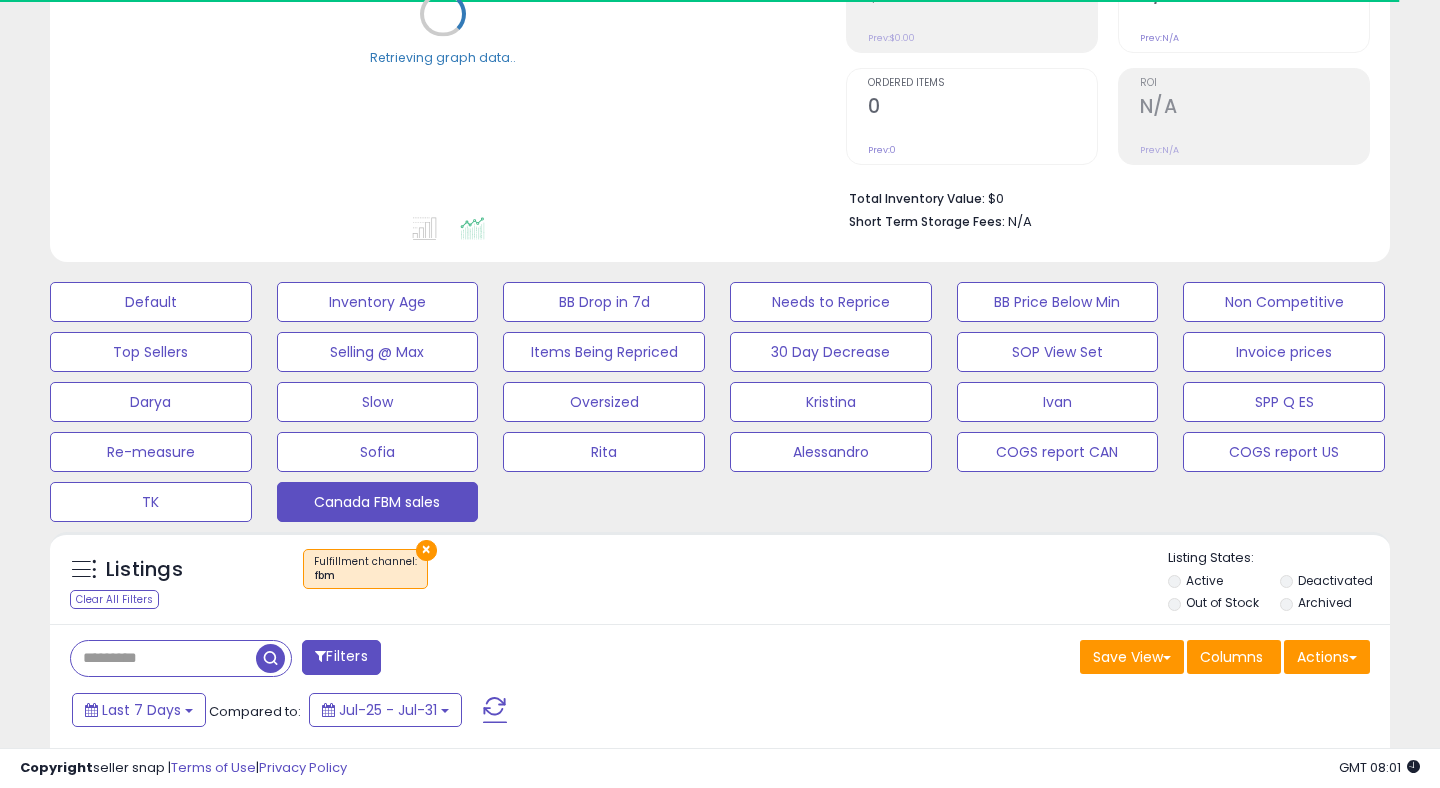 scroll, scrollTop: 429, scrollLeft: 0, axis: vertical 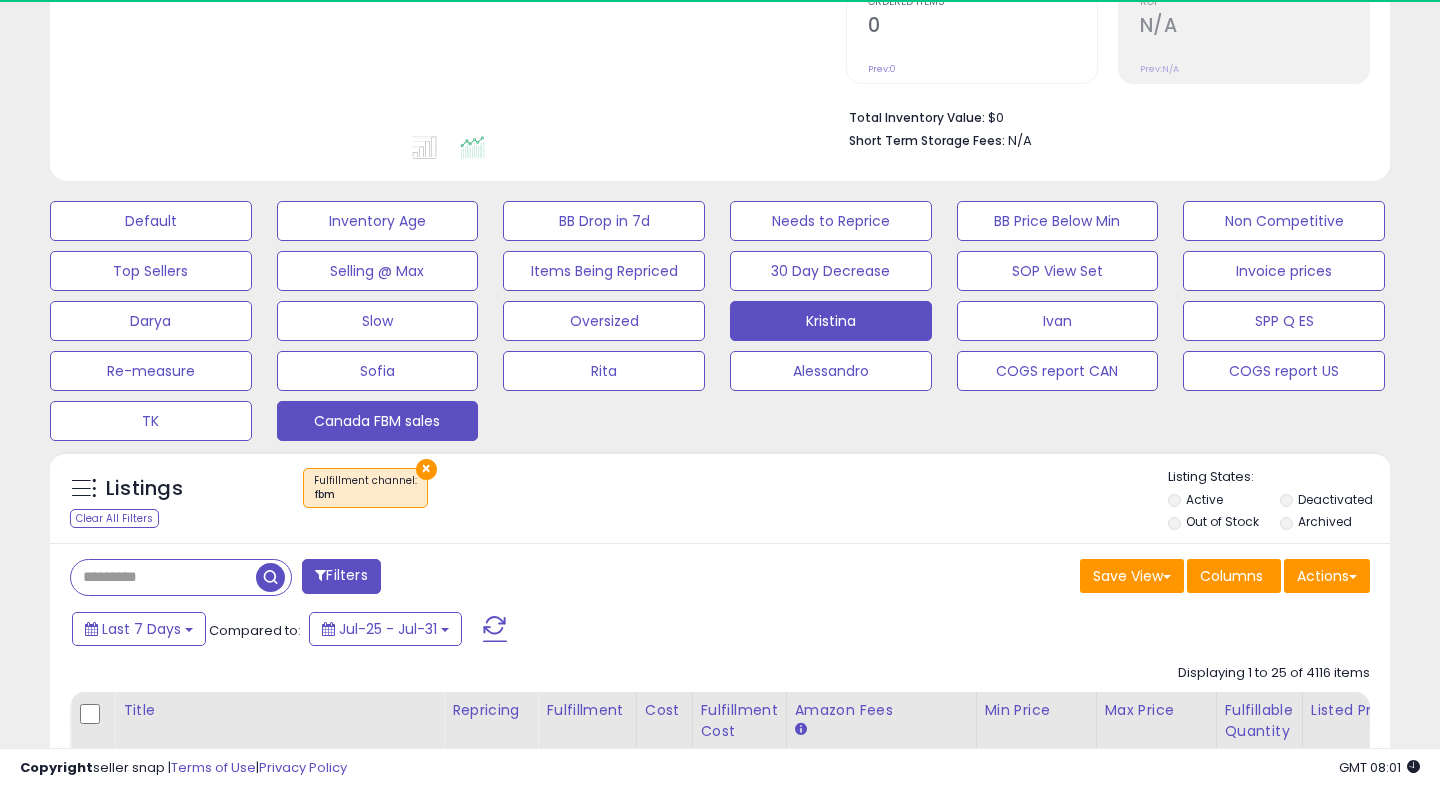 click on "Kristina" at bounding box center (151, 221) 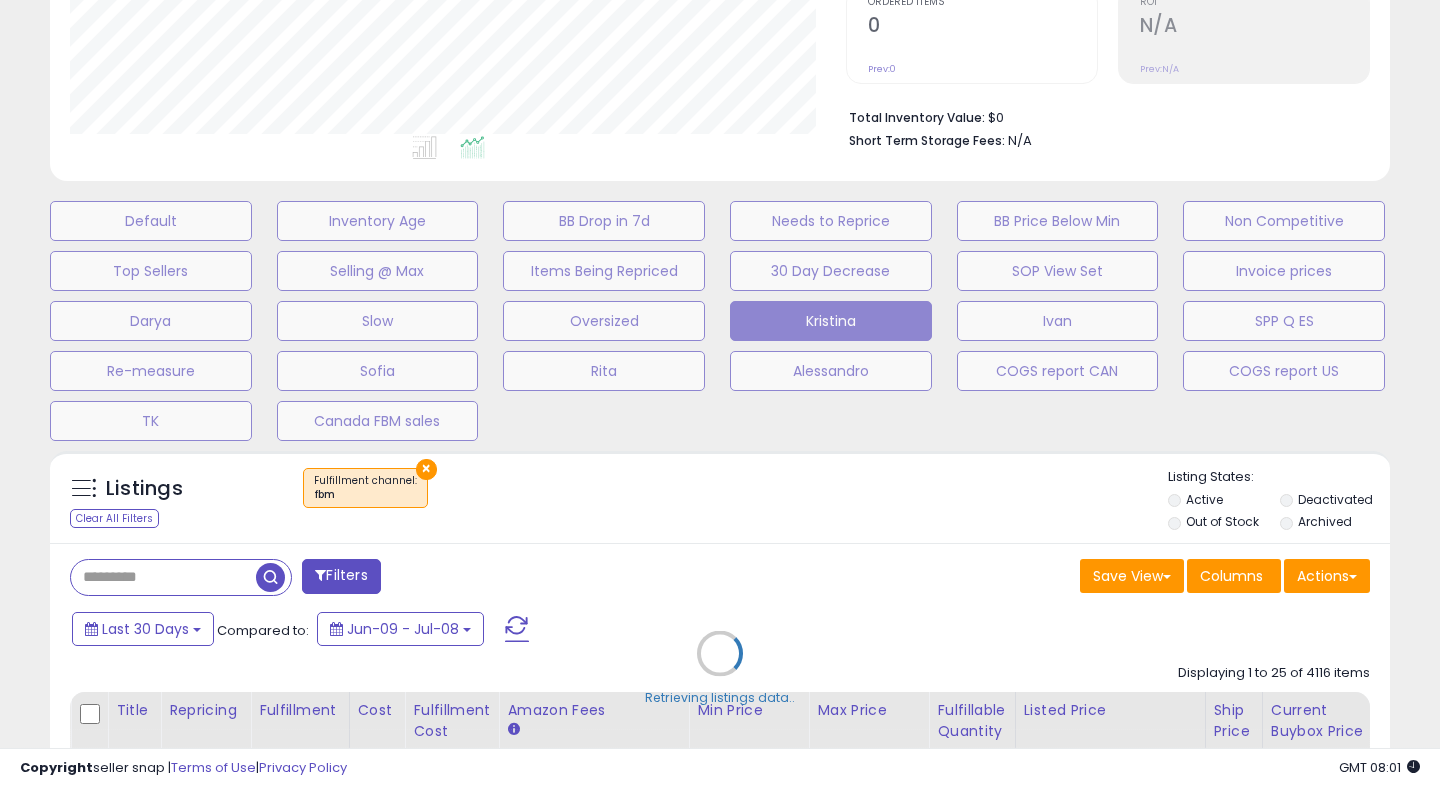 scroll, scrollTop: 999590, scrollLeft: 999224, axis: both 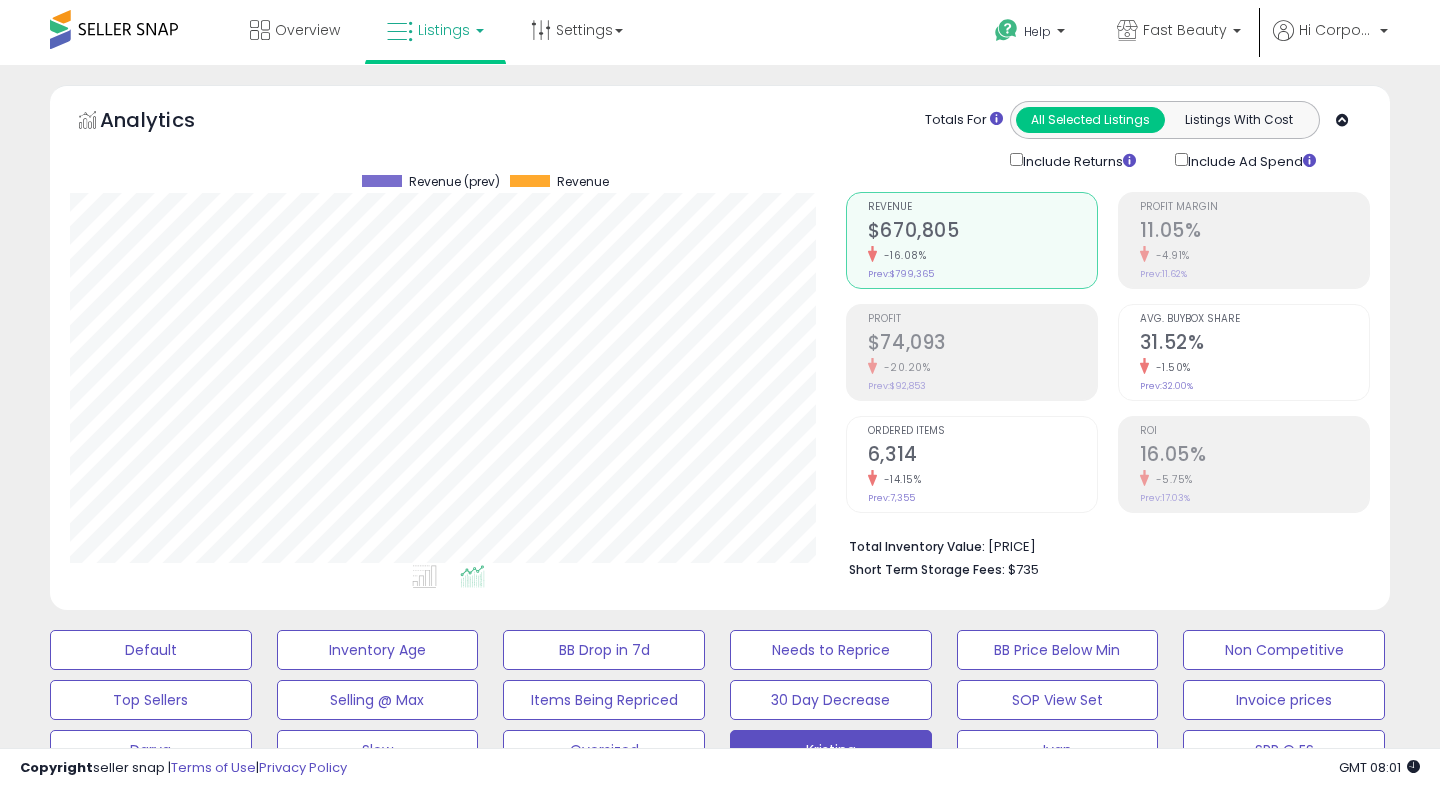 click on "-5.75%" at bounding box center (1254, 479) 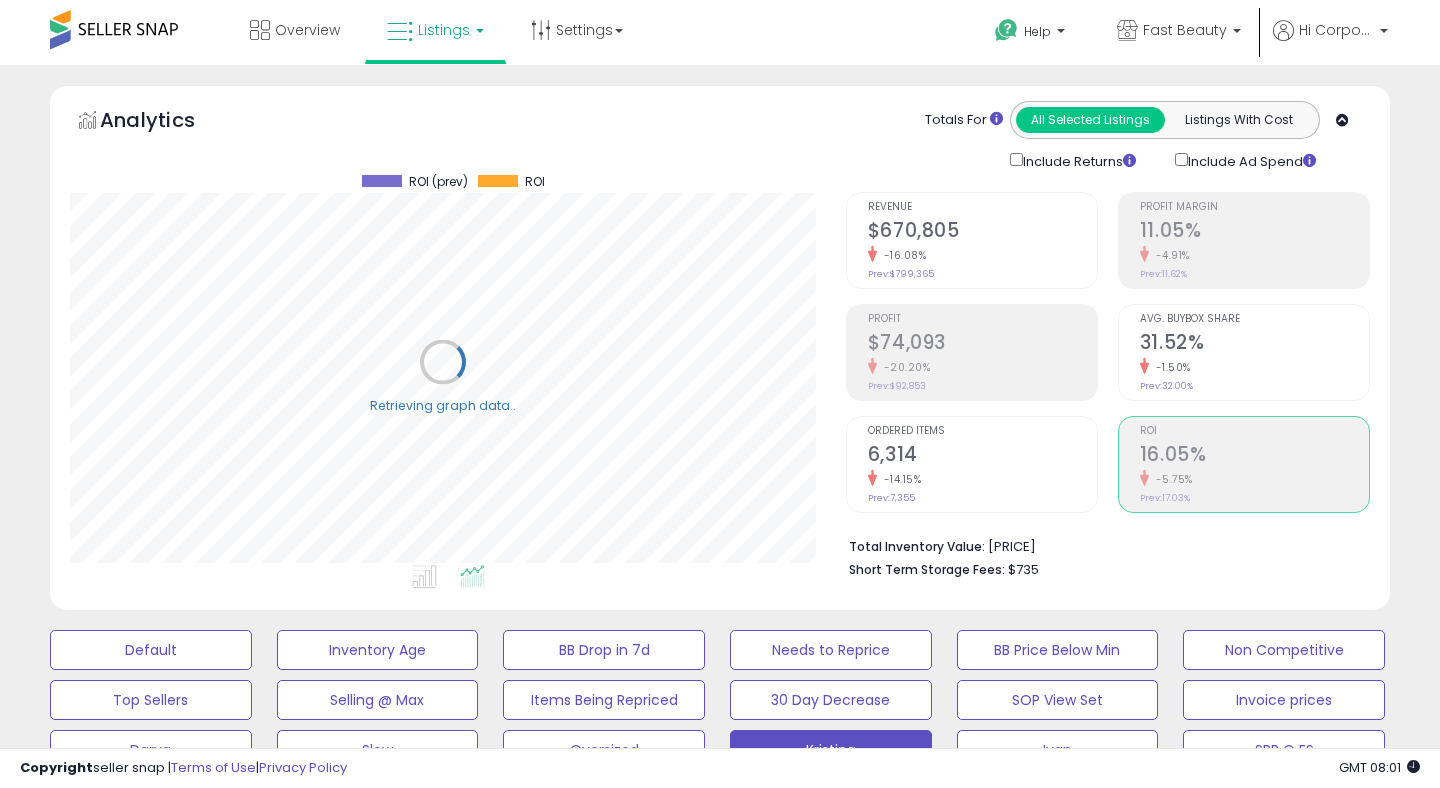 scroll, scrollTop: 999590, scrollLeft: 999224, axis: both 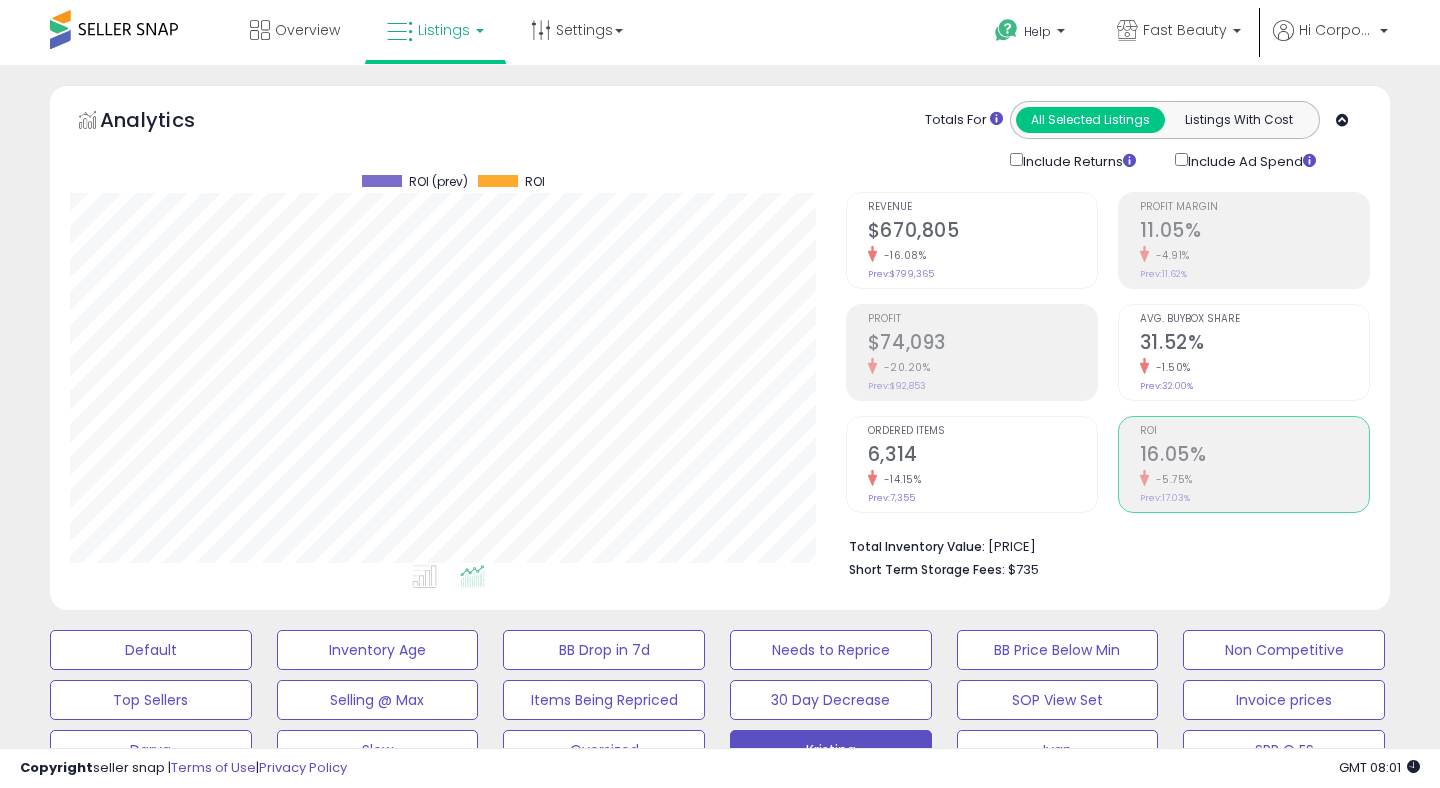 click on "$74,093" at bounding box center [982, 344] 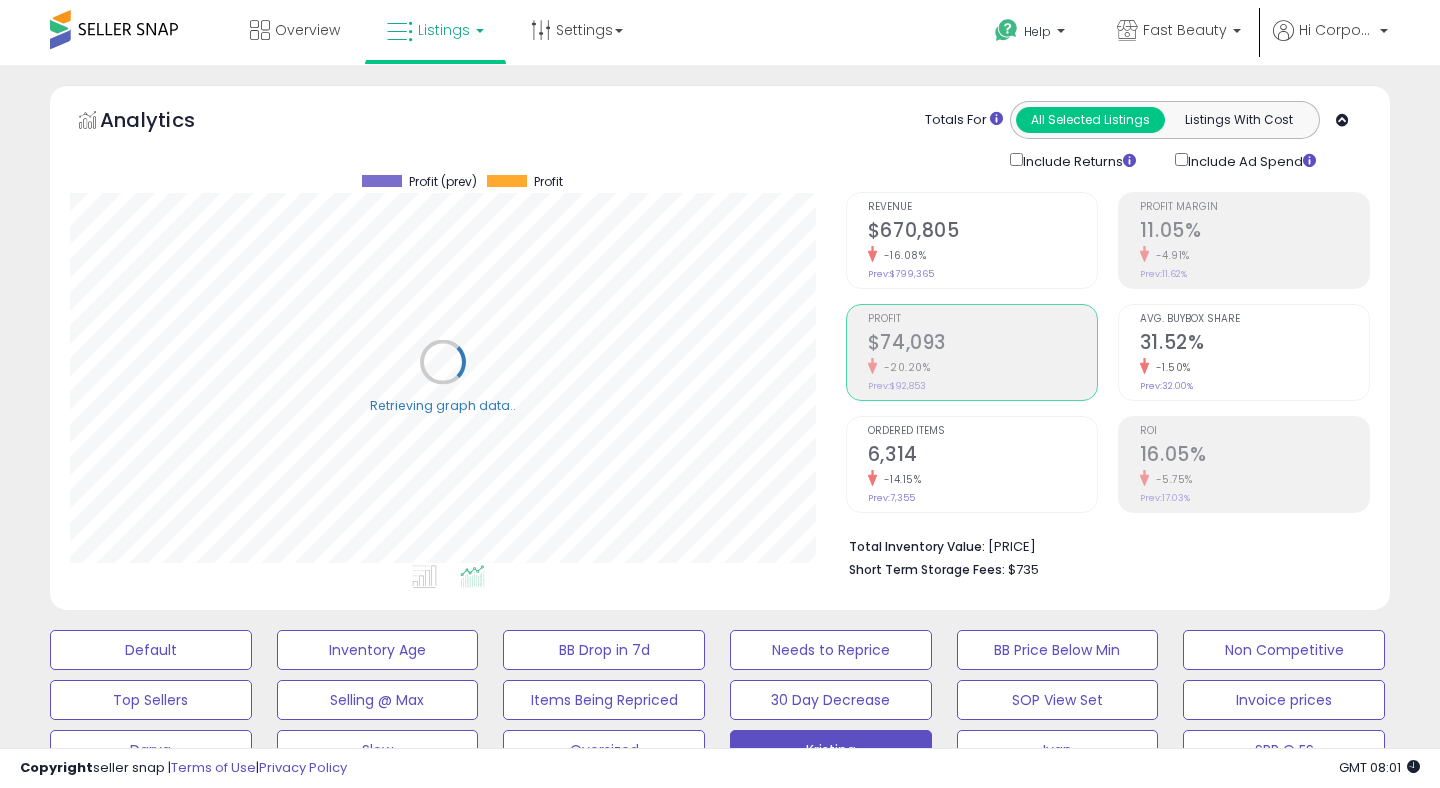 scroll, scrollTop: 999590, scrollLeft: 999224, axis: both 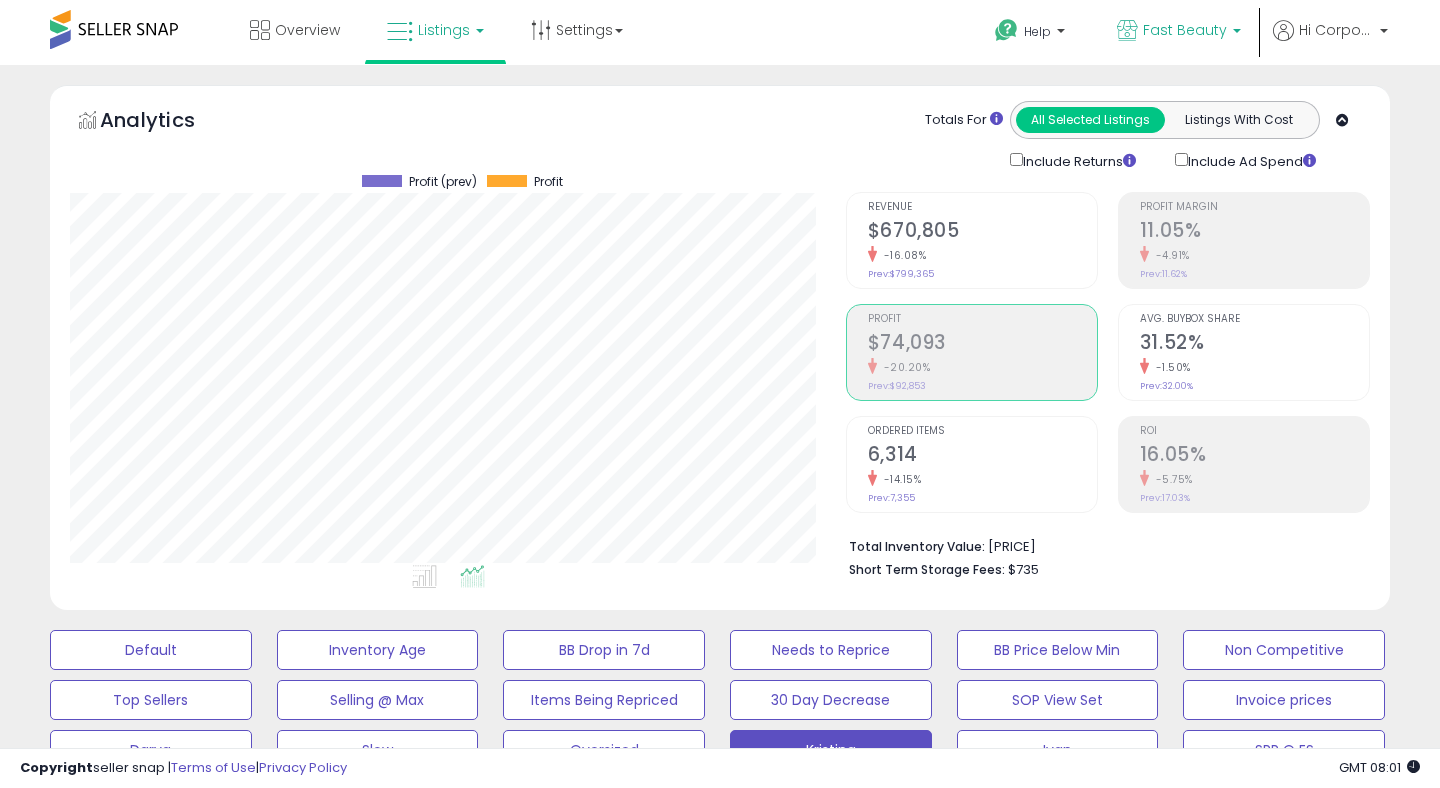 click on "Fast Beauty" at bounding box center [1185, 30] 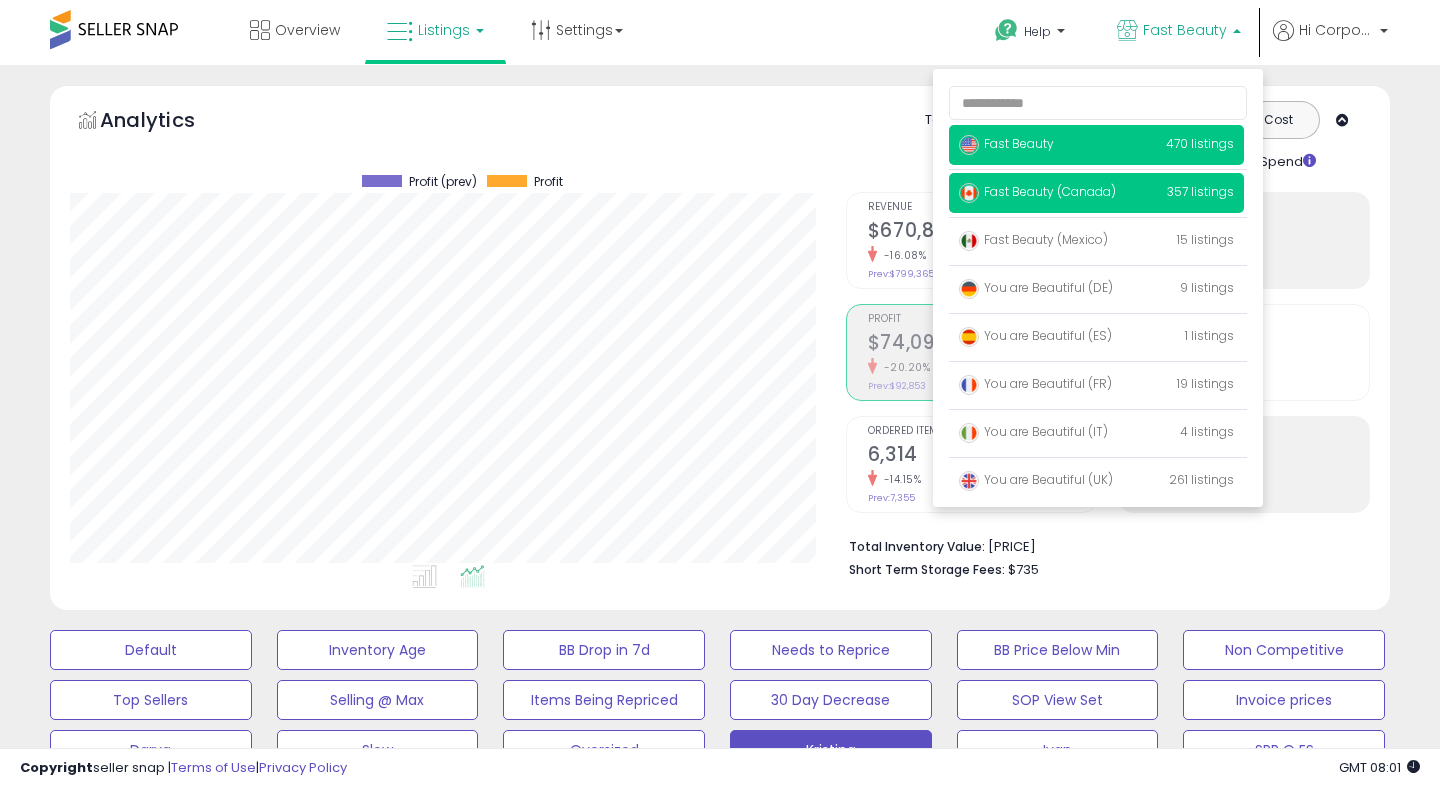 click on "Fast Beauty (Canada)
357
listings" at bounding box center [1096, 193] 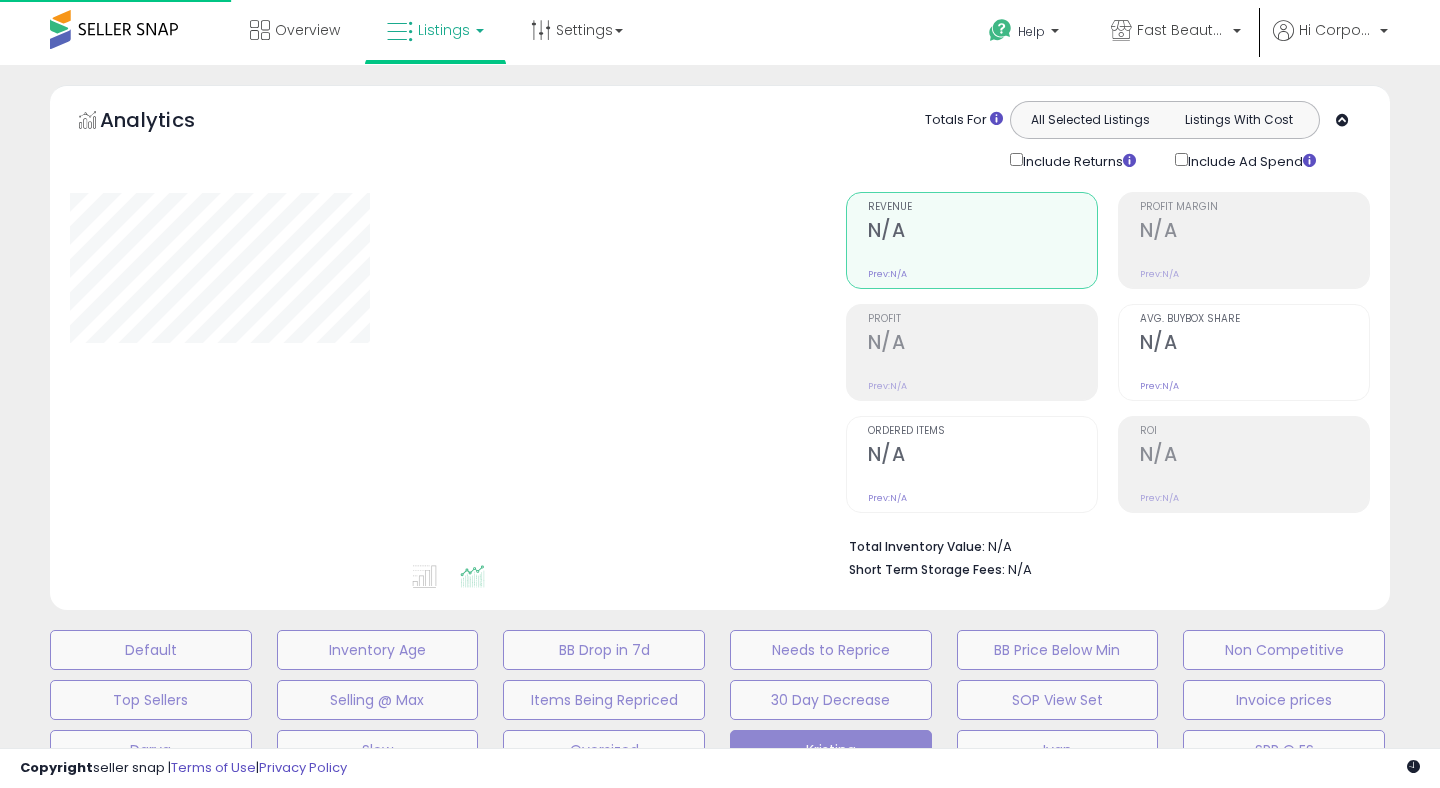 scroll, scrollTop: 0, scrollLeft: 0, axis: both 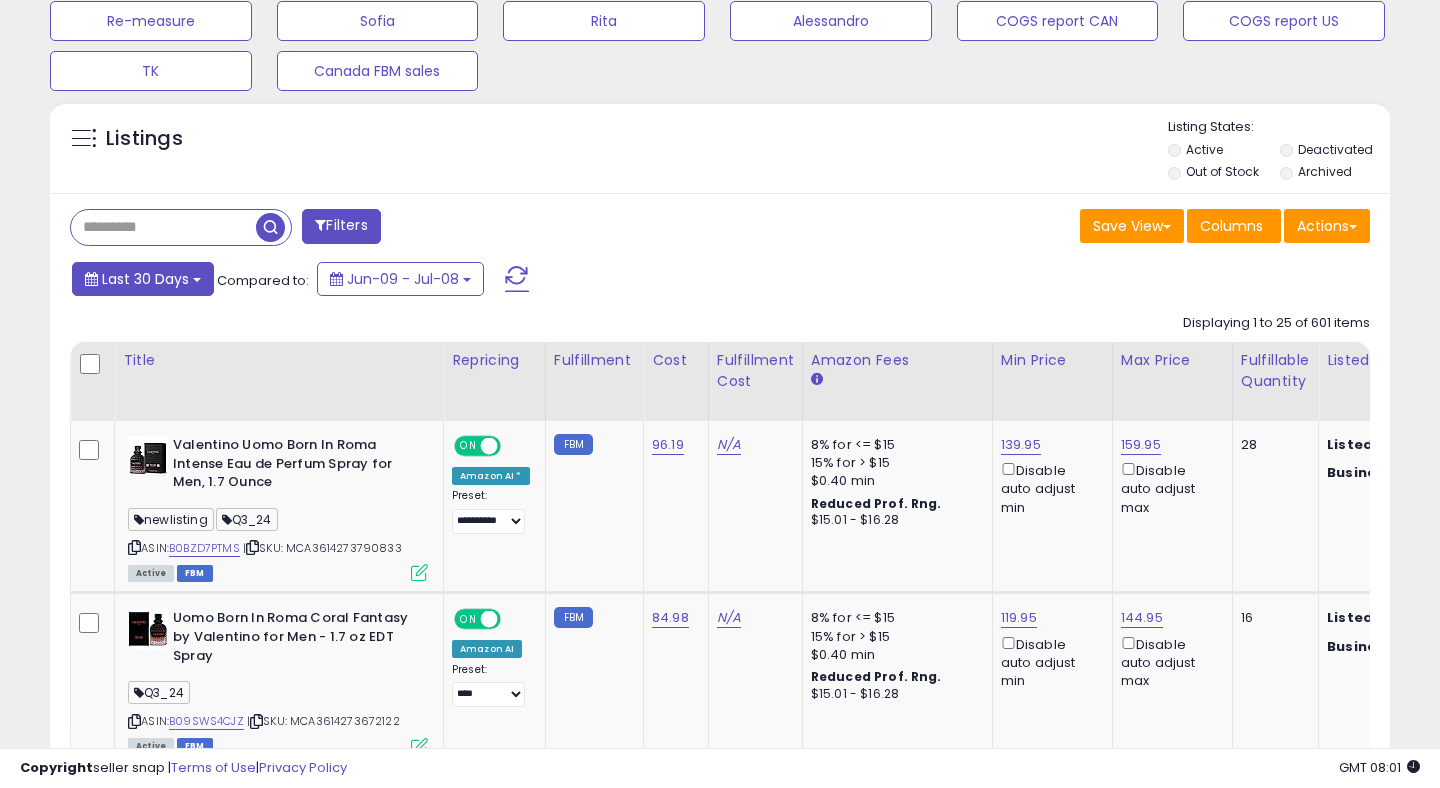 click on "Last 30 Days" at bounding box center (143, 279) 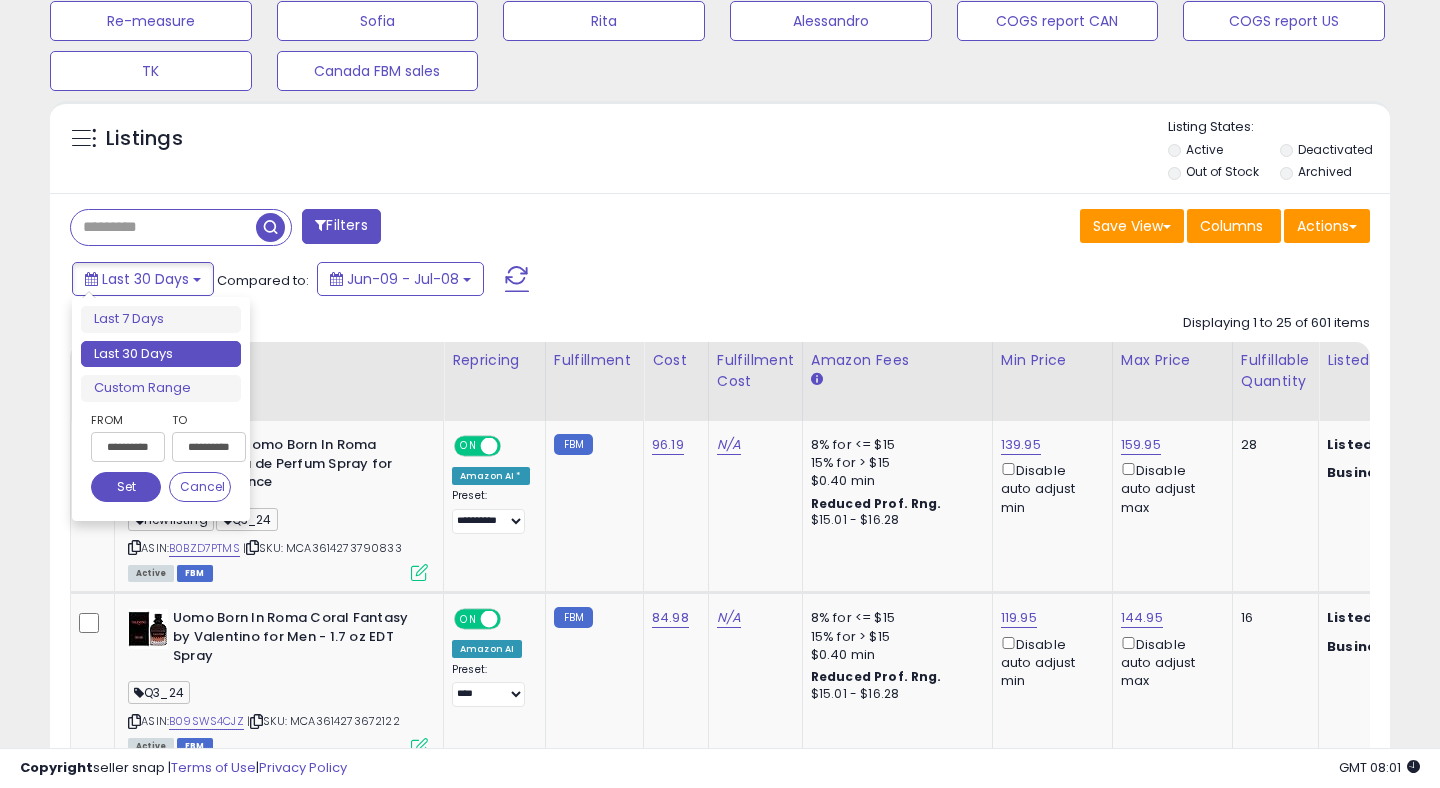 click on "**********" at bounding box center (128, 447) 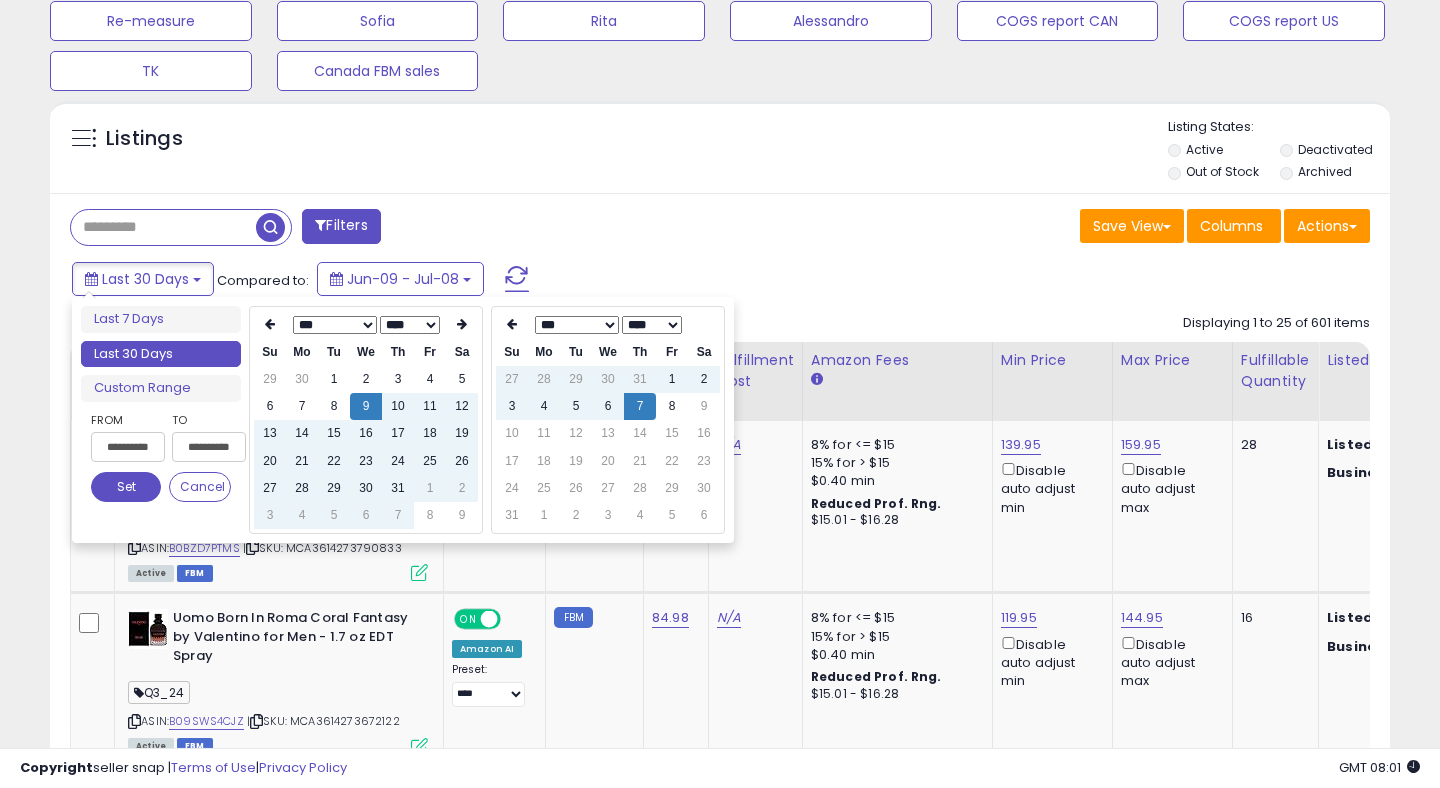 type on "**********" 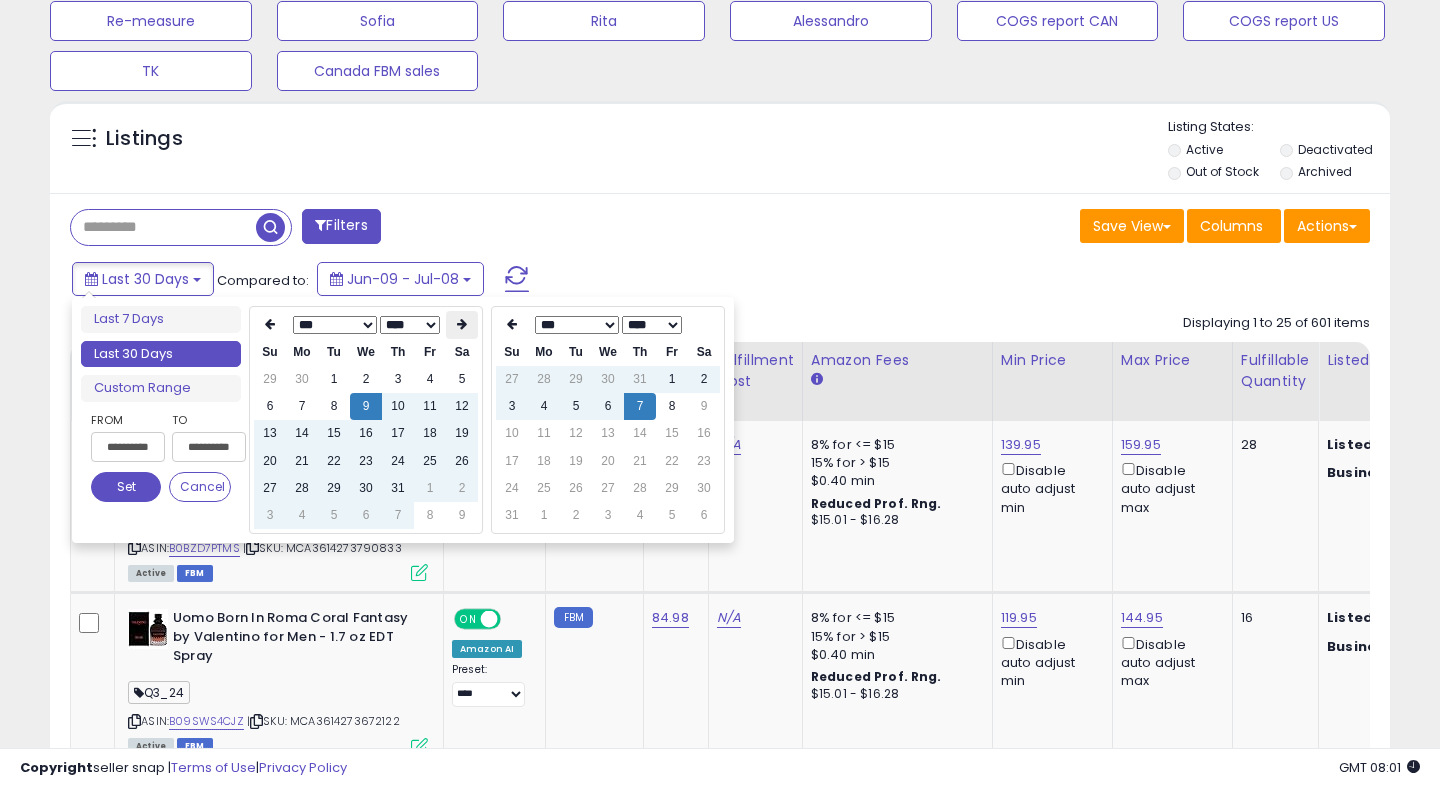 click at bounding box center (462, 324) 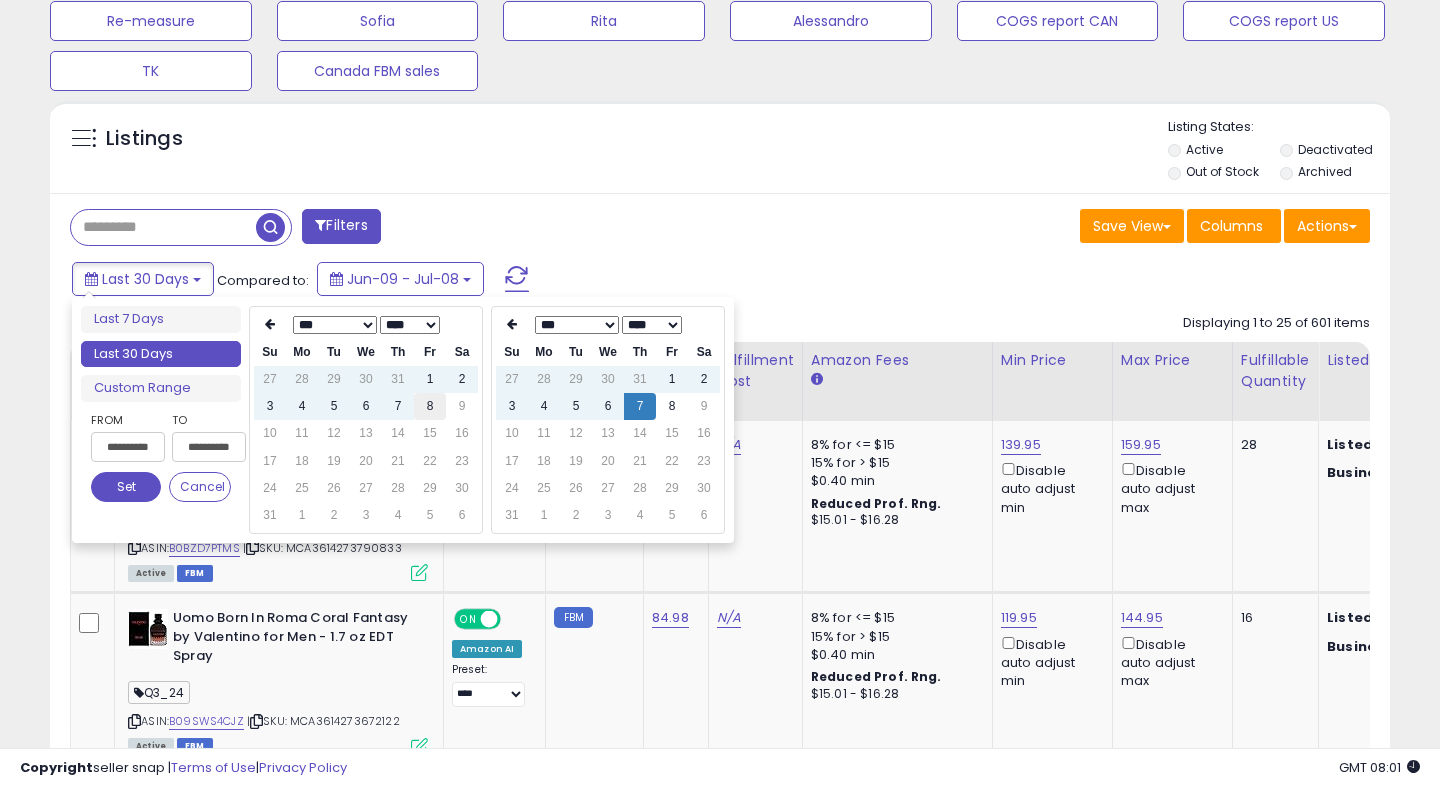 type on "**********" 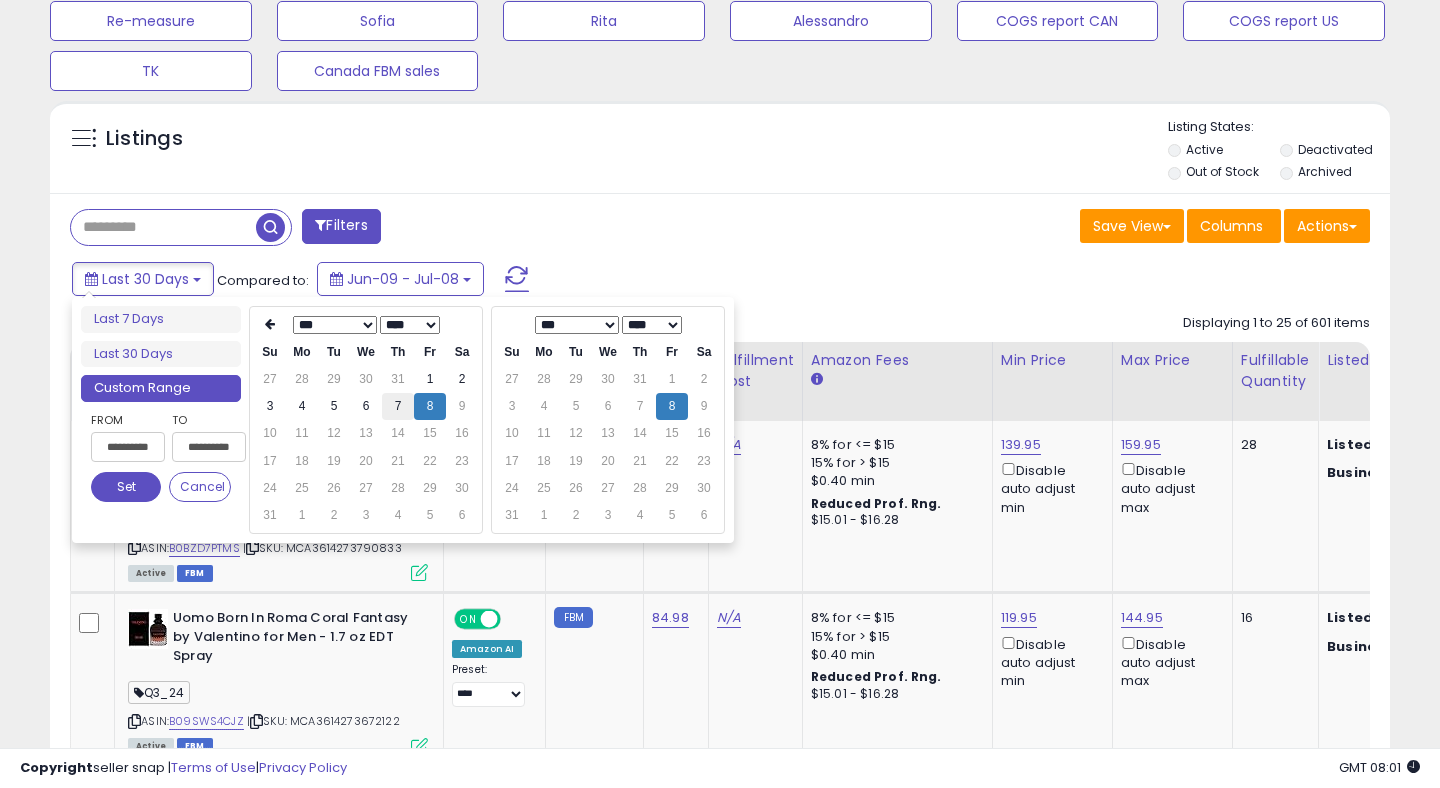 click on "7" at bounding box center (398, 406) 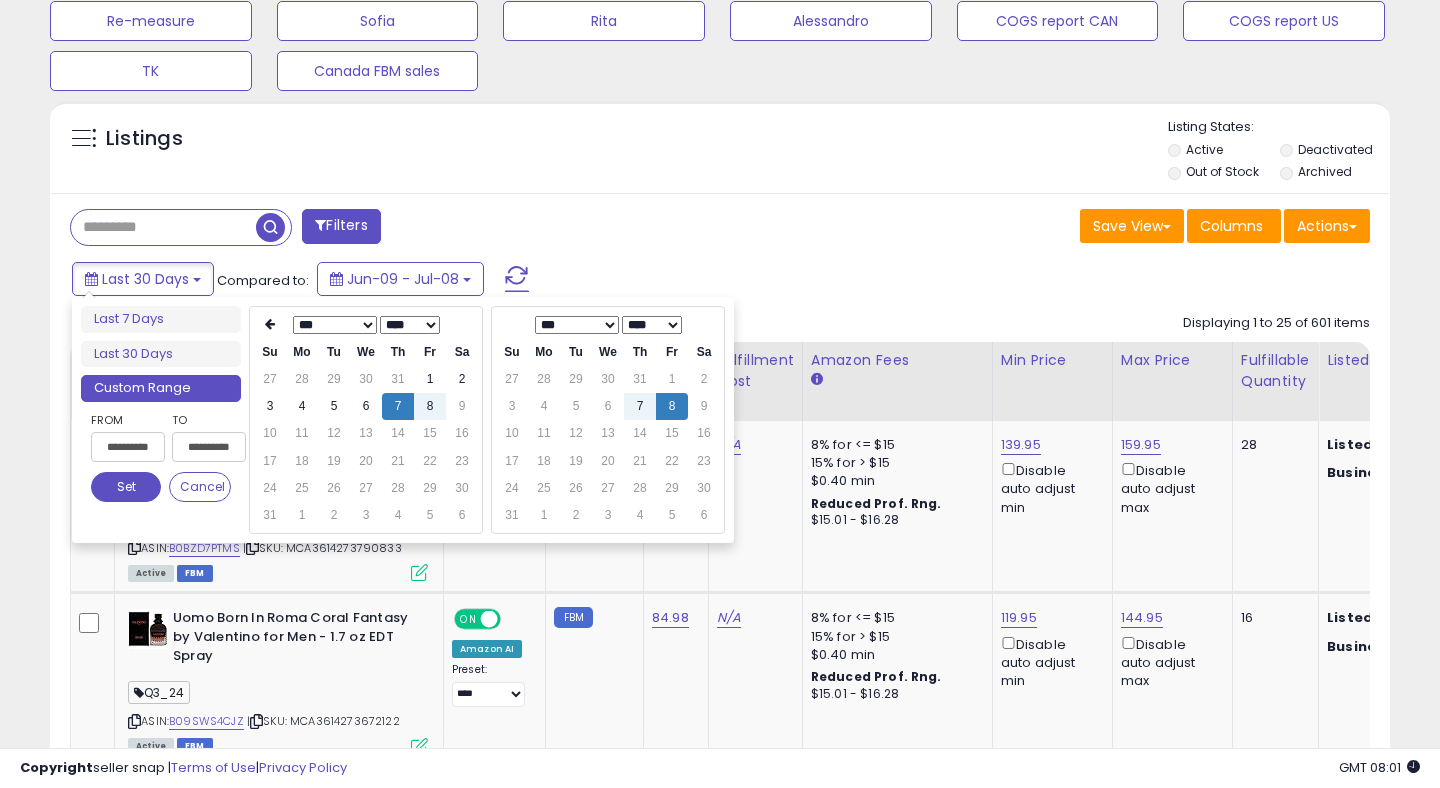 type on "**********" 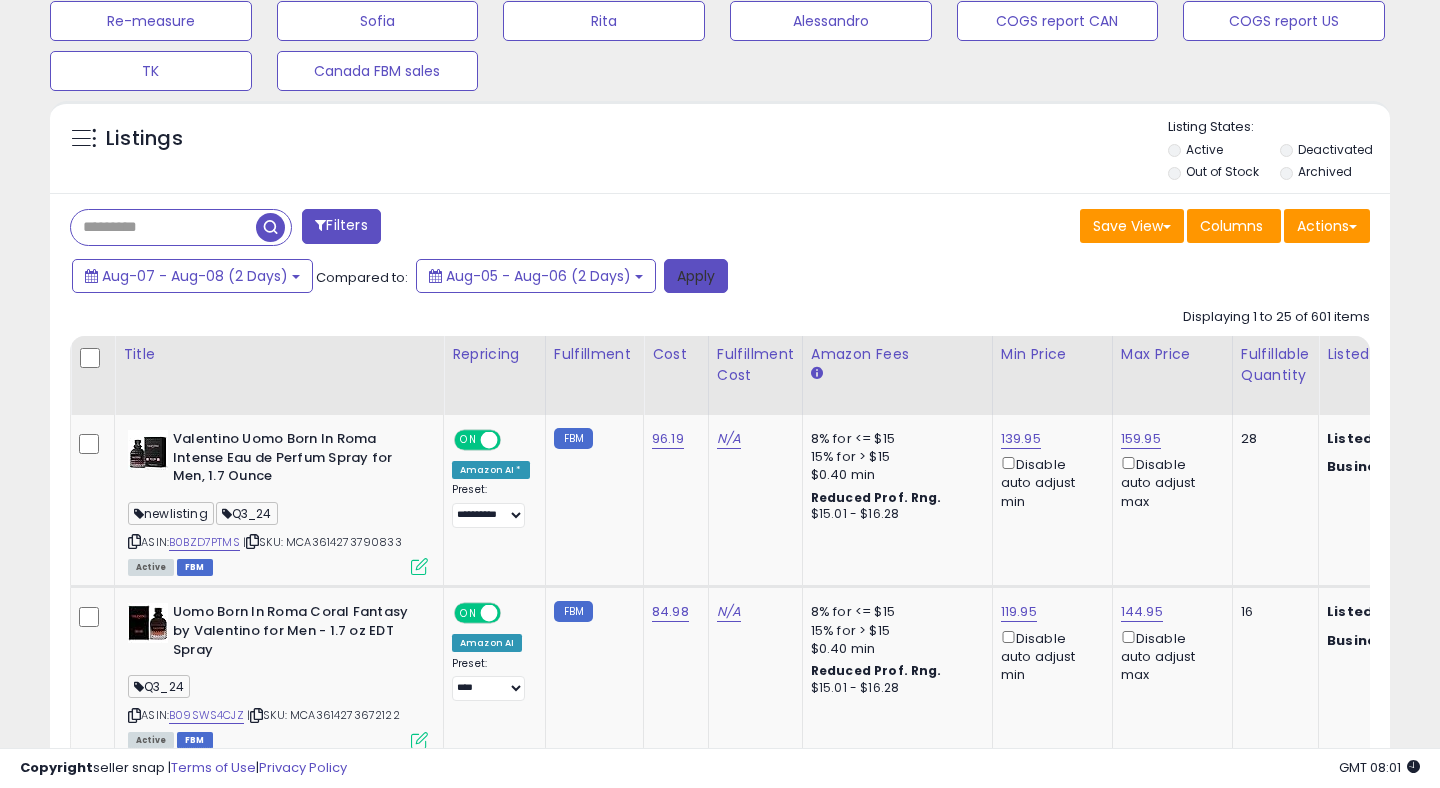 click on "Apply" at bounding box center (696, 276) 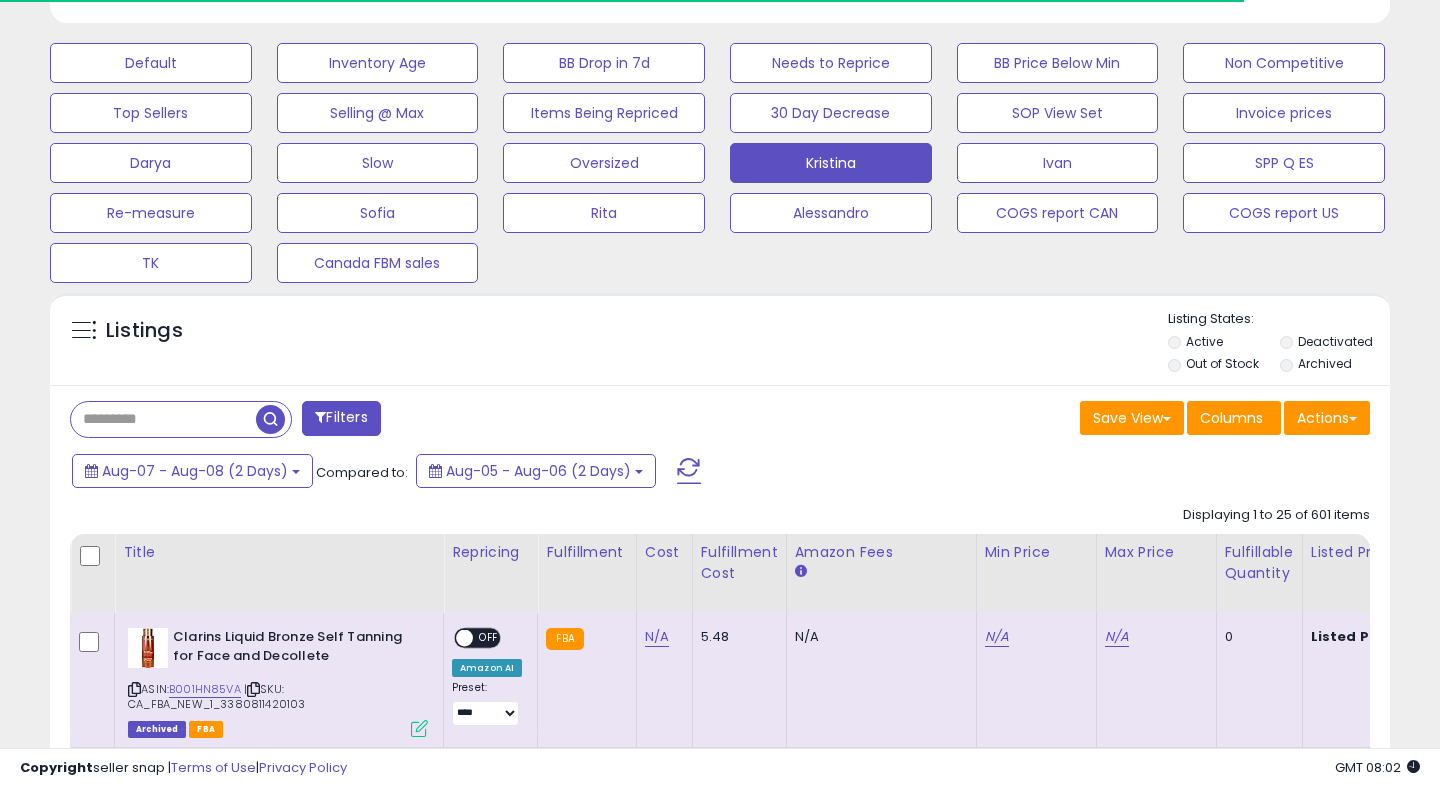 scroll, scrollTop: 779, scrollLeft: 0, axis: vertical 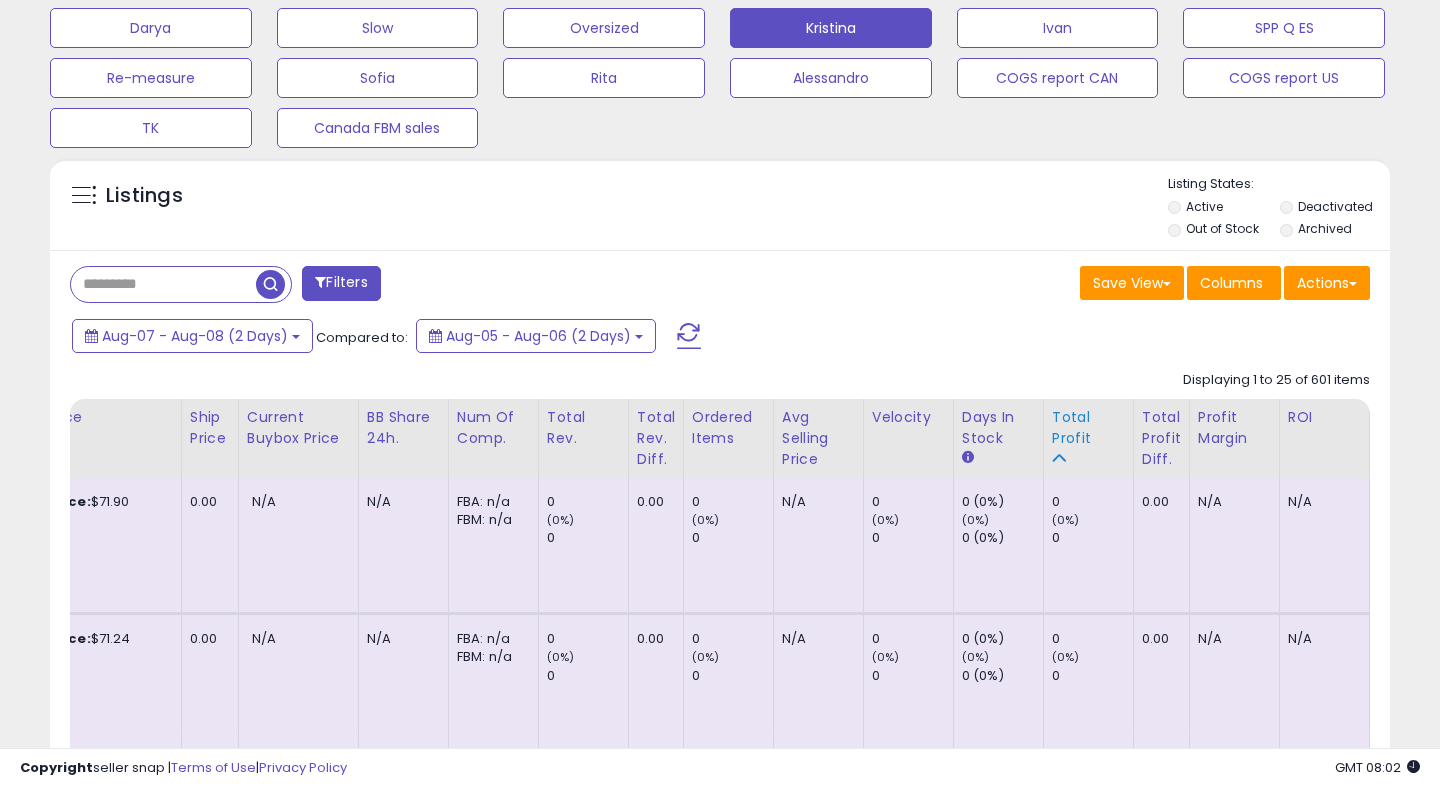click on "Total Profit" at bounding box center [1088, 428] 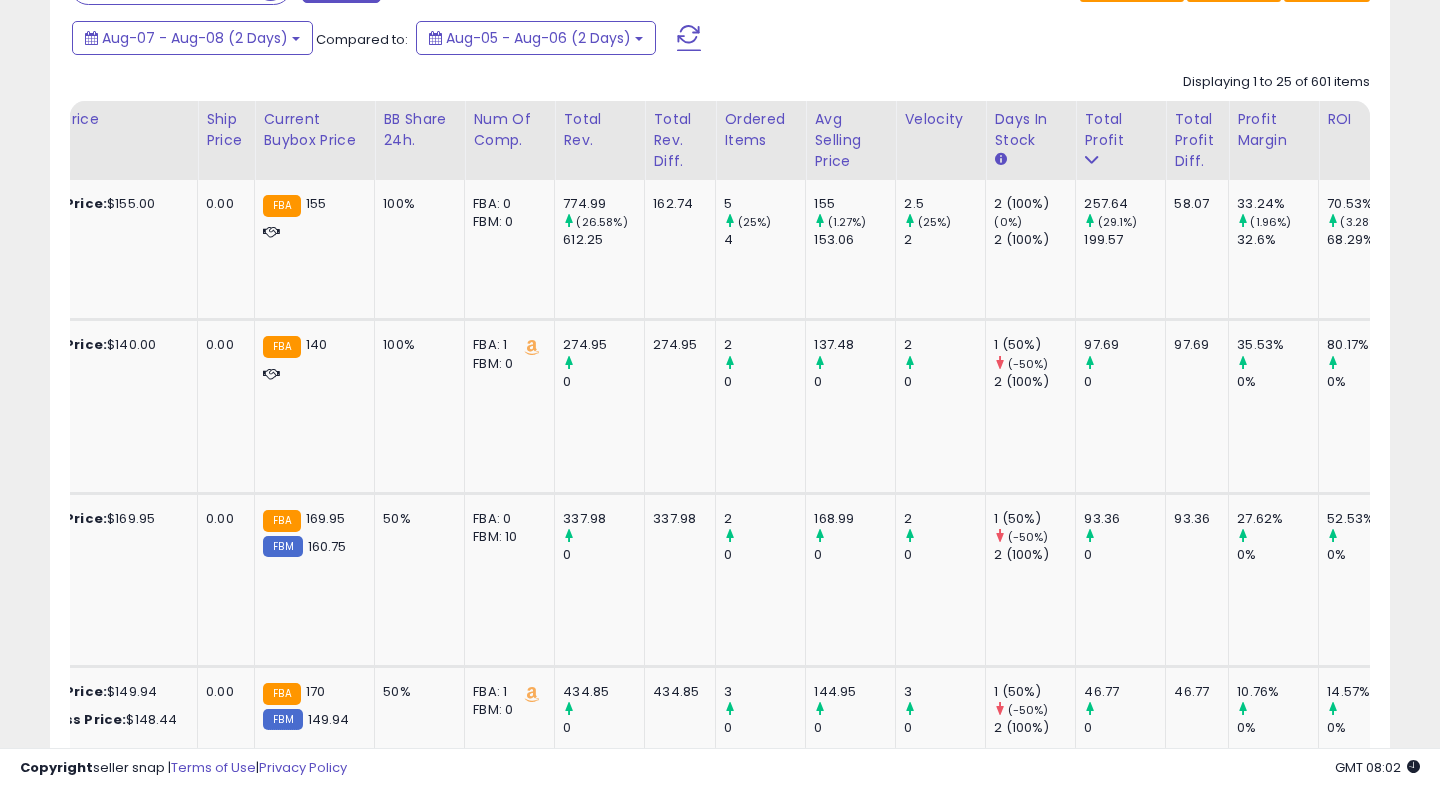 scroll, scrollTop: 1023, scrollLeft: 0, axis: vertical 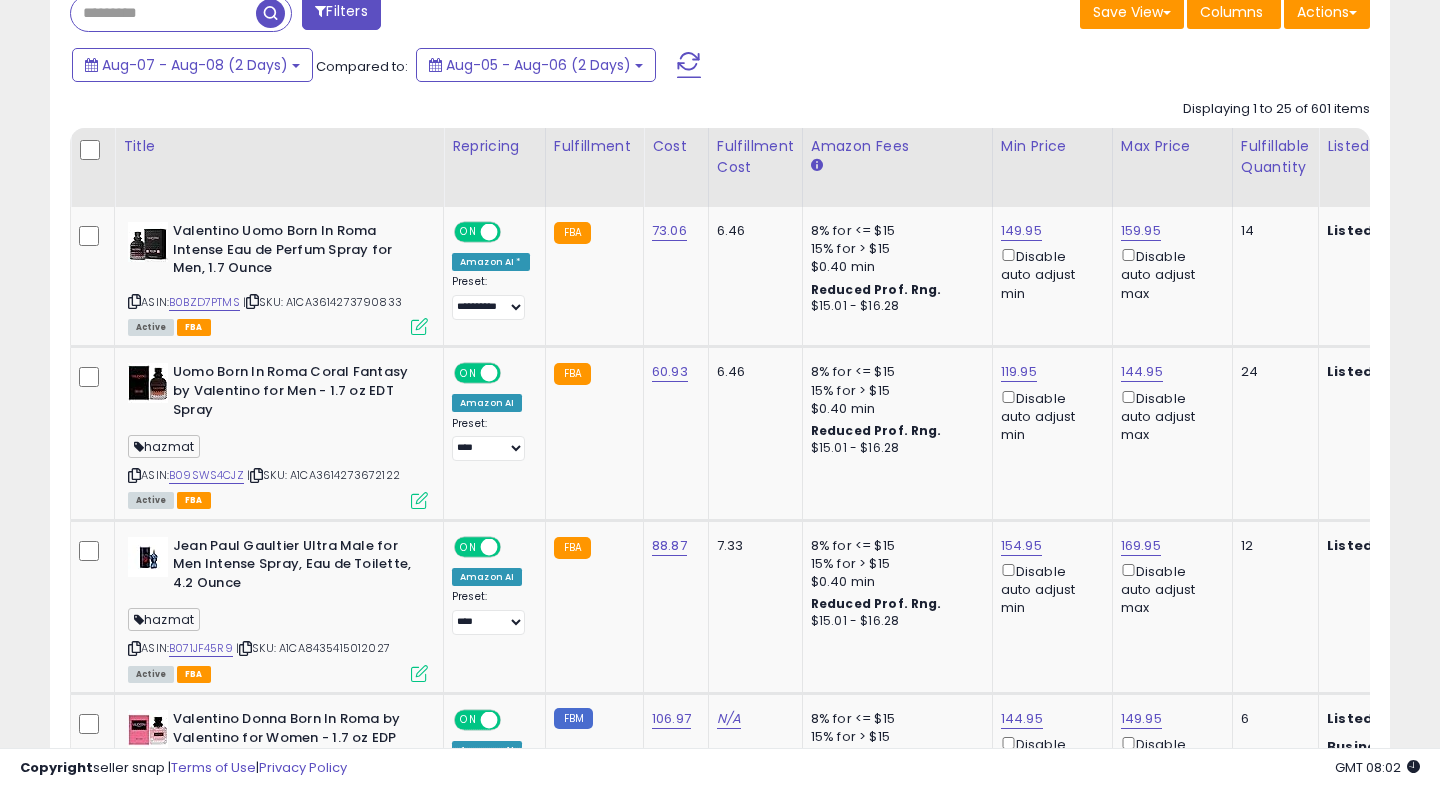 click on "6.46" 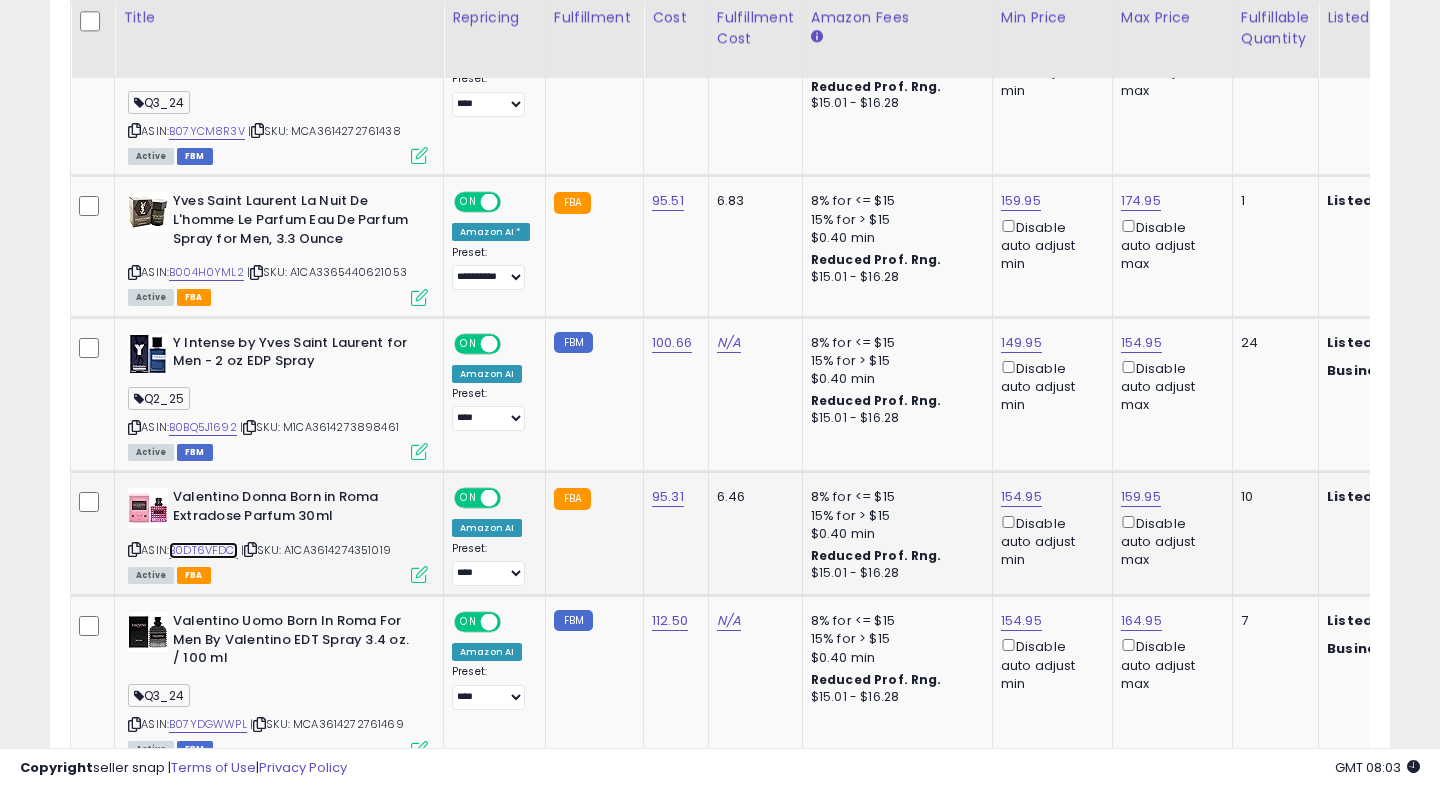 click on "B0DT6VFDC1" at bounding box center [203, 550] 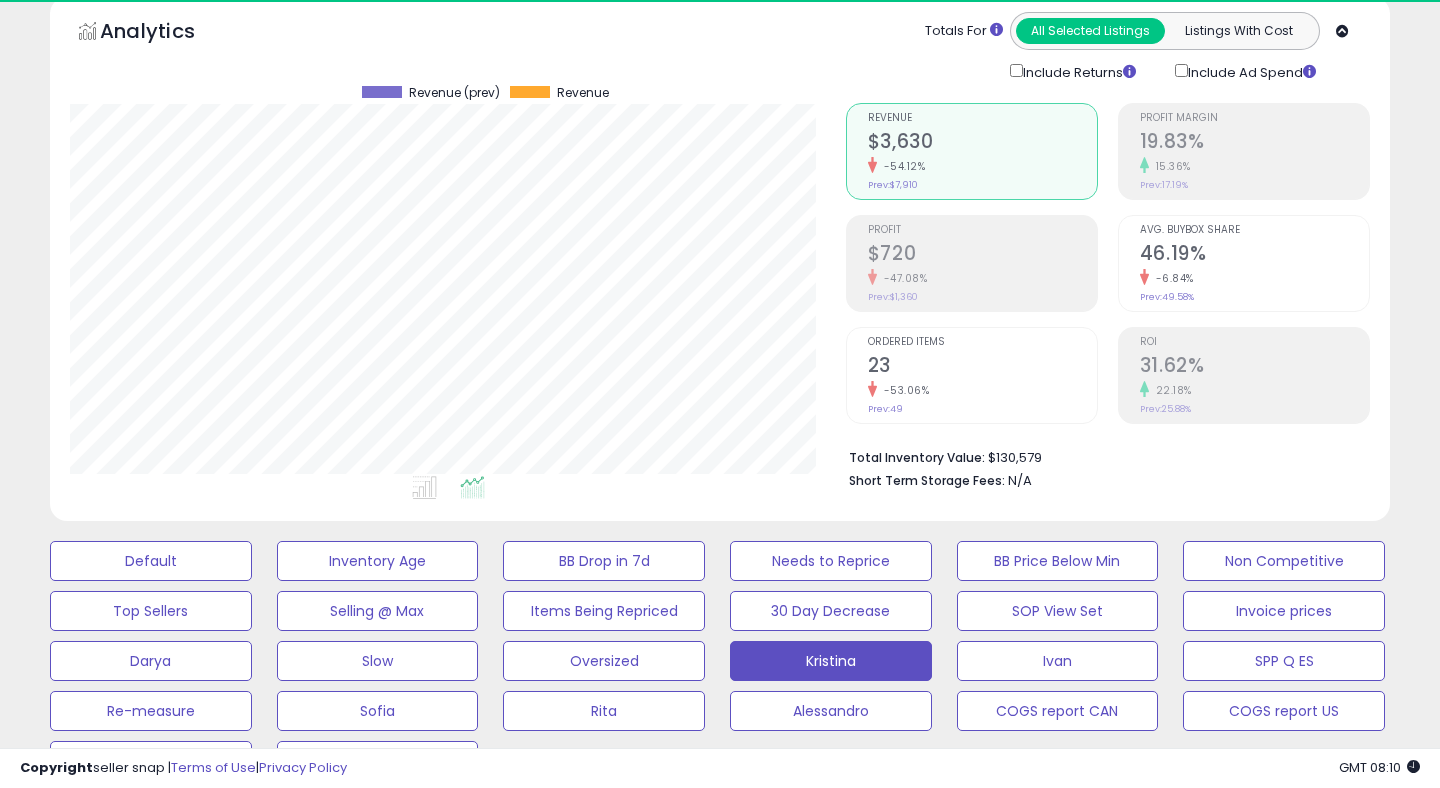 scroll, scrollTop: 0, scrollLeft: 0, axis: both 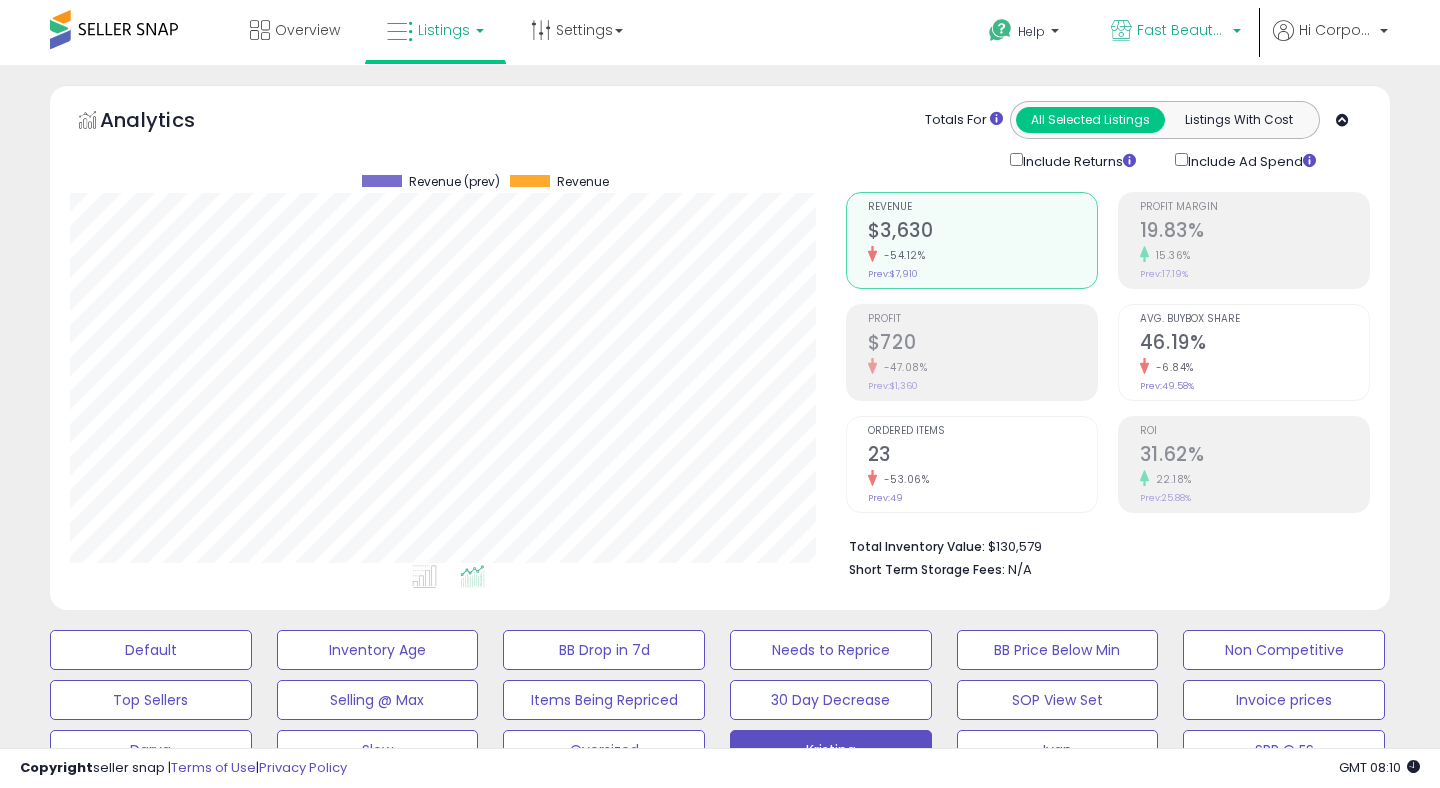 click on "Fast Beauty (Canada)" at bounding box center [1182, 30] 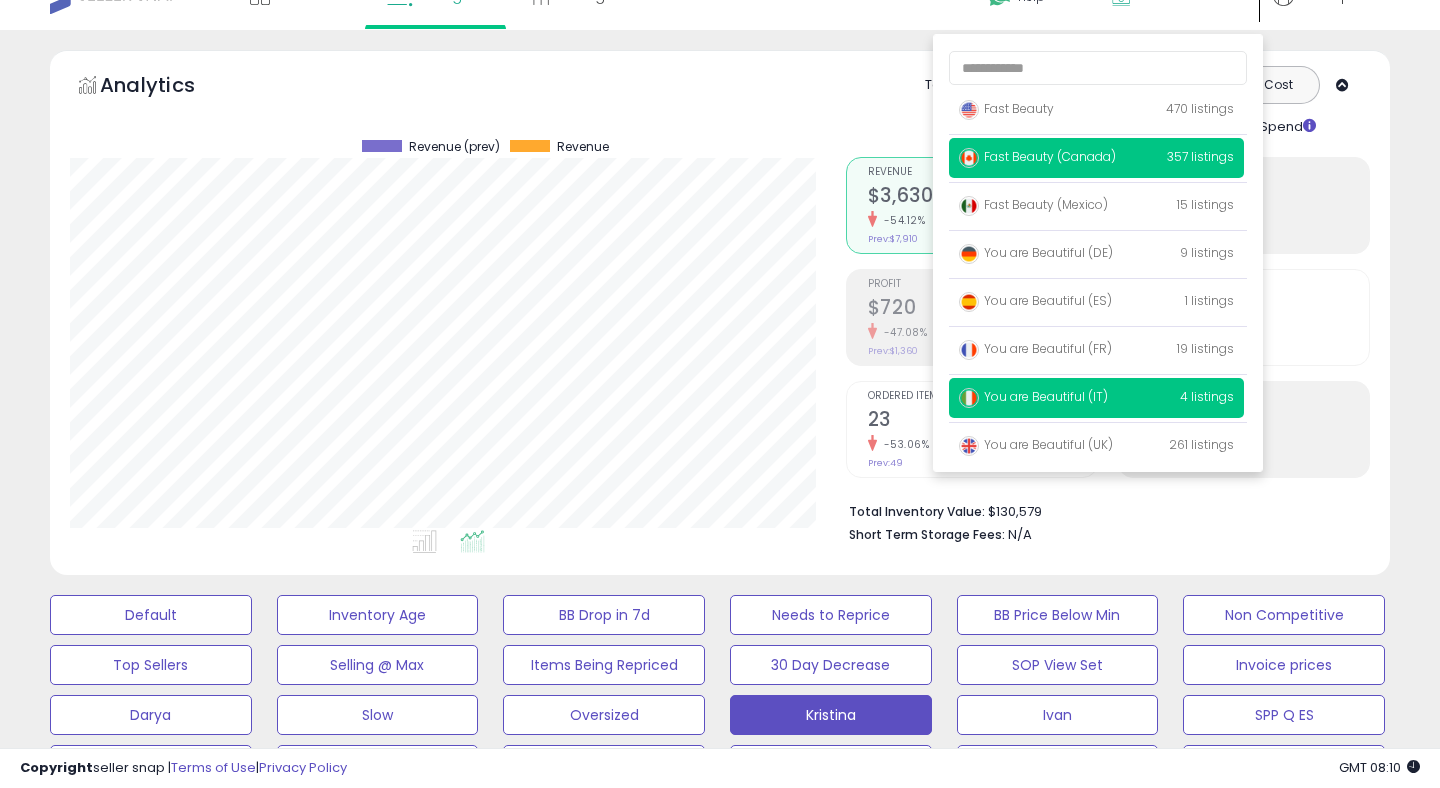 scroll, scrollTop: 45, scrollLeft: 0, axis: vertical 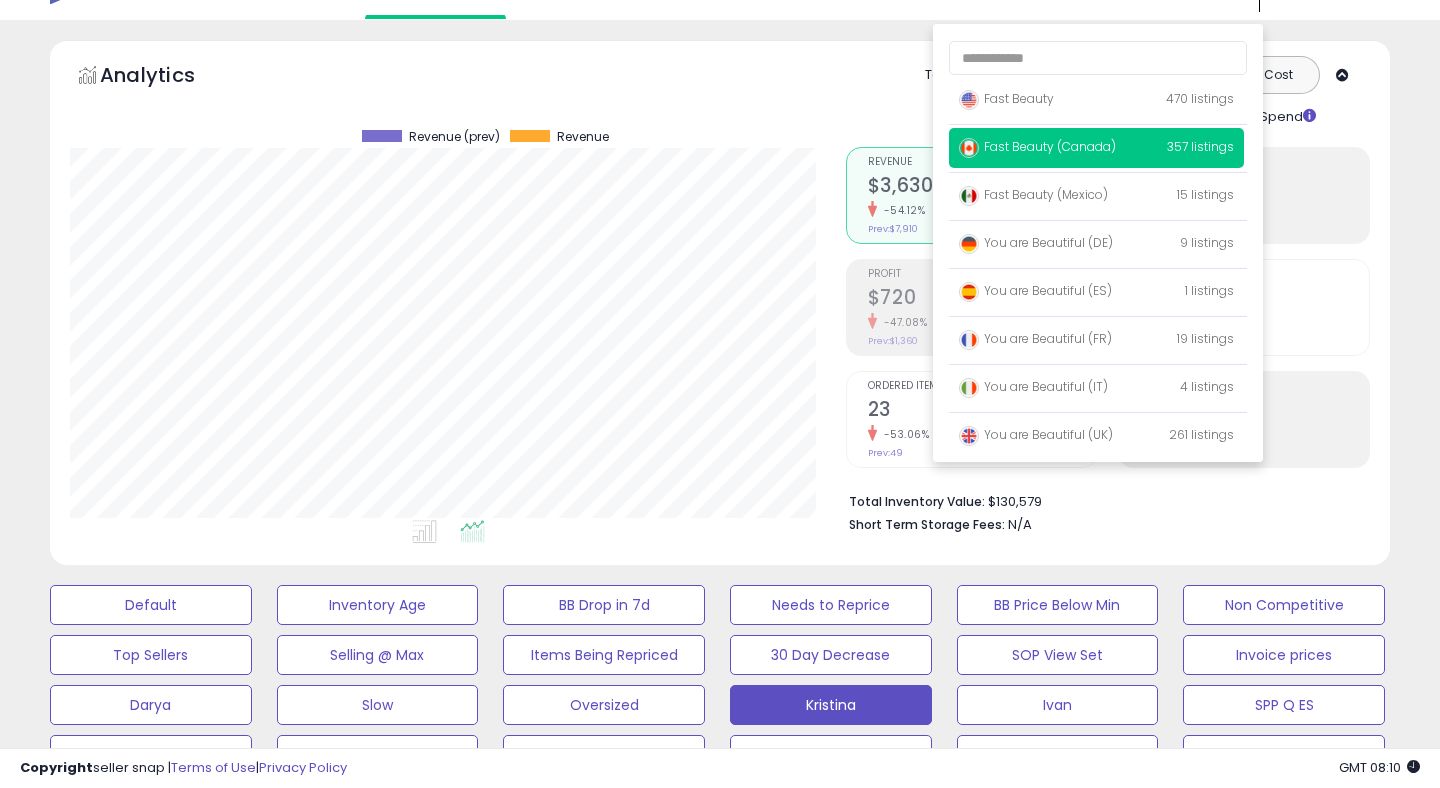 click at bounding box center [428, 535] 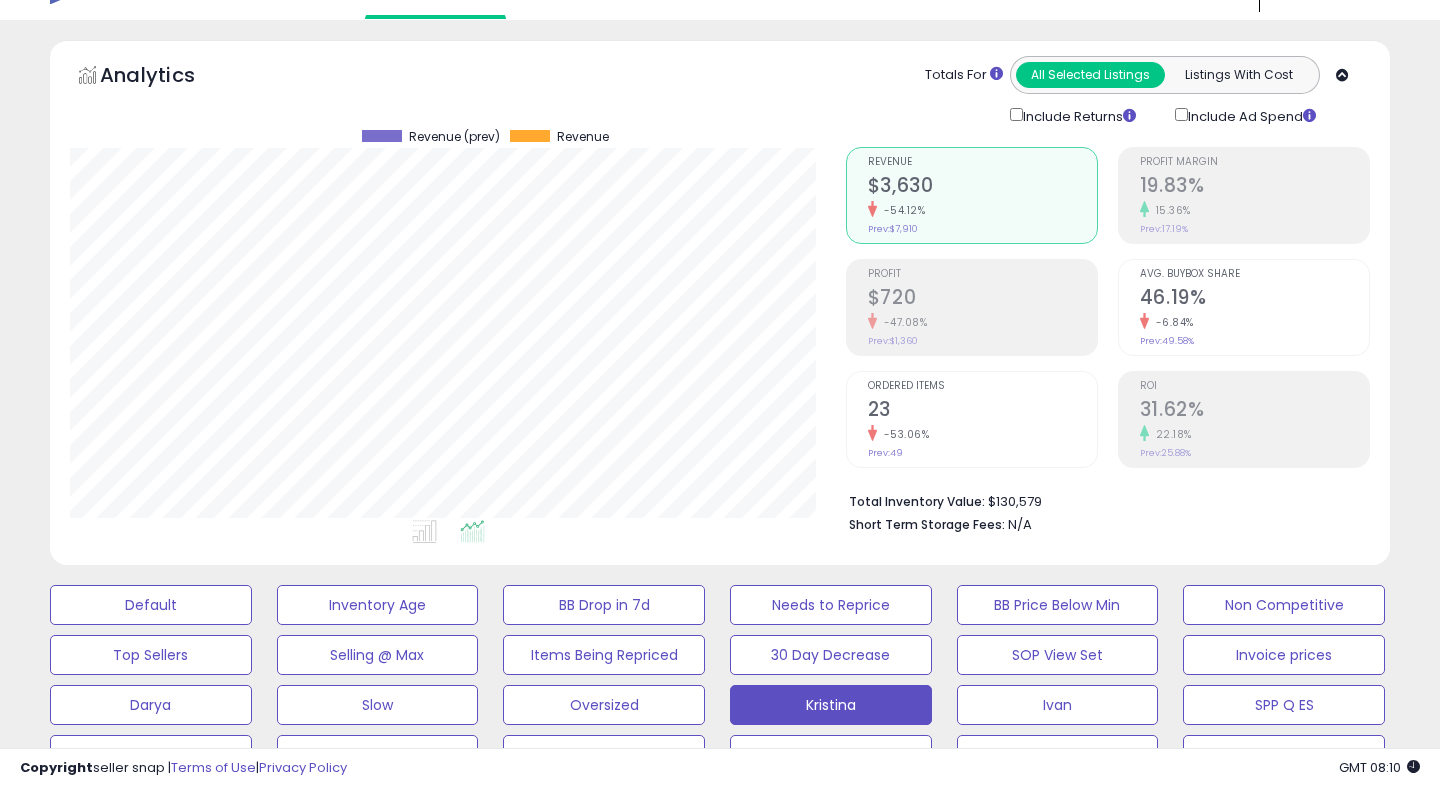 scroll, scrollTop: 0, scrollLeft: 0, axis: both 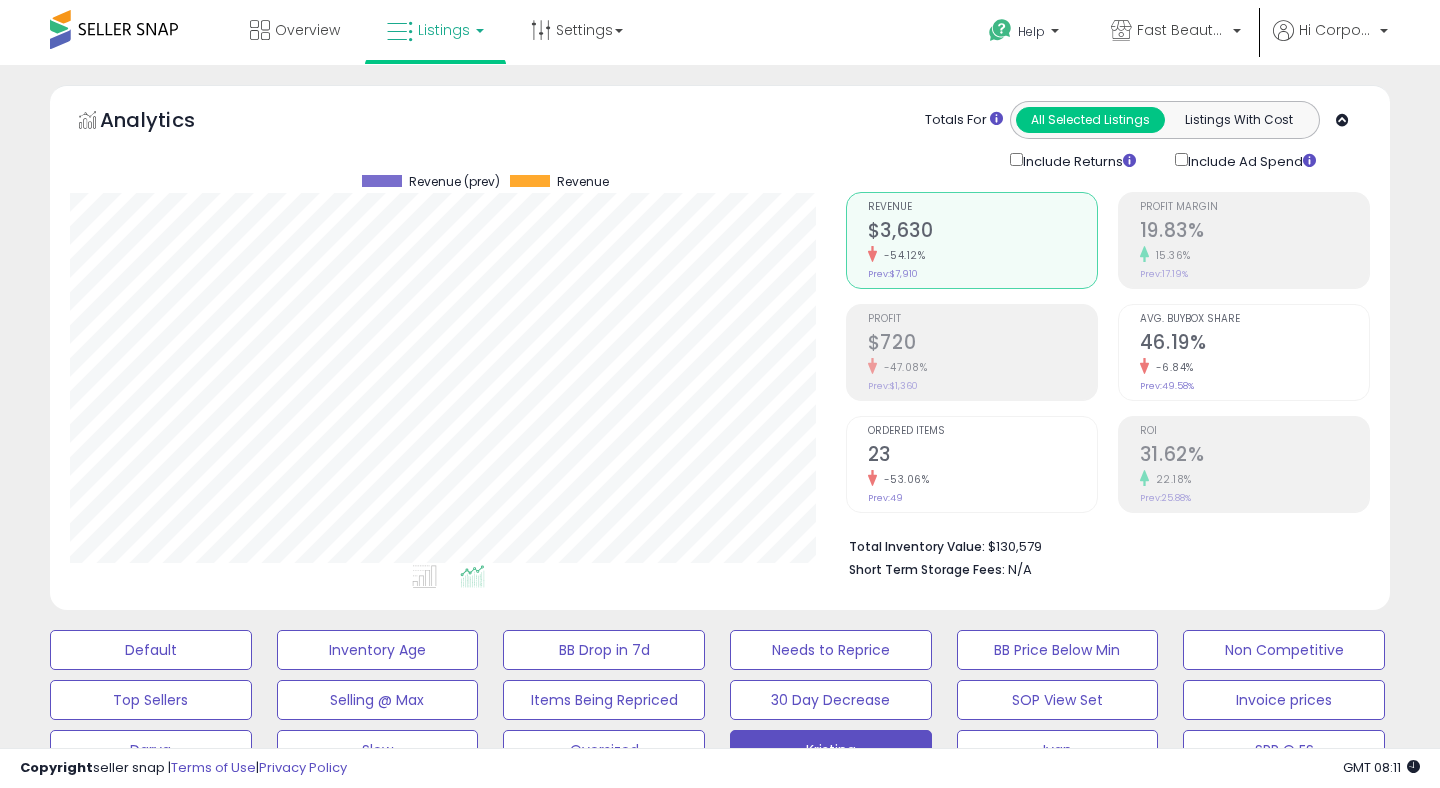 click on "Listings" at bounding box center (444, 30) 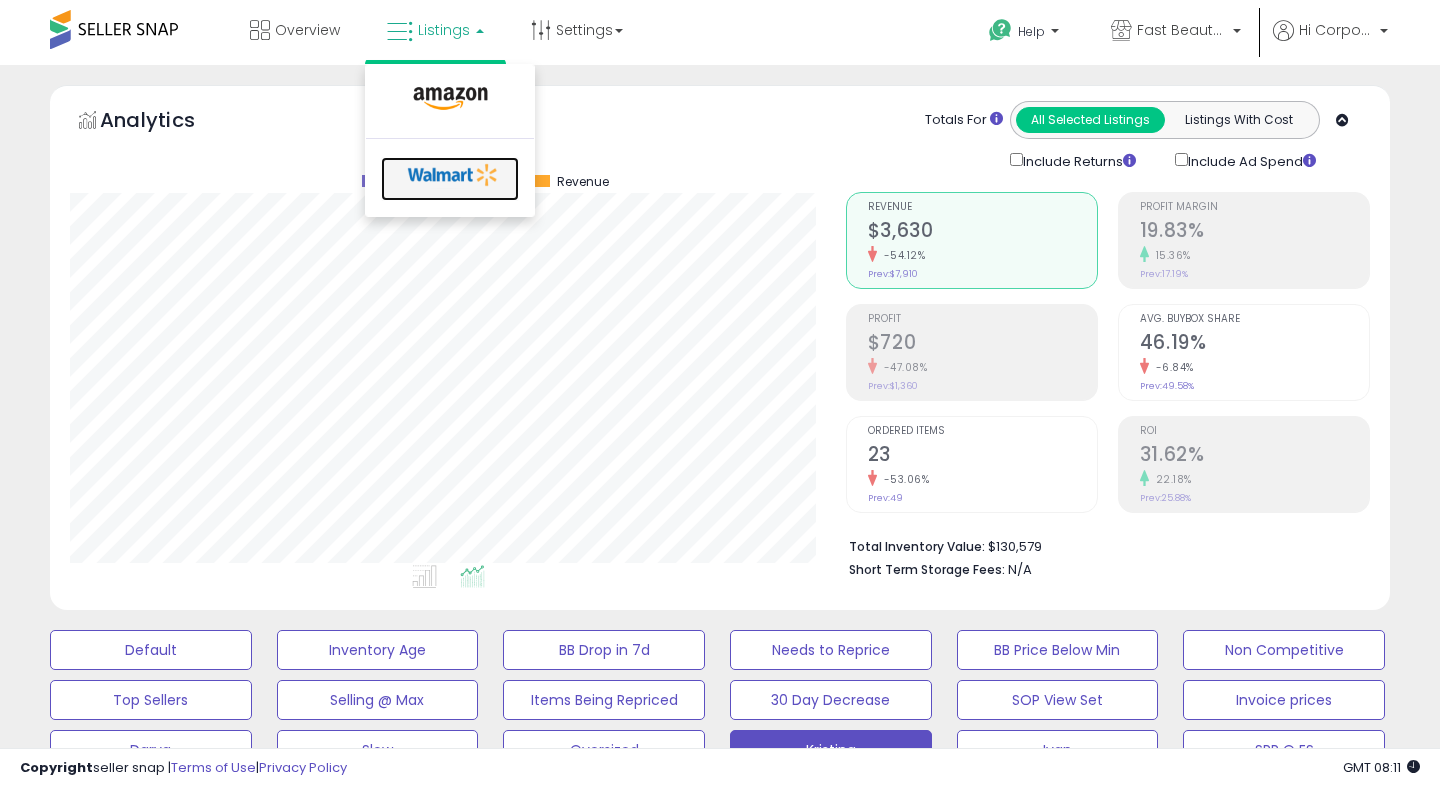 click at bounding box center [453, 175] 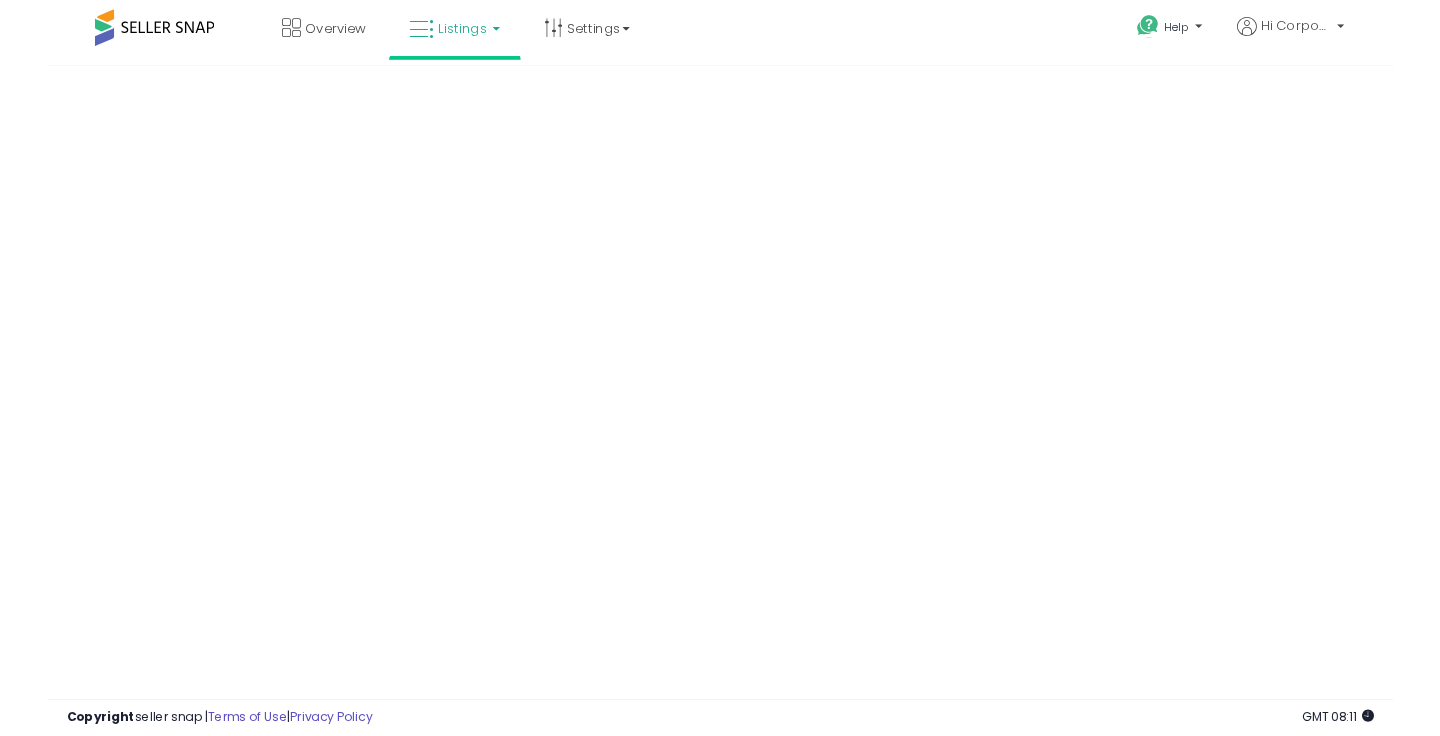 scroll, scrollTop: 0, scrollLeft: 0, axis: both 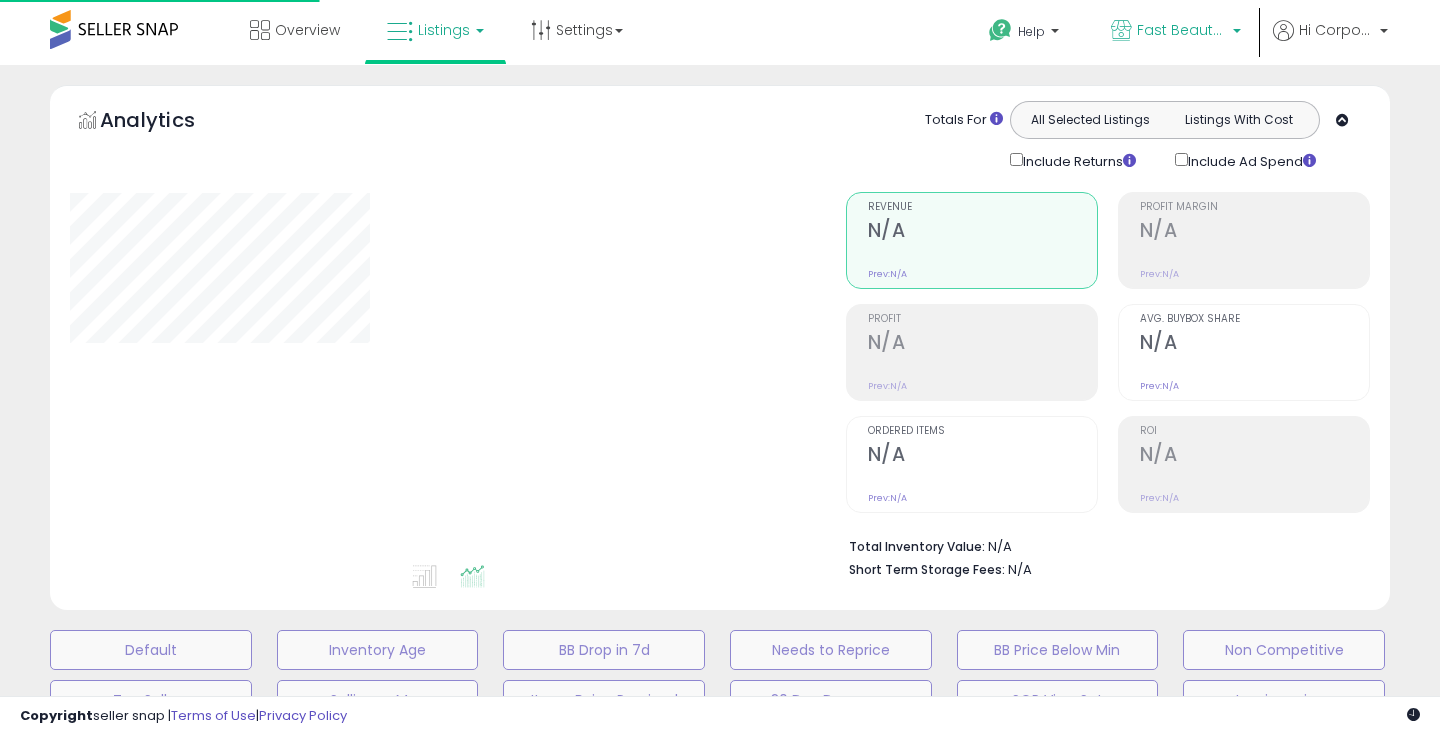 click on "Fast Beauty (Canada)" at bounding box center (1182, 30) 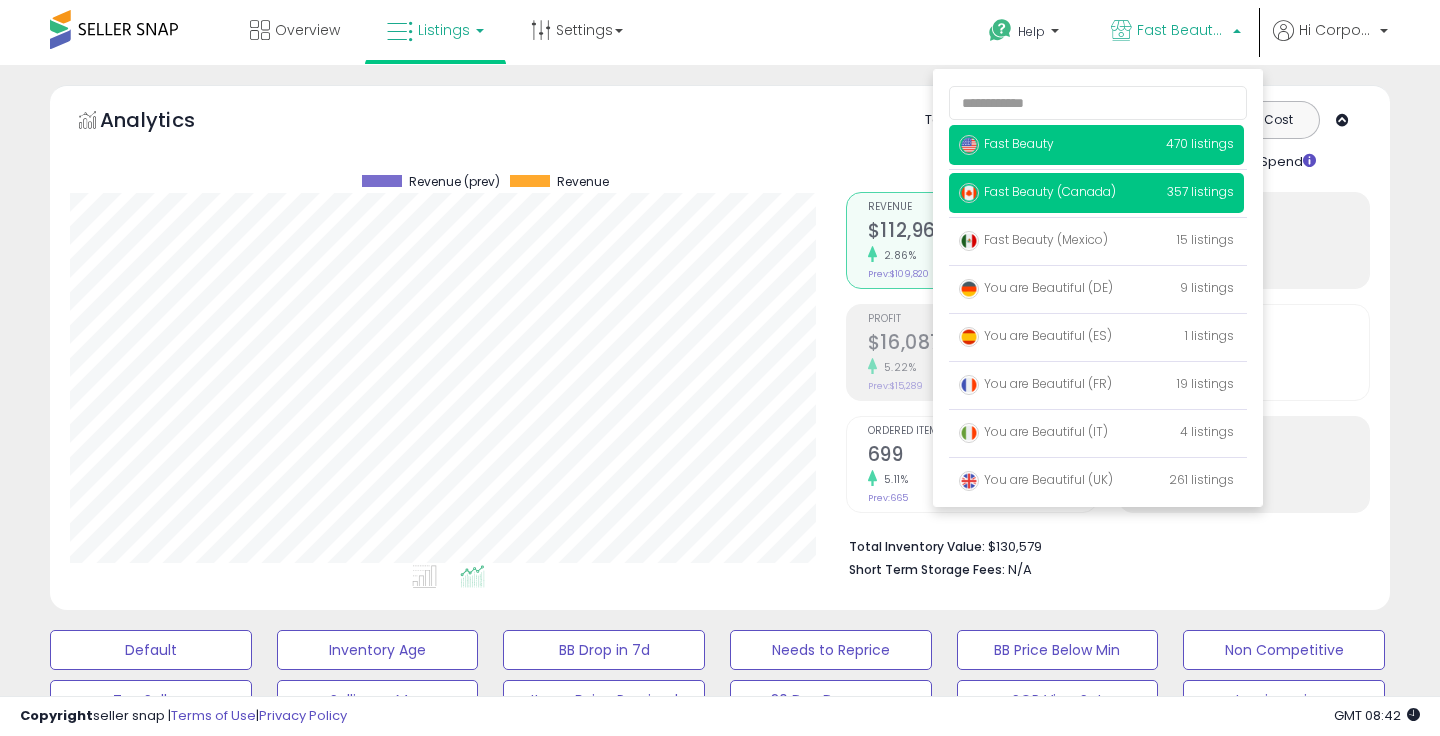 scroll, scrollTop: 999590, scrollLeft: 999224, axis: both 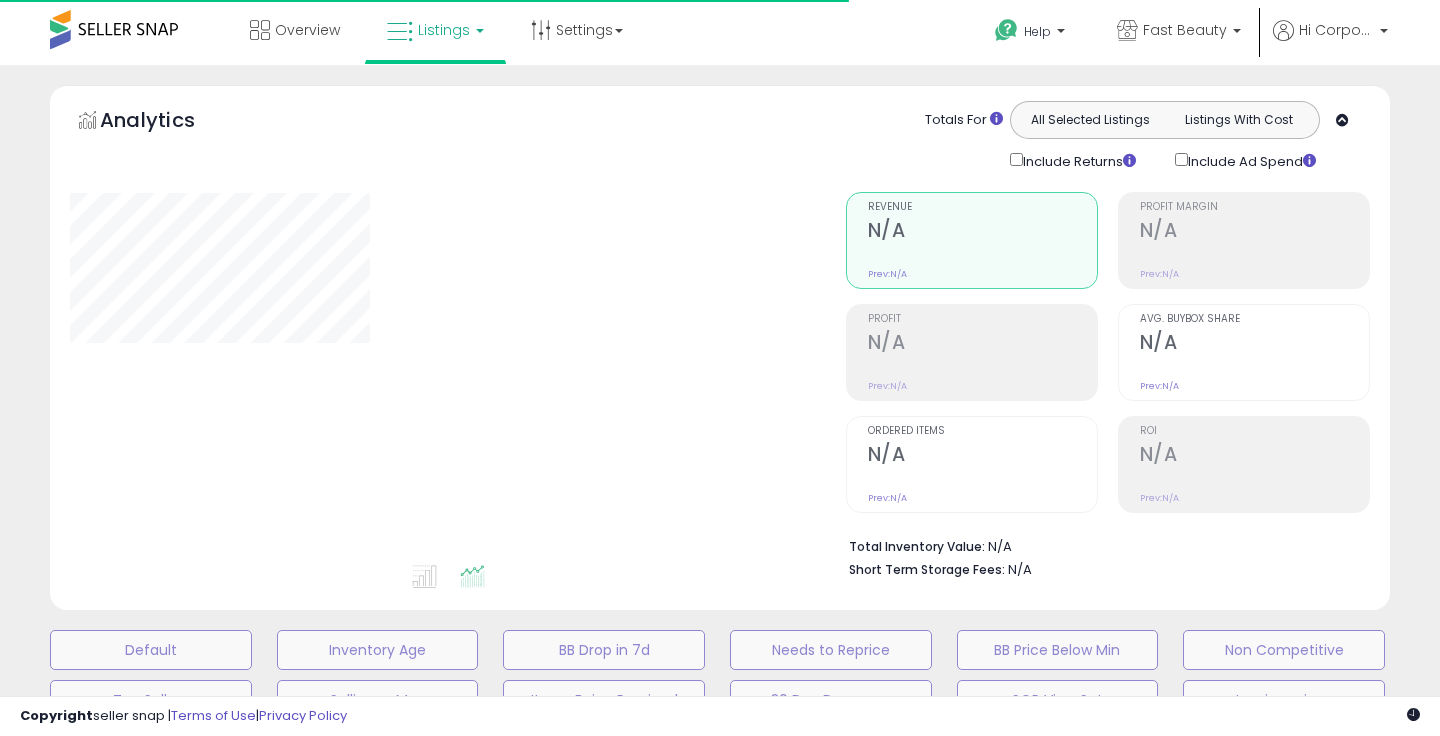 type on "**********" 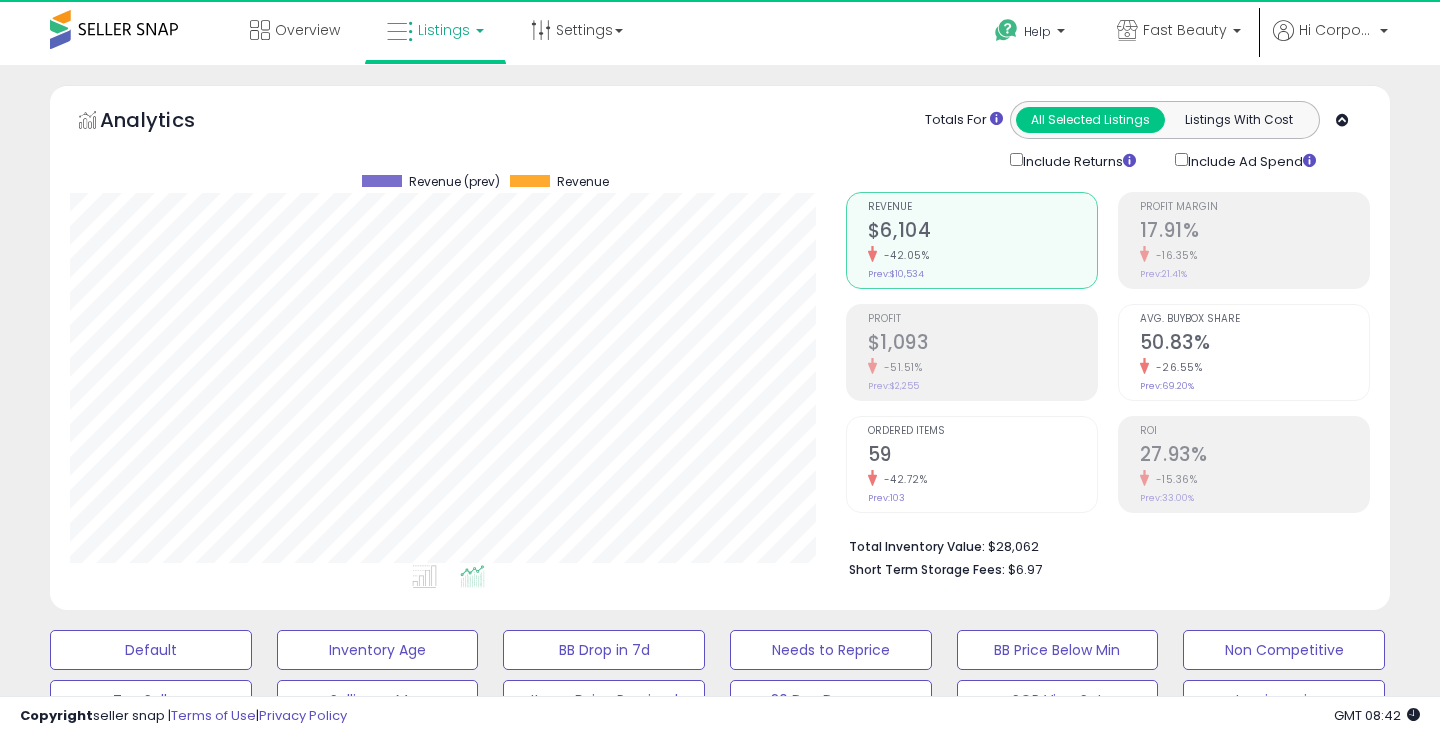 scroll, scrollTop: 999590, scrollLeft: 999224, axis: both 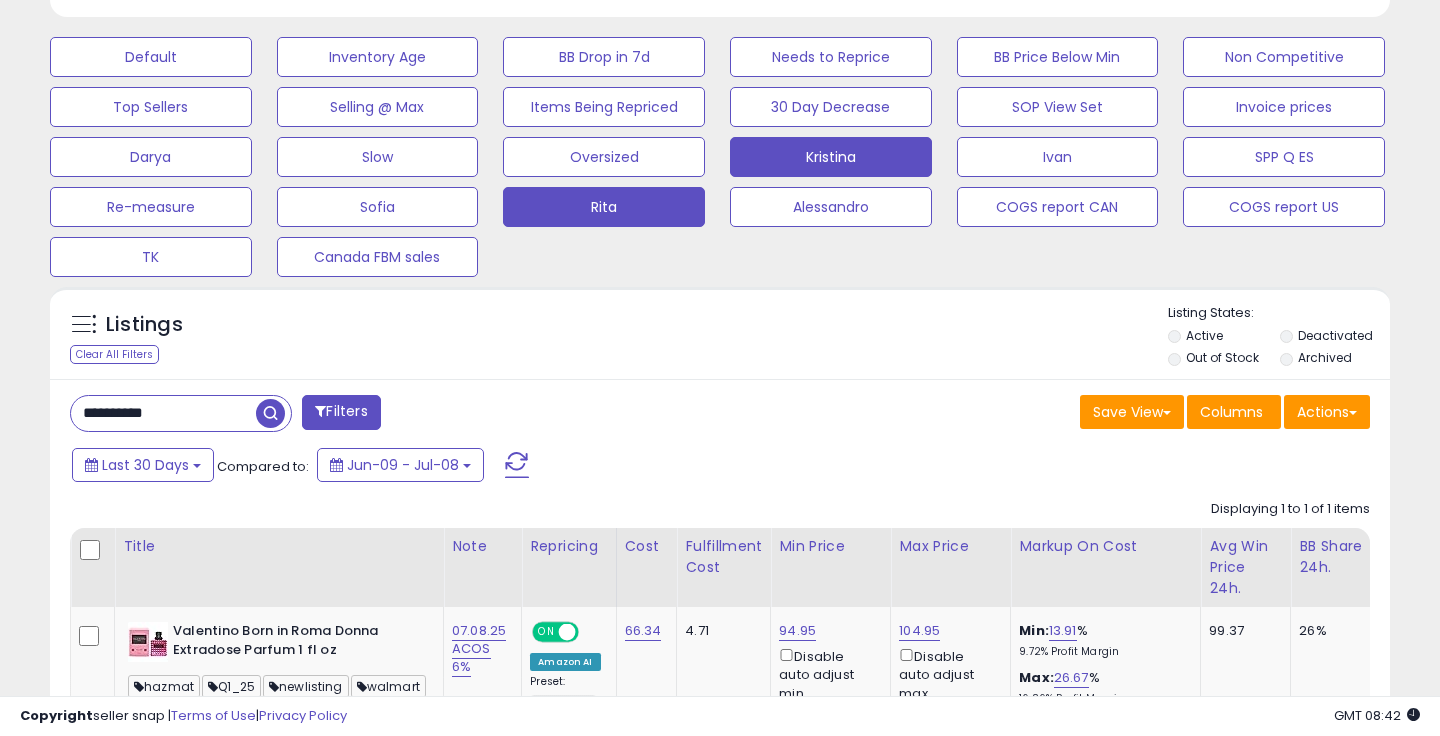click on "Kristina" at bounding box center (151, 57) 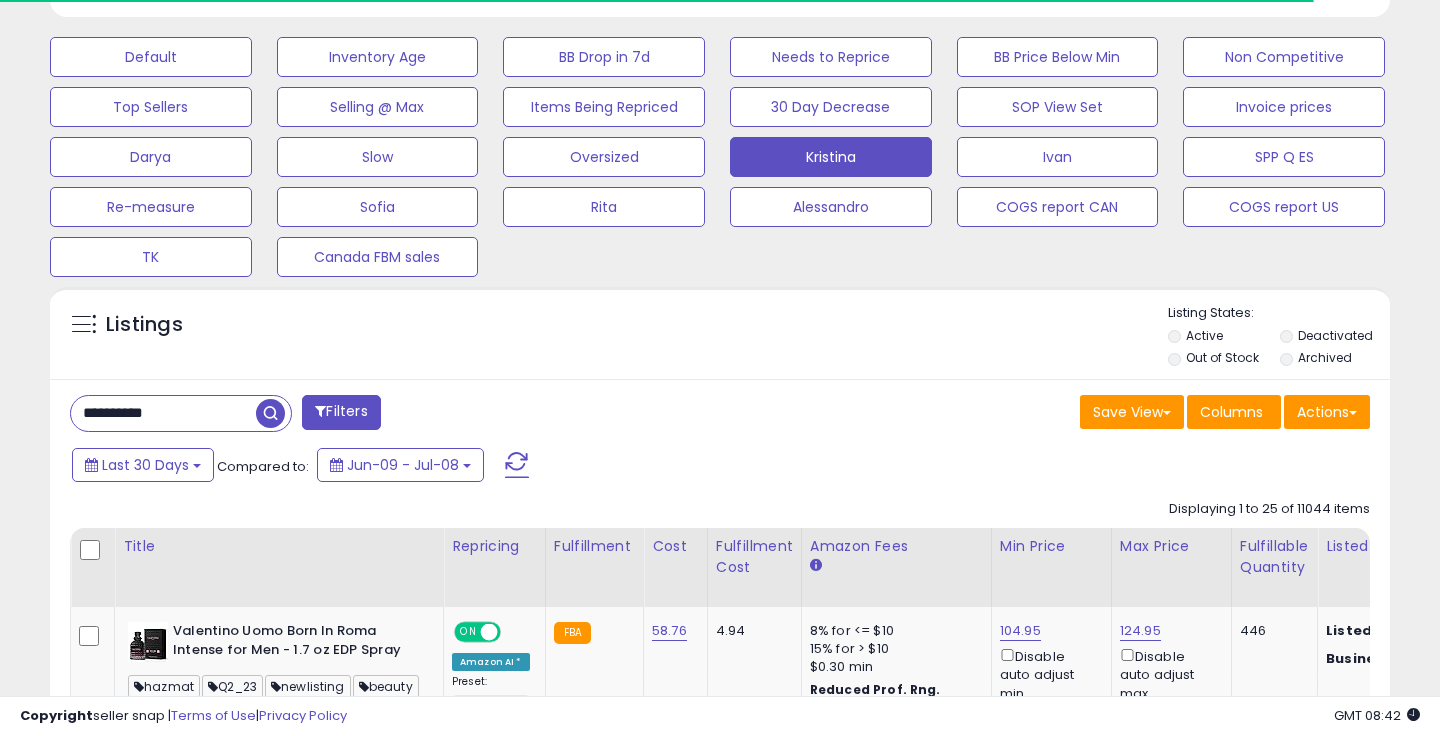 type 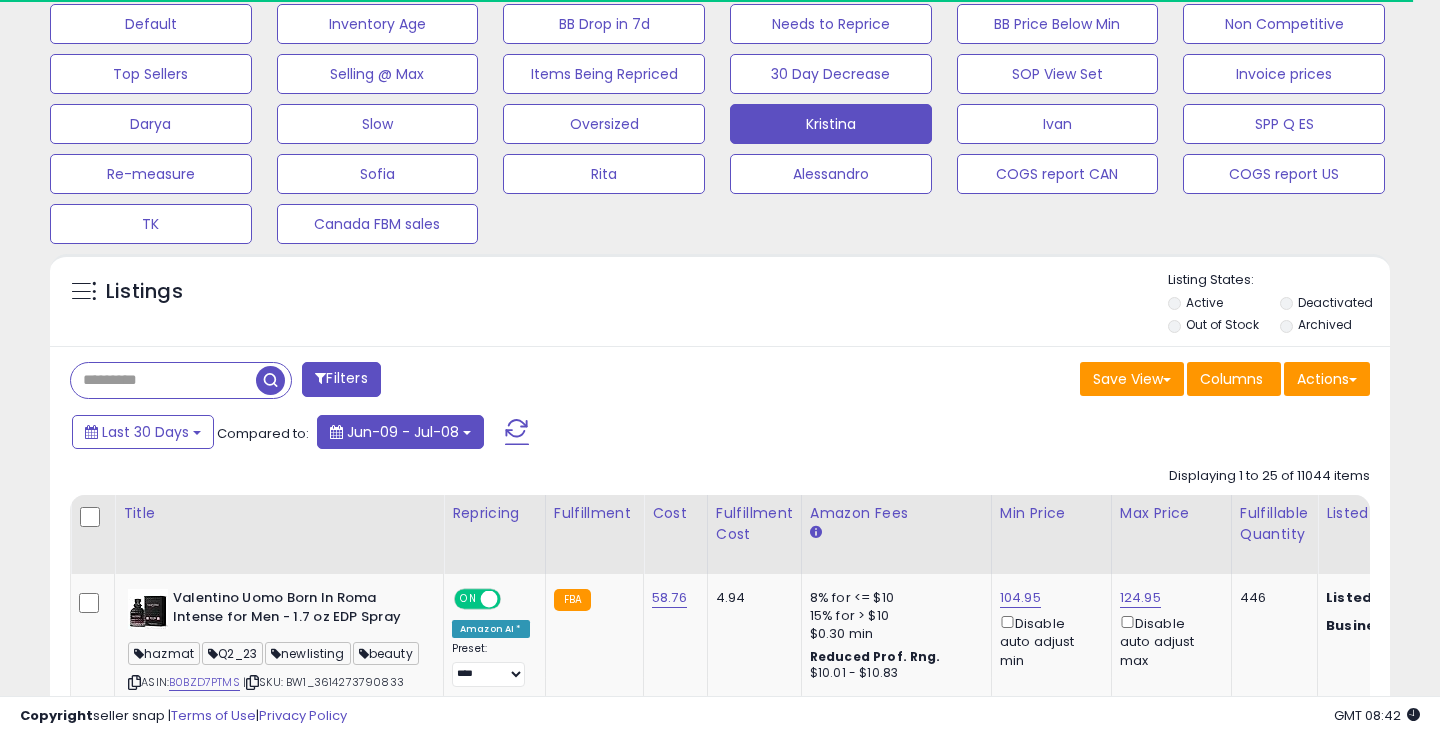 scroll, scrollTop: 620, scrollLeft: 0, axis: vertical 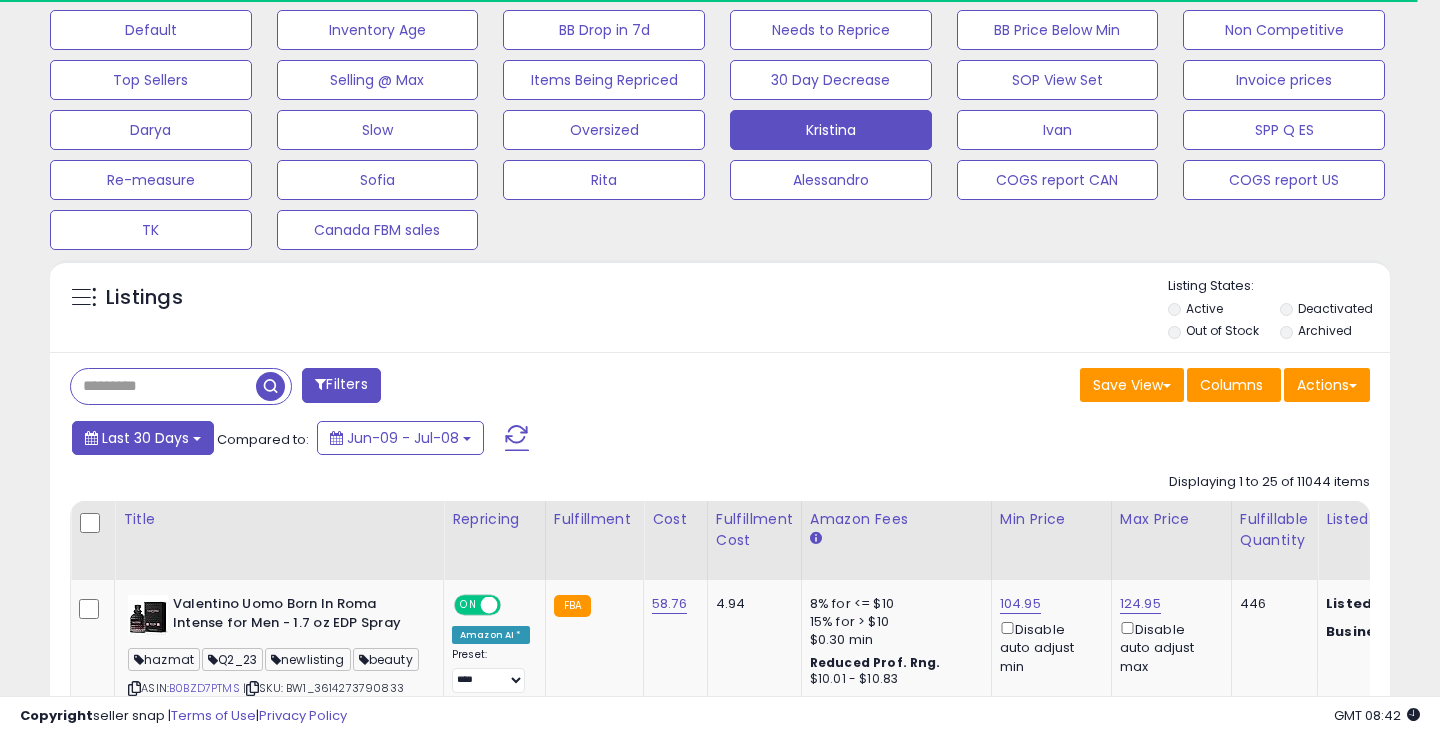 click on "Last 30 Days" at bounding box center [145, 438] 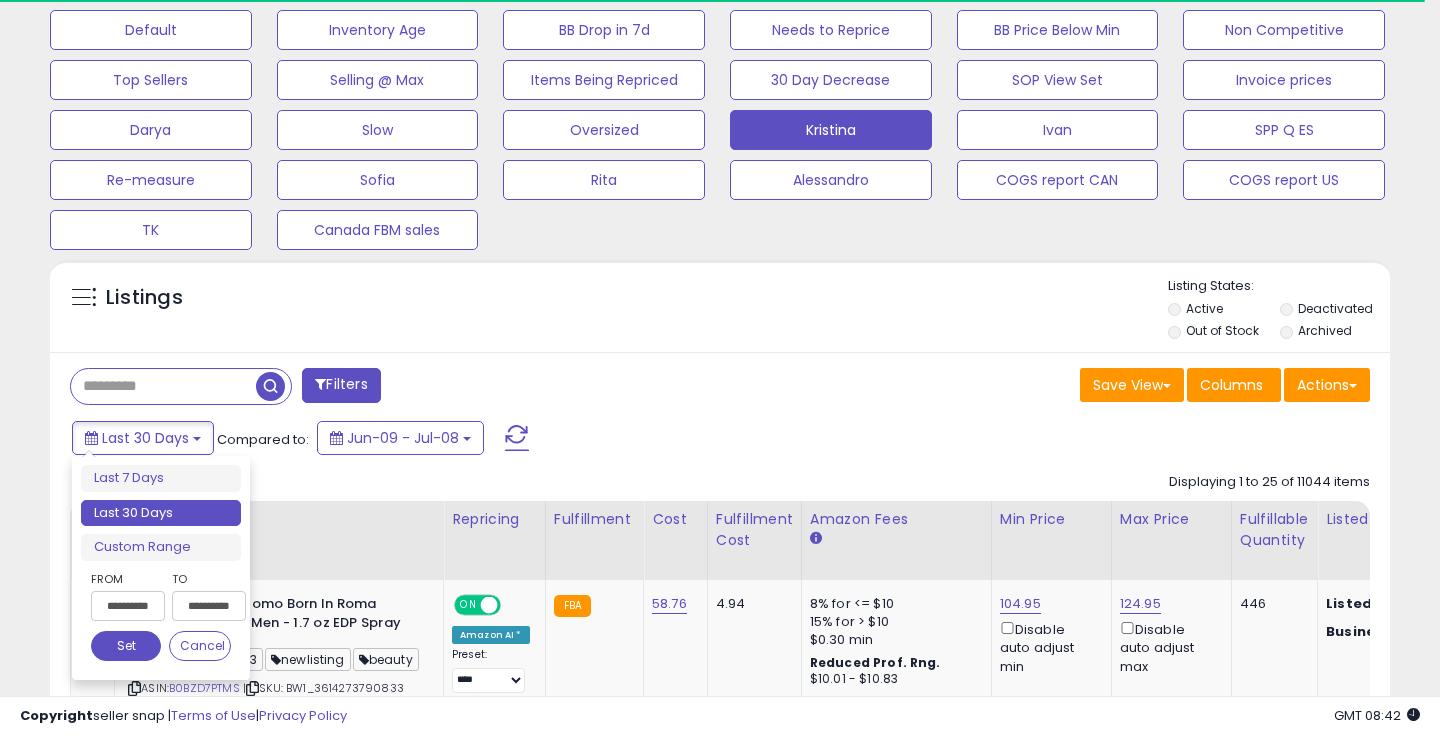 click on "**********" at bounding box center [128, 606] 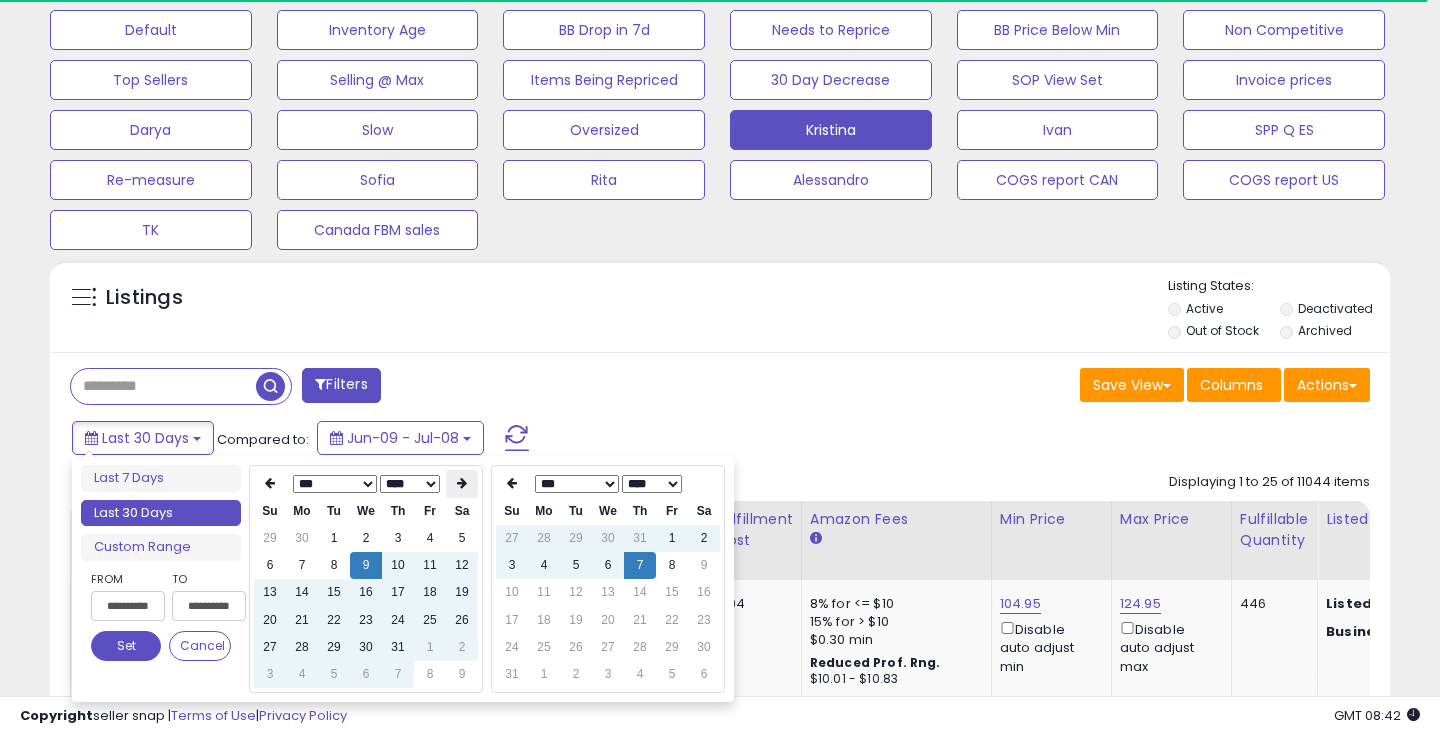 type on "**********" 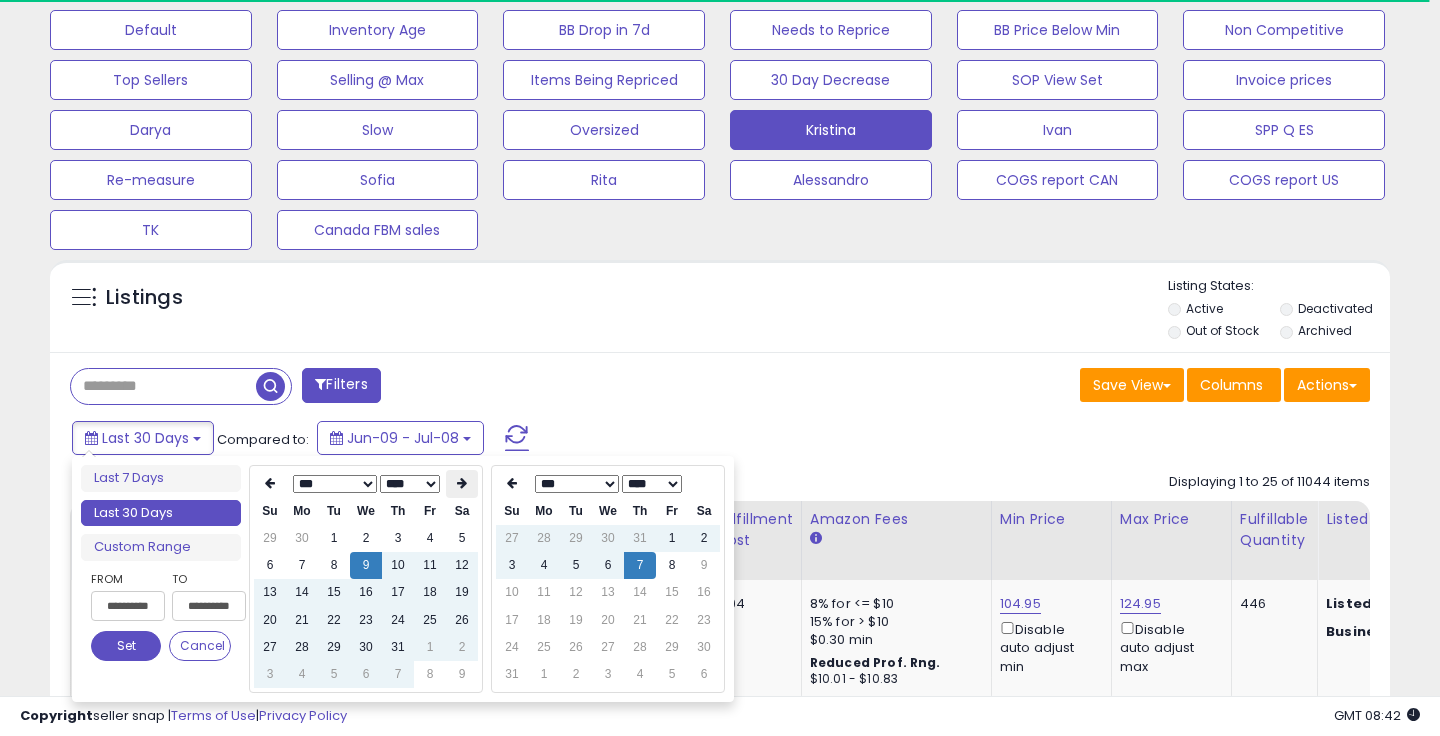 scroll, scrollTop: 999590, scrollLeft: 999224, axis: both 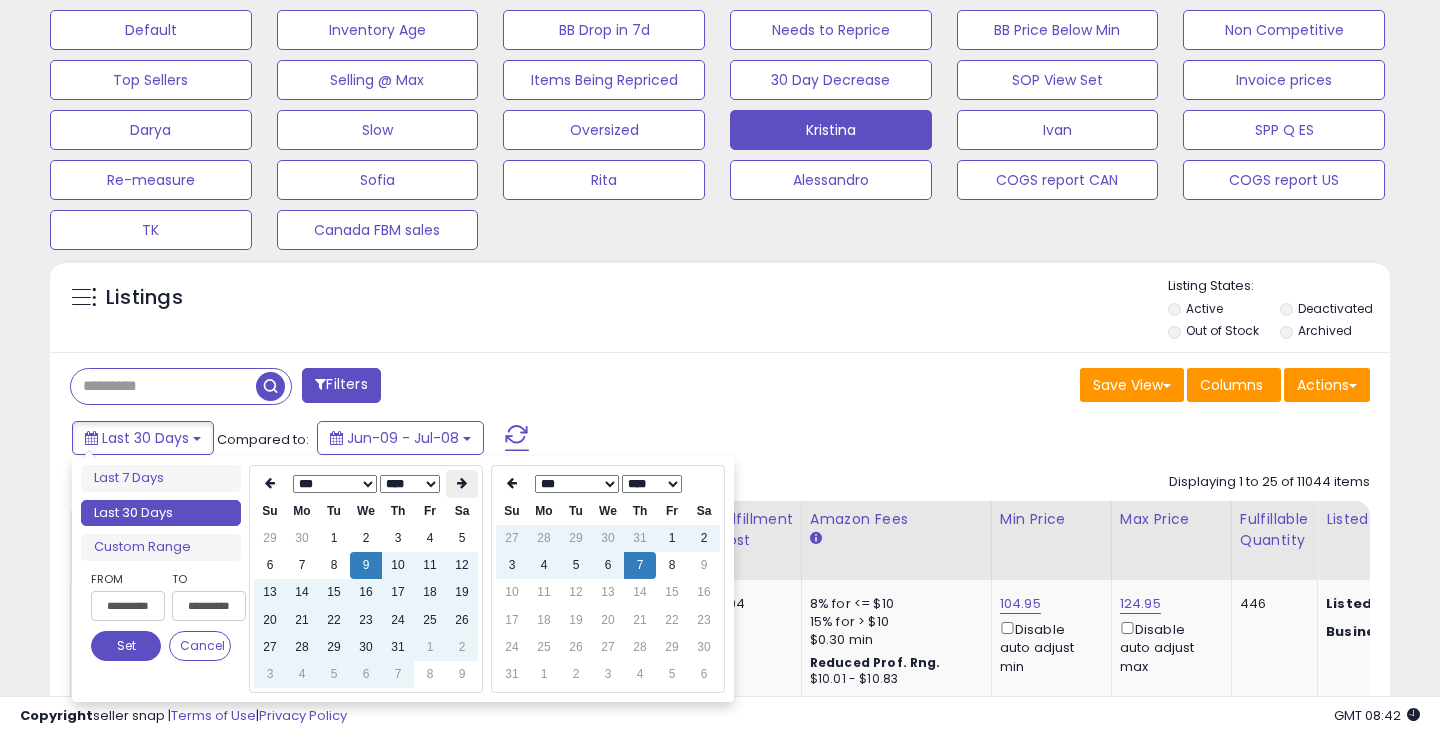 click at bounding box center [462, 483] 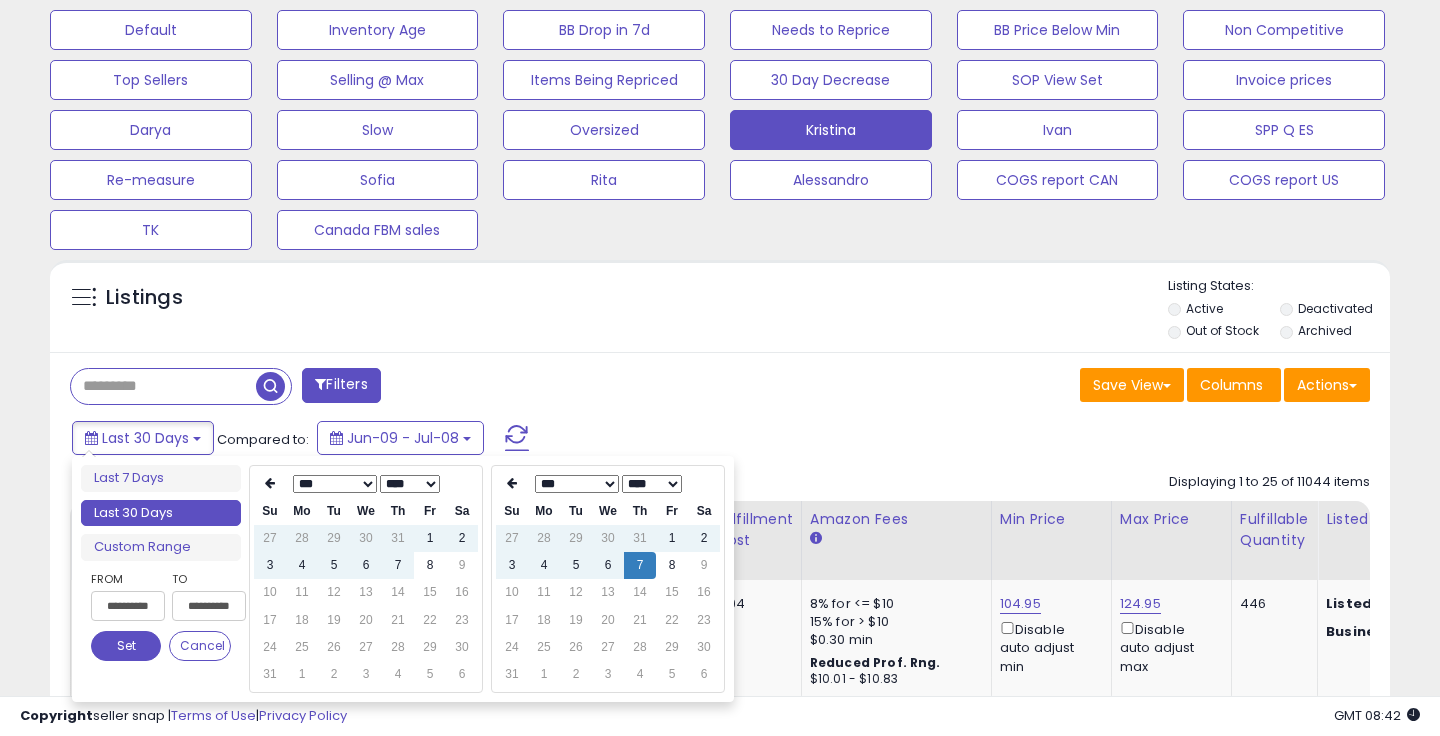 click on "Listings" at bounding box center (720, 311) 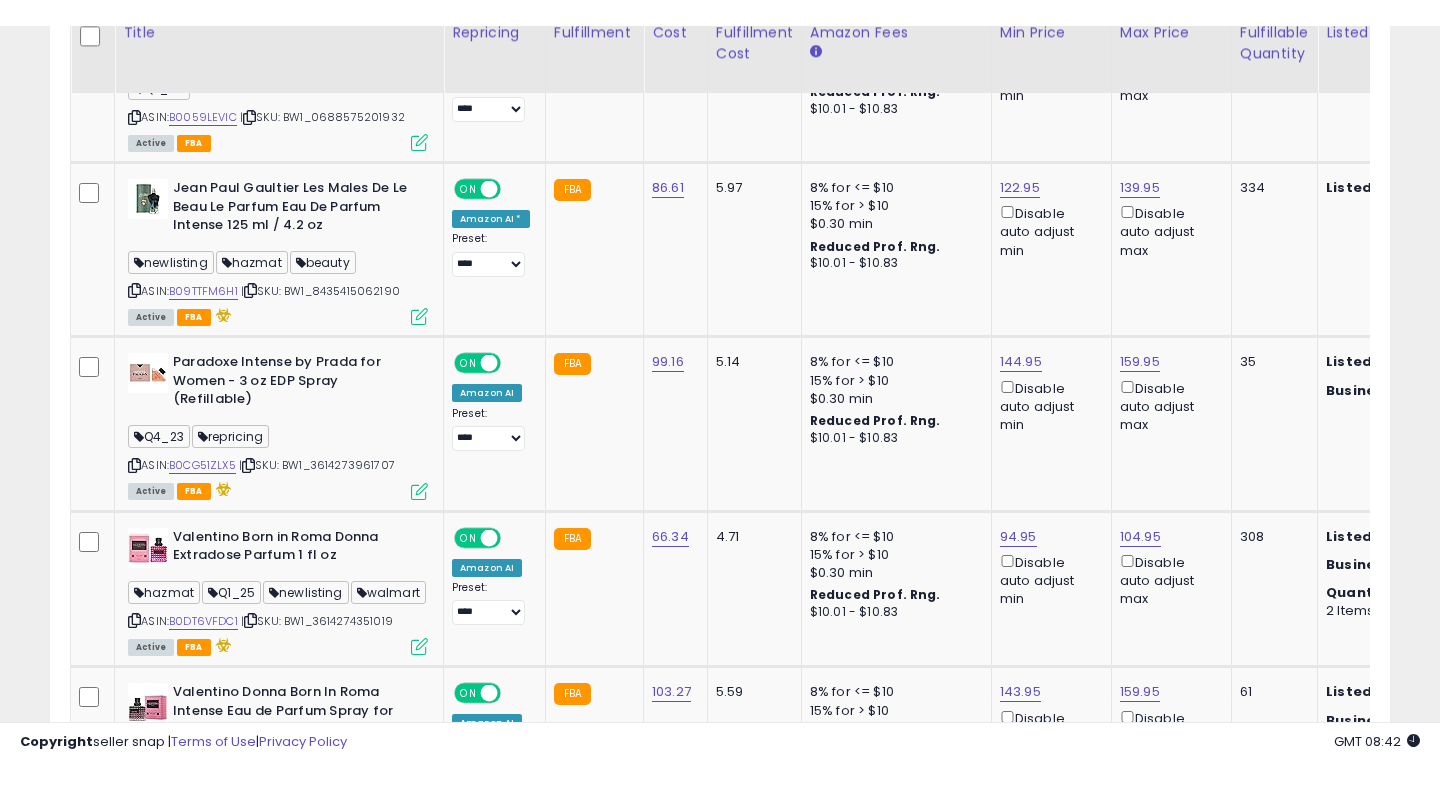 scroll, scrollTop: 3078, scrollLeft: 0, axis: vertical 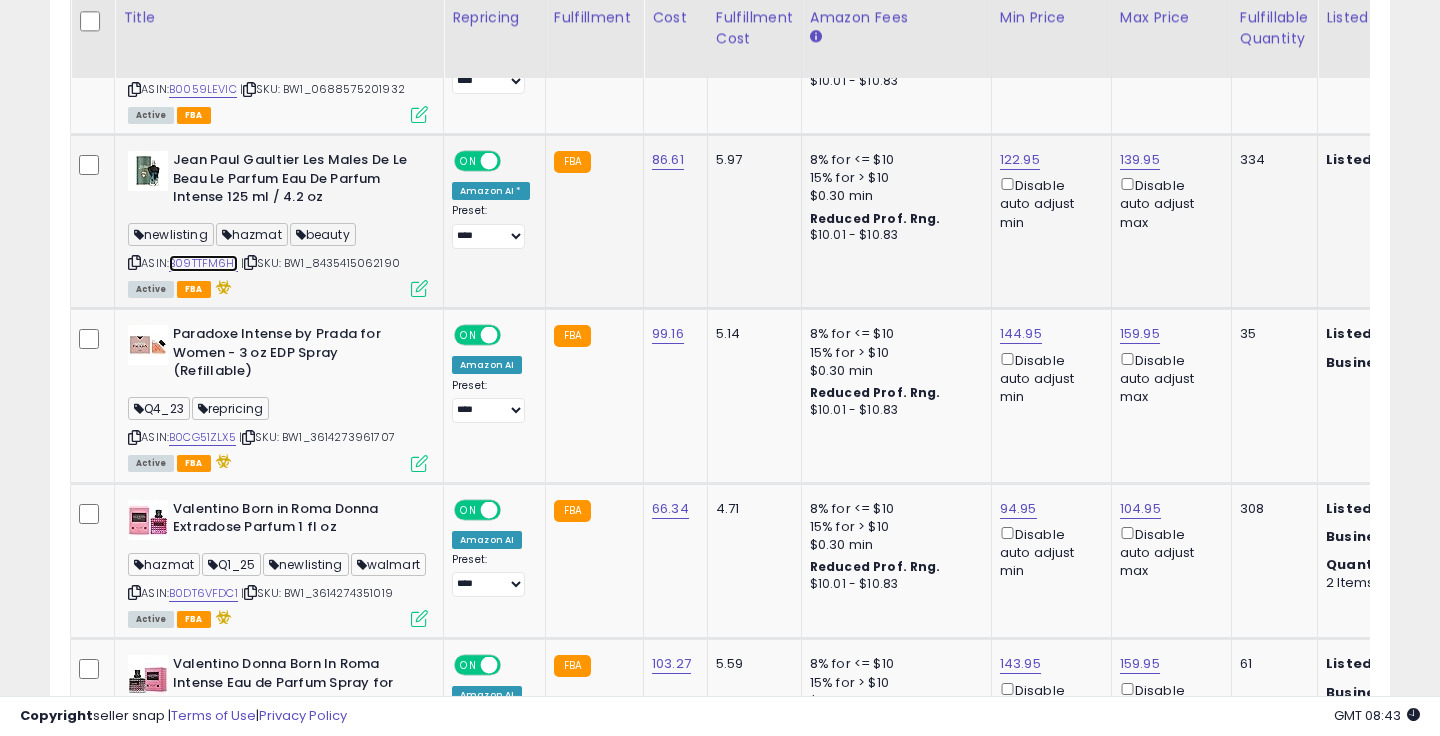 click on "B09TTFM6H1" at bounding box center (203, 263) 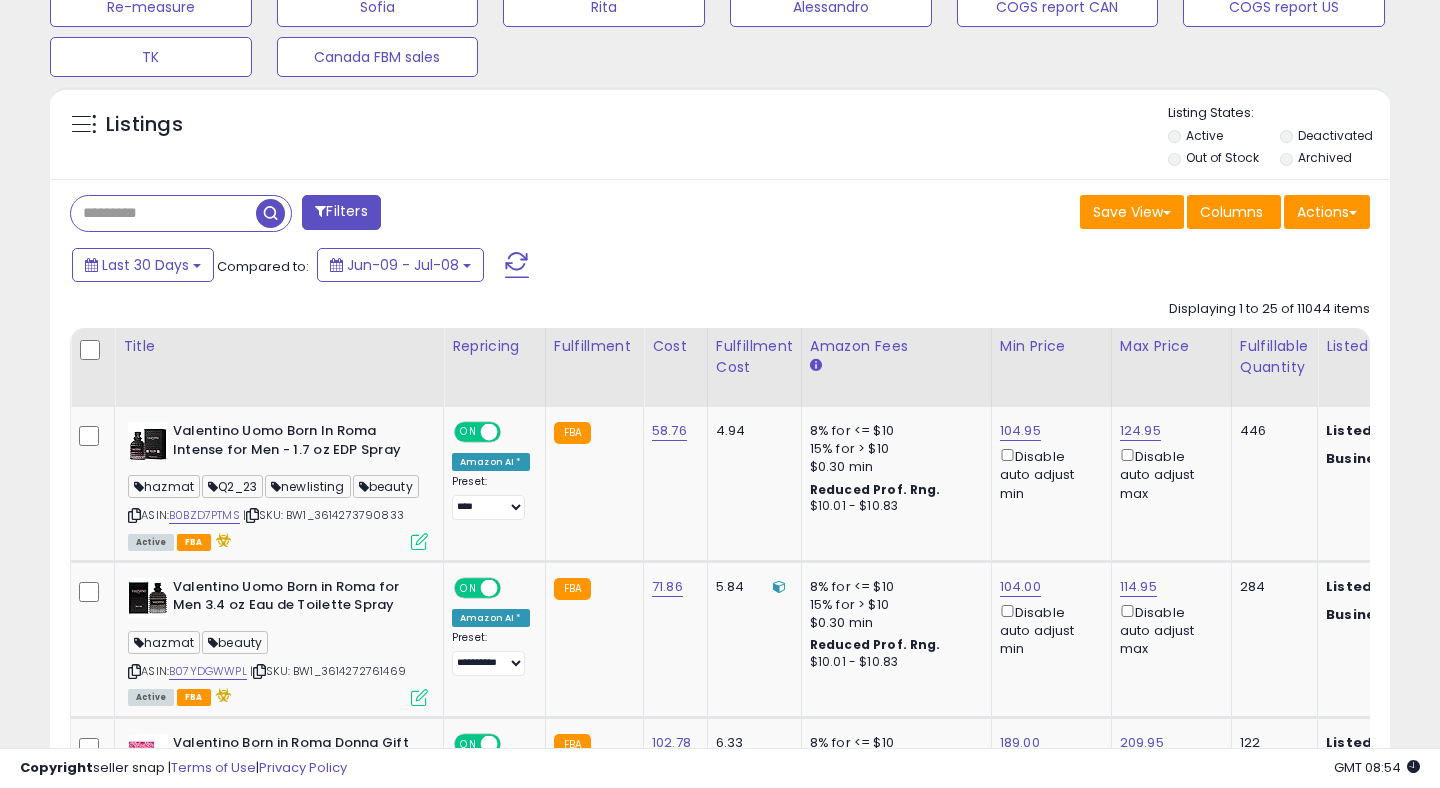 scroll, scrollTop: 0, scrollLeft: 0, axis: both 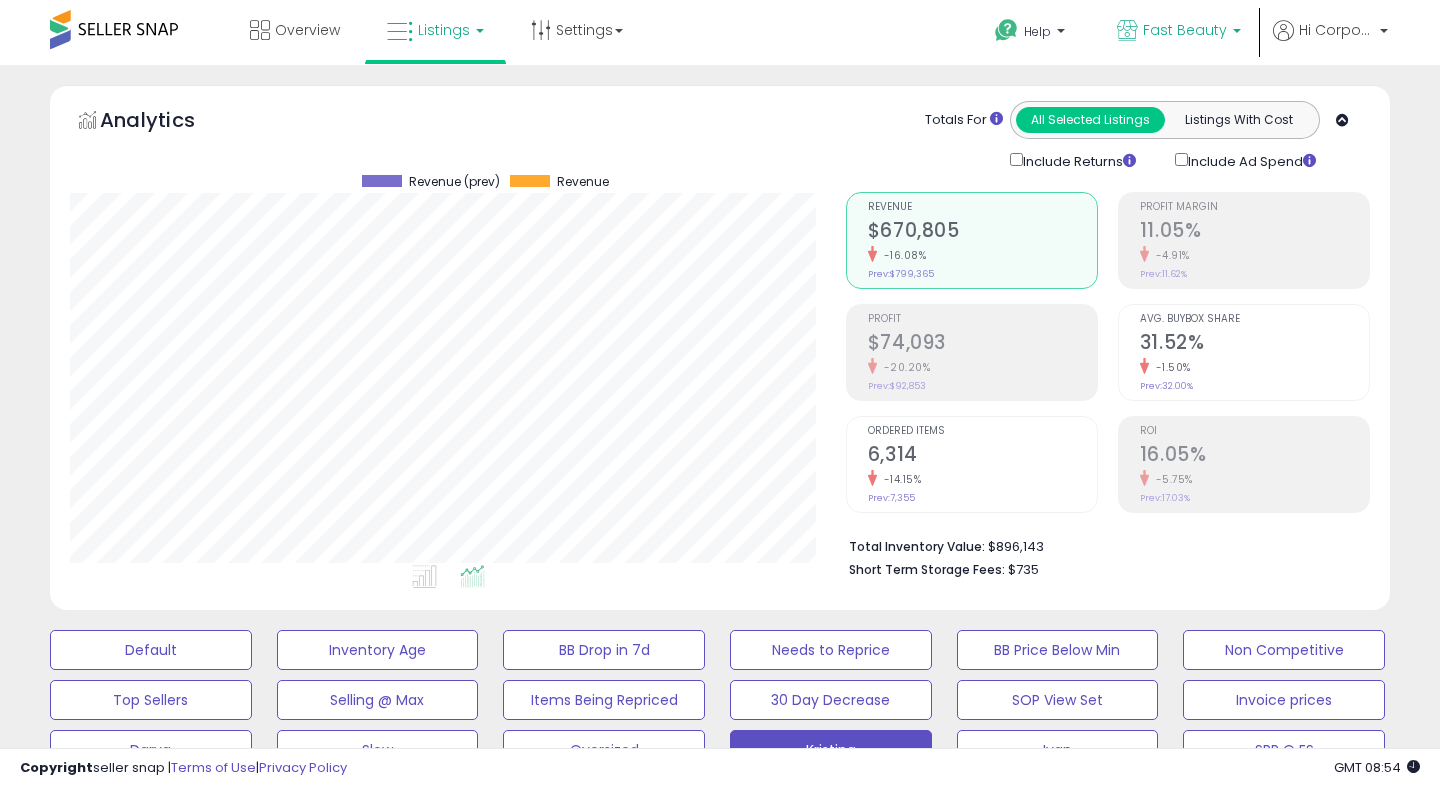 click on "Fast Beauty" at bounding box center [1185, 30] 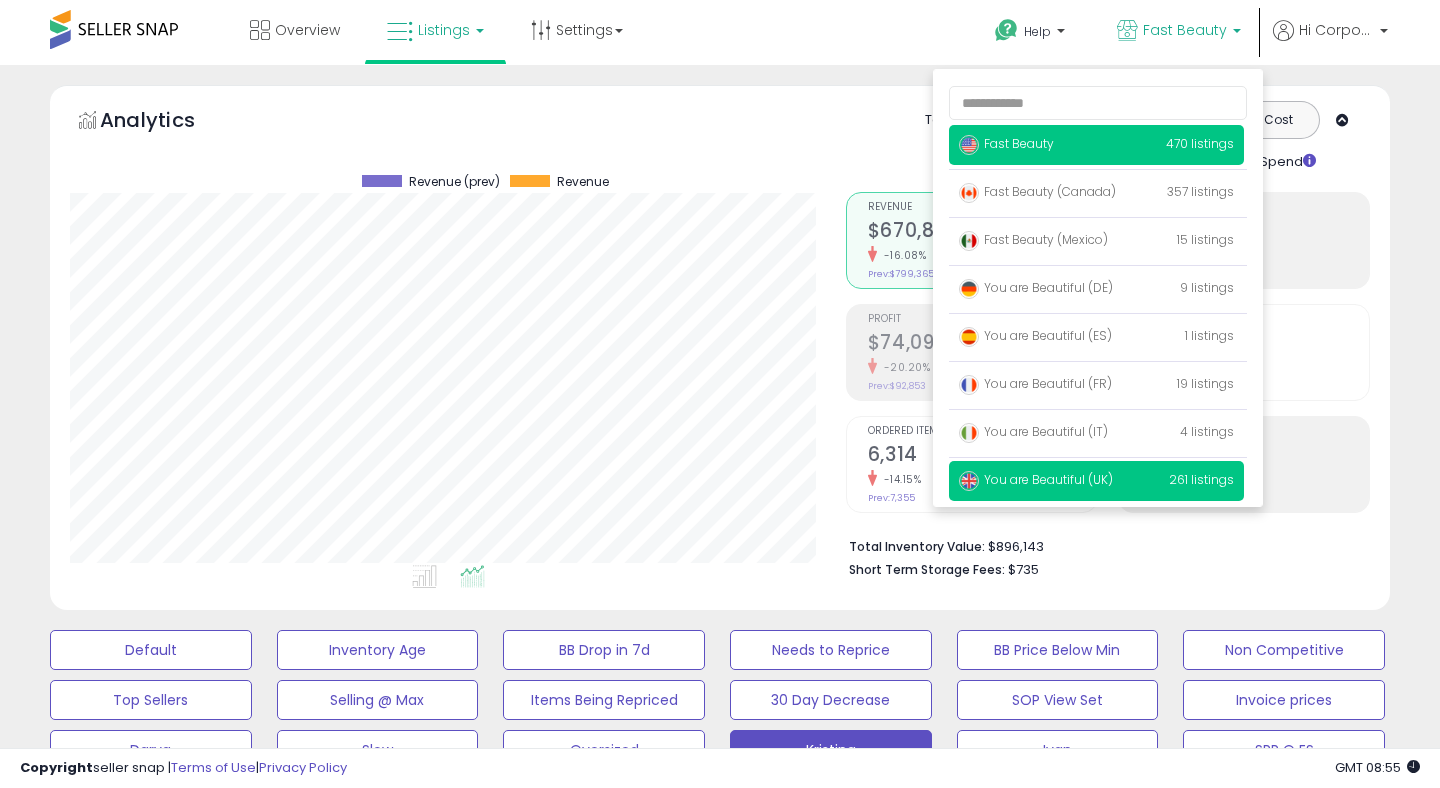 click on "You are Beautiful (UK)" at bounding box center (1036, 479) 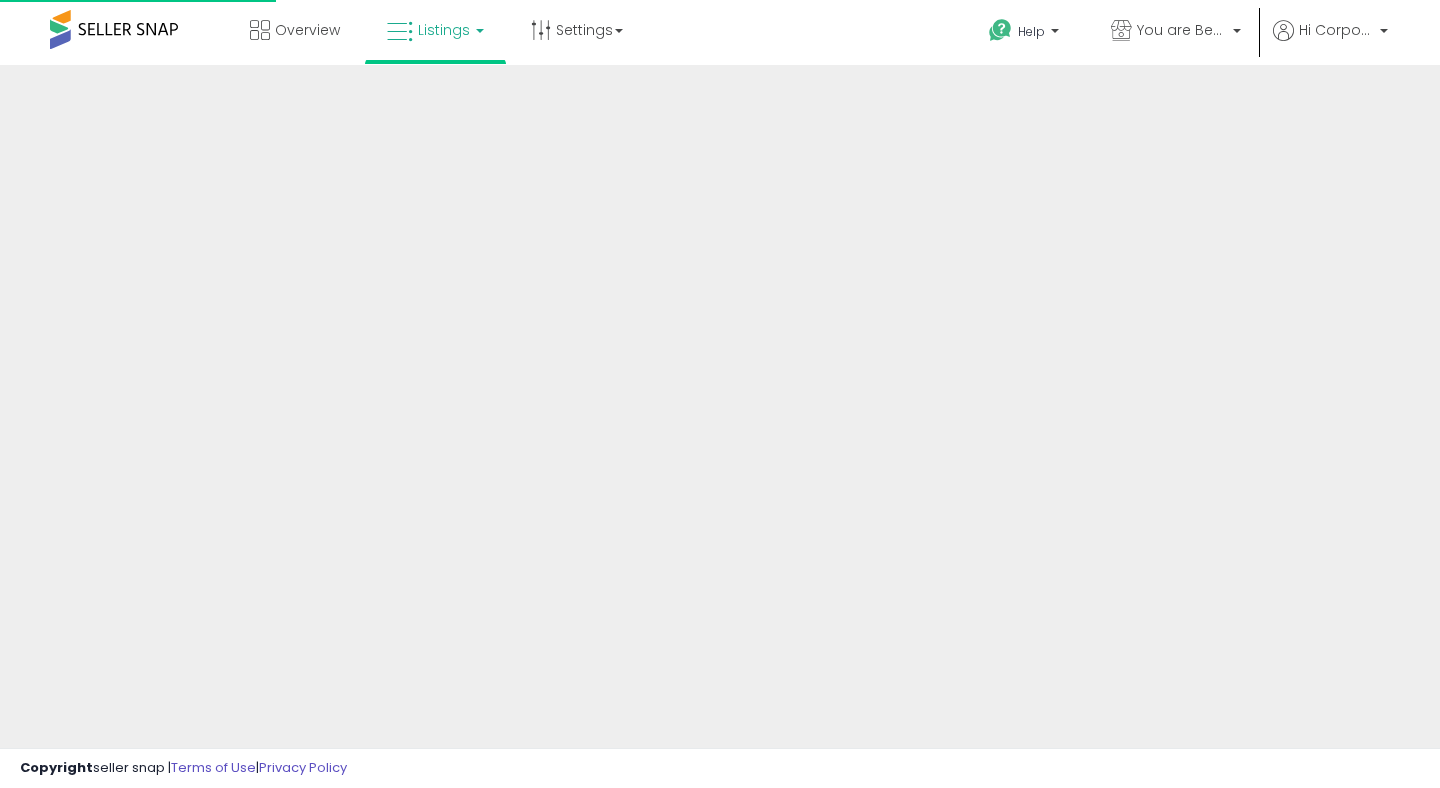 scroll, scrollTop: 0, scrollLeft: 0, axis: both 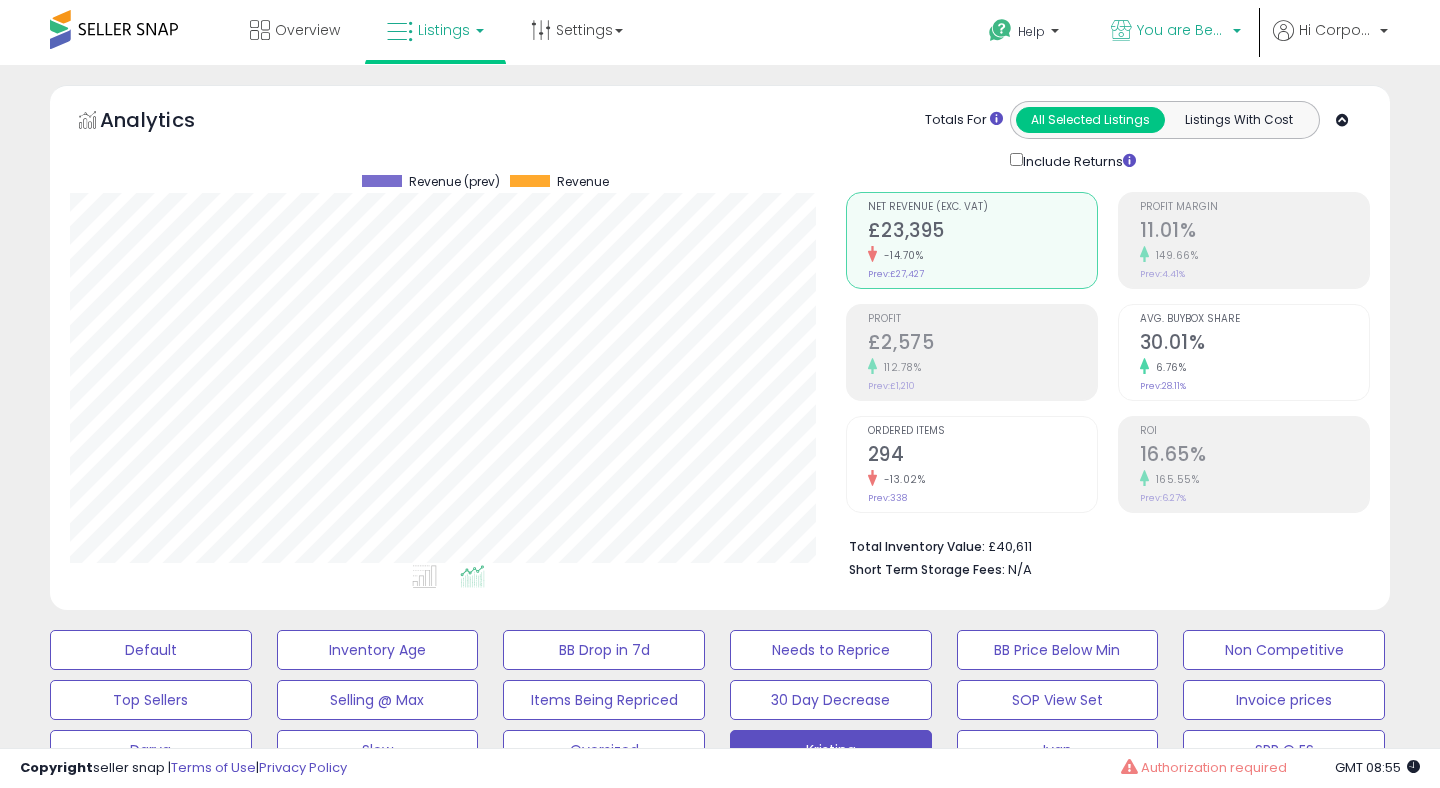 click on "You are Beautiful (UK)" at bounding box center (1182, 30) 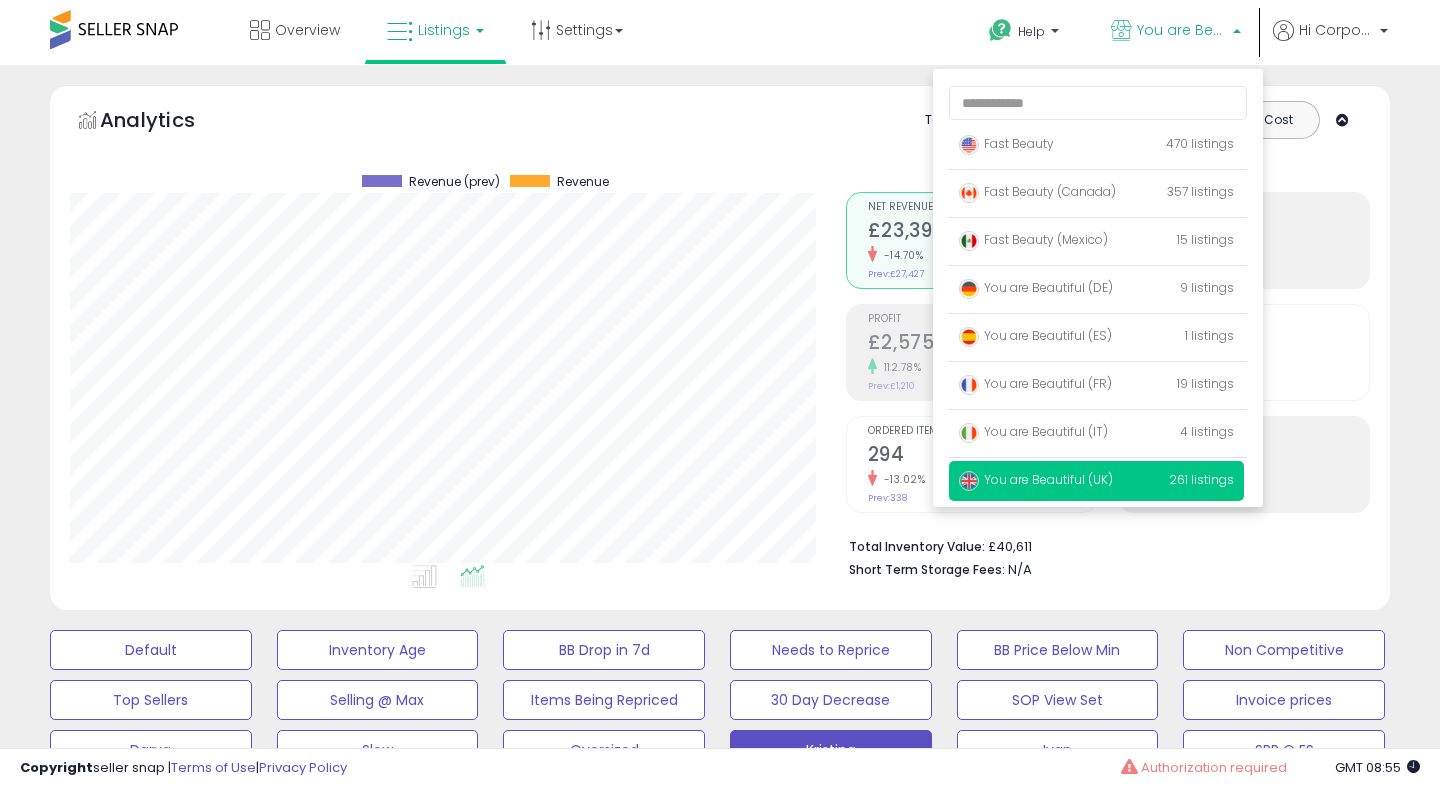 click at bounding box center (428, 580) 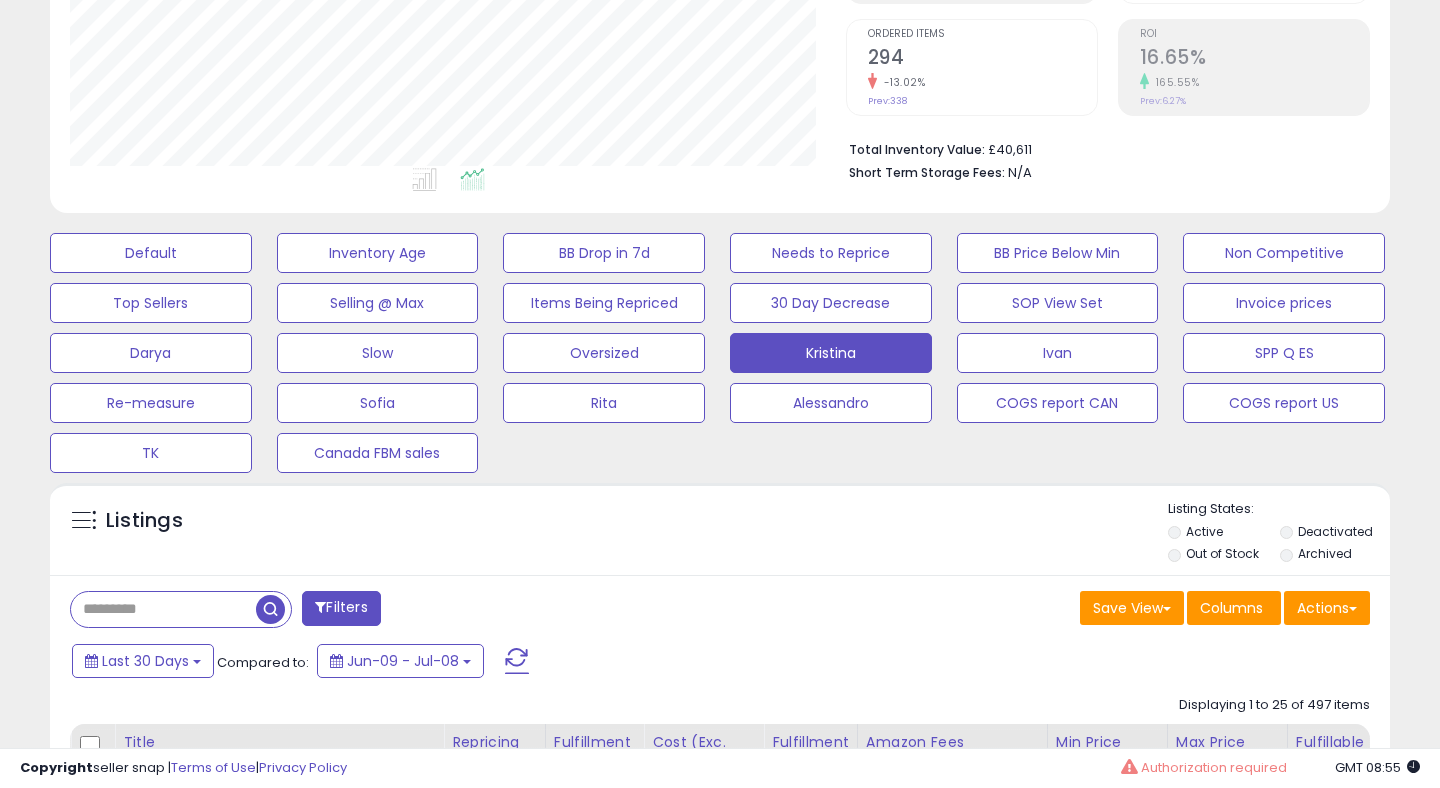scroll, scrollTop: 424, scrollLeft: 0, axis: vertical 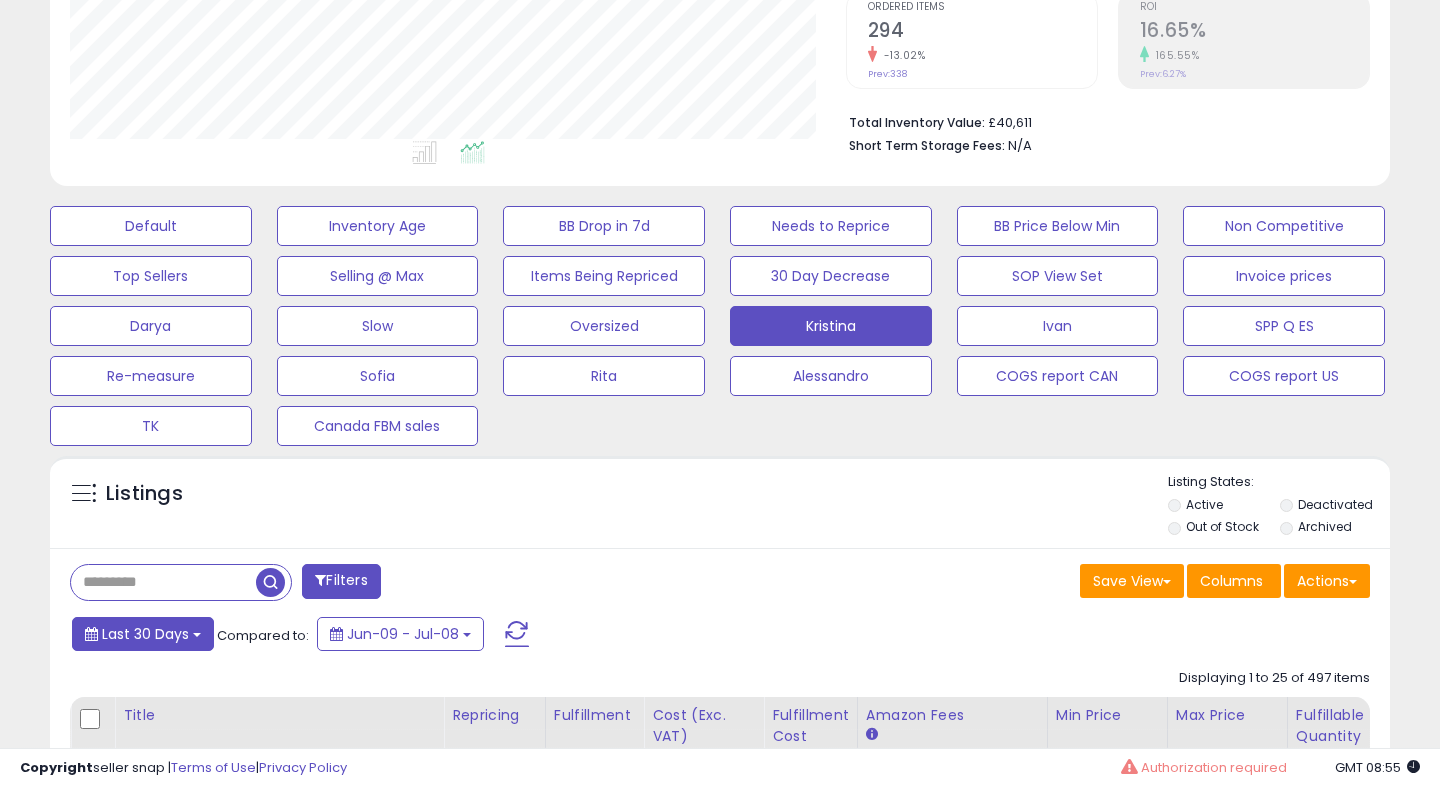 click on "Last 30 Days" at bounding box center (145, 634) 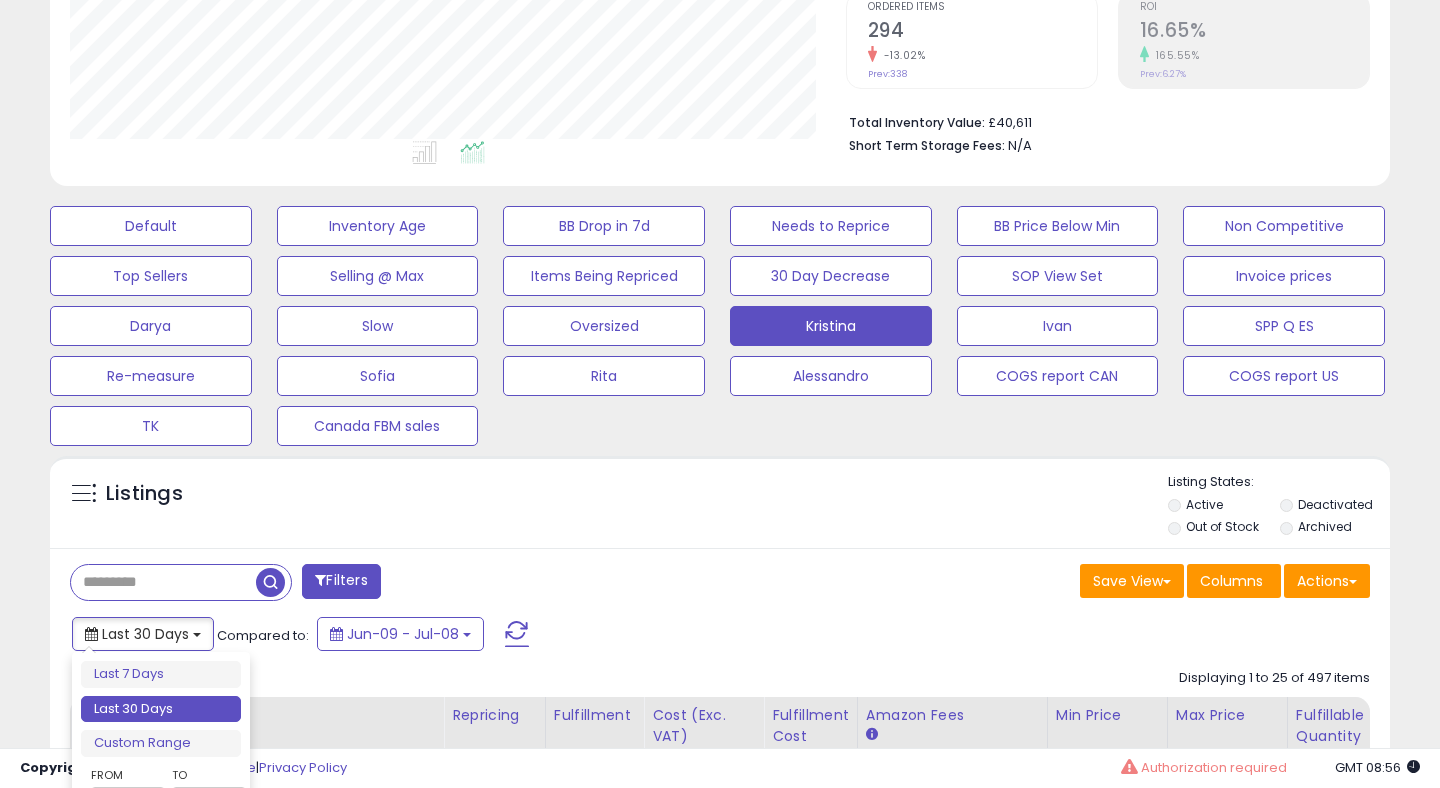 scroll, scrollTop: 0, scrollLeft: 0, axis: both 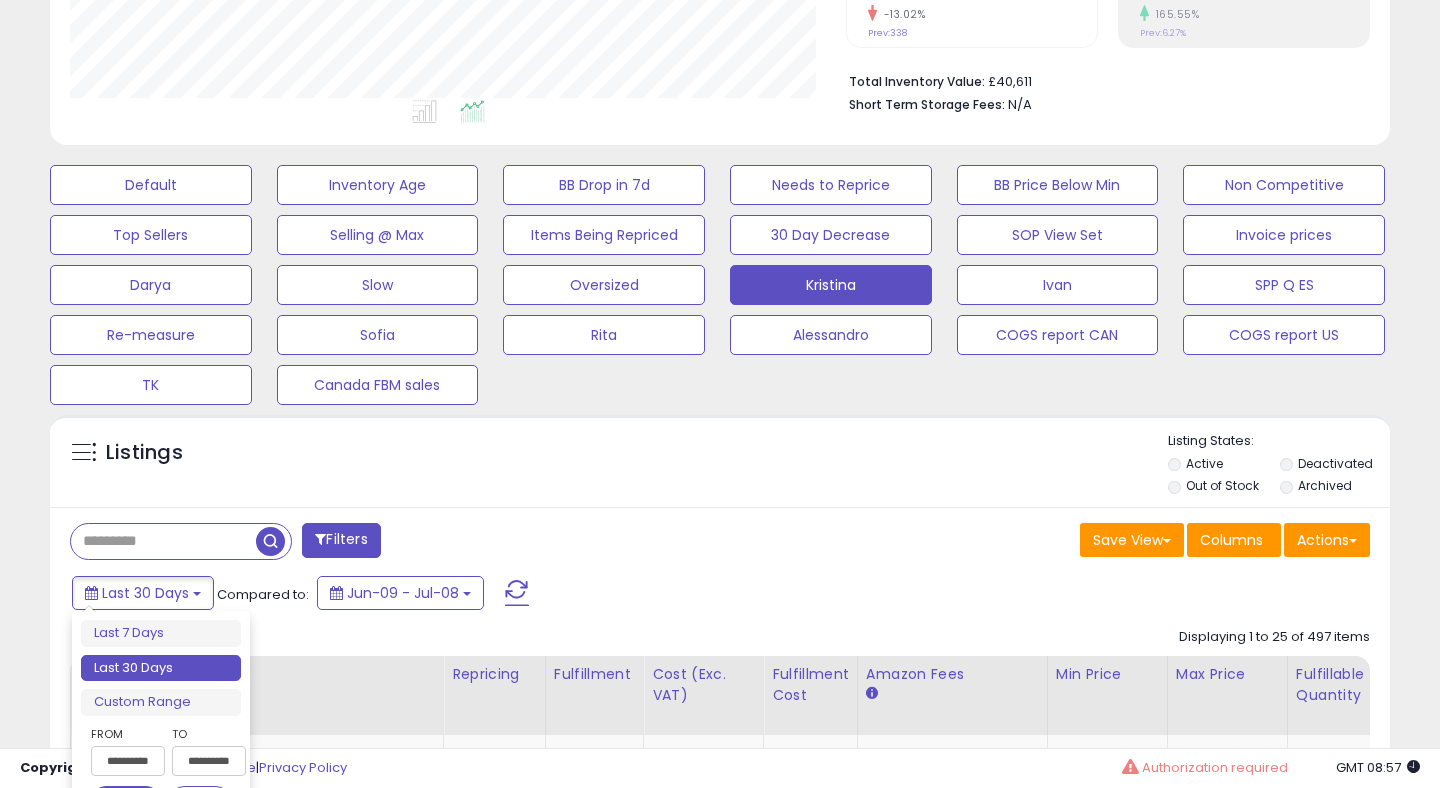 click on "**********" at bounding box center [128, 761] 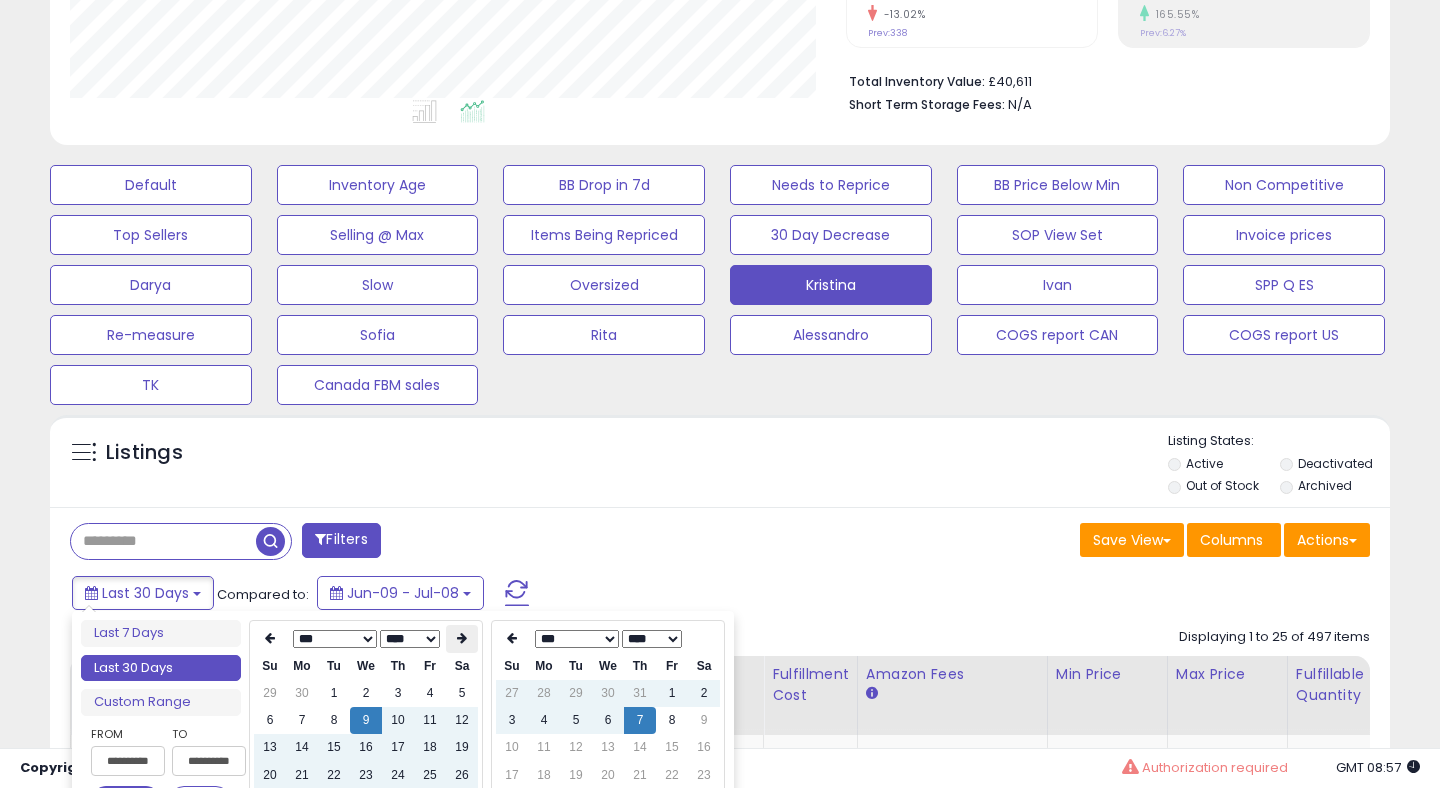 click at bounding box center [462, 639] 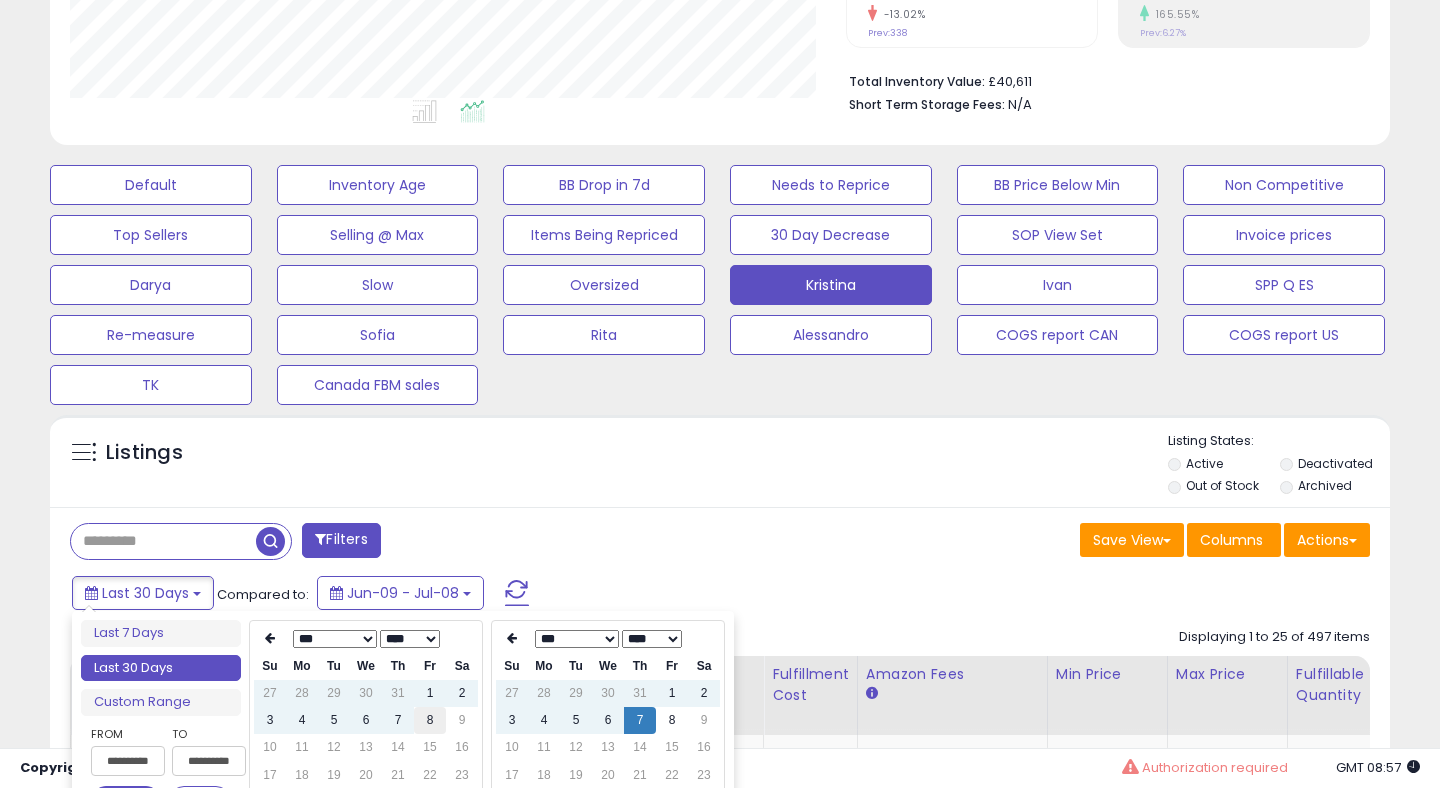 type on "**********" 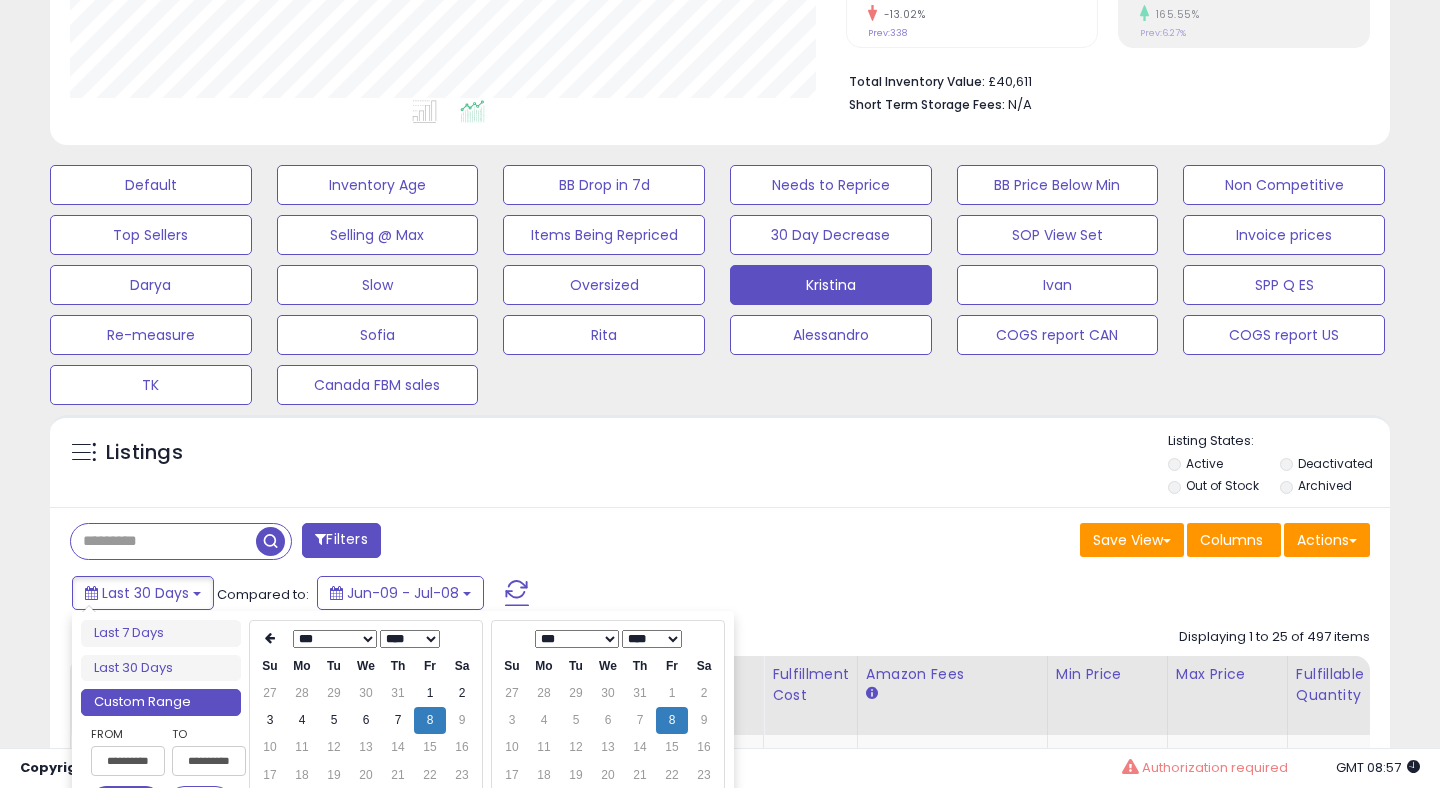 type on "**********" 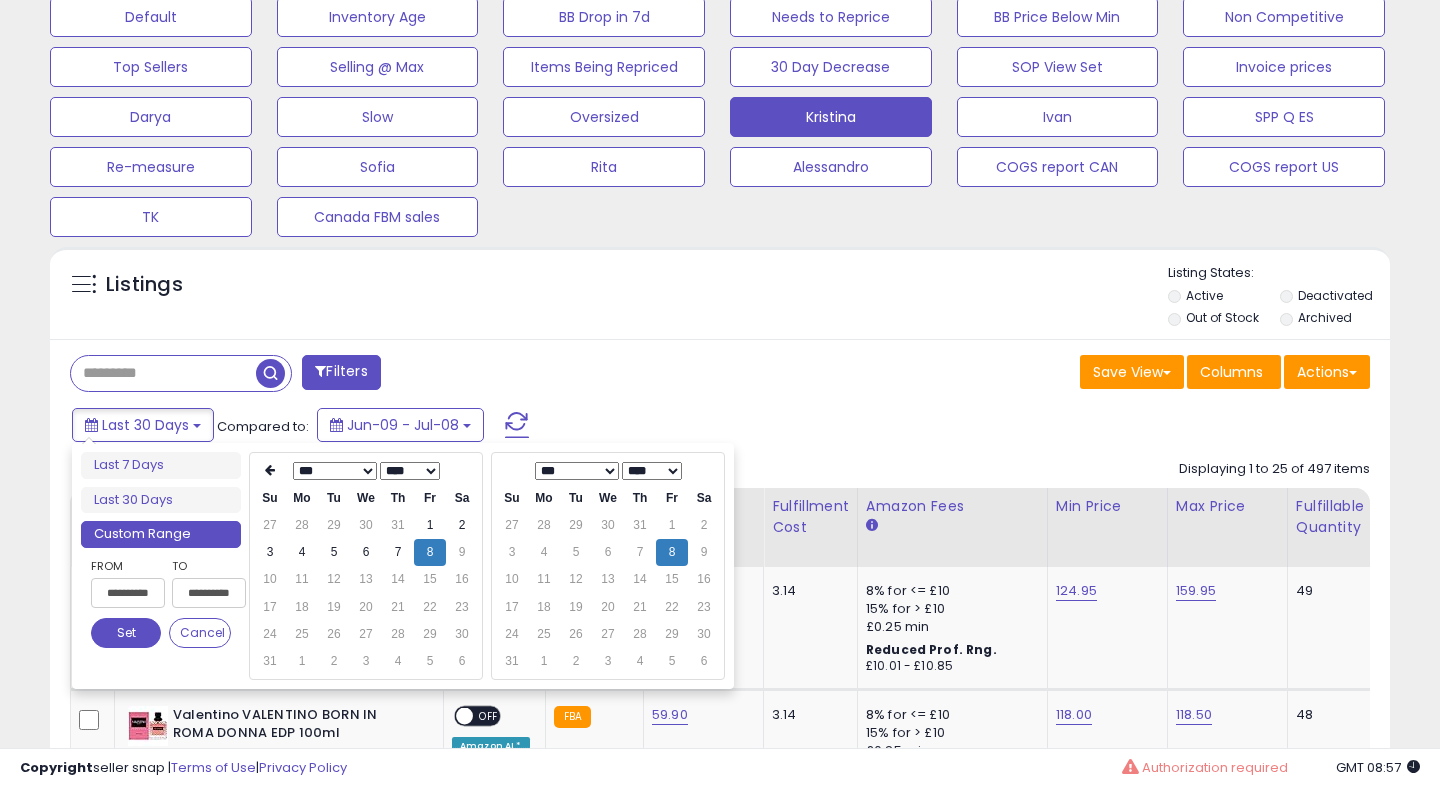 scroll, scrollTop: 723, scrollLeft: 0, axis: vertical 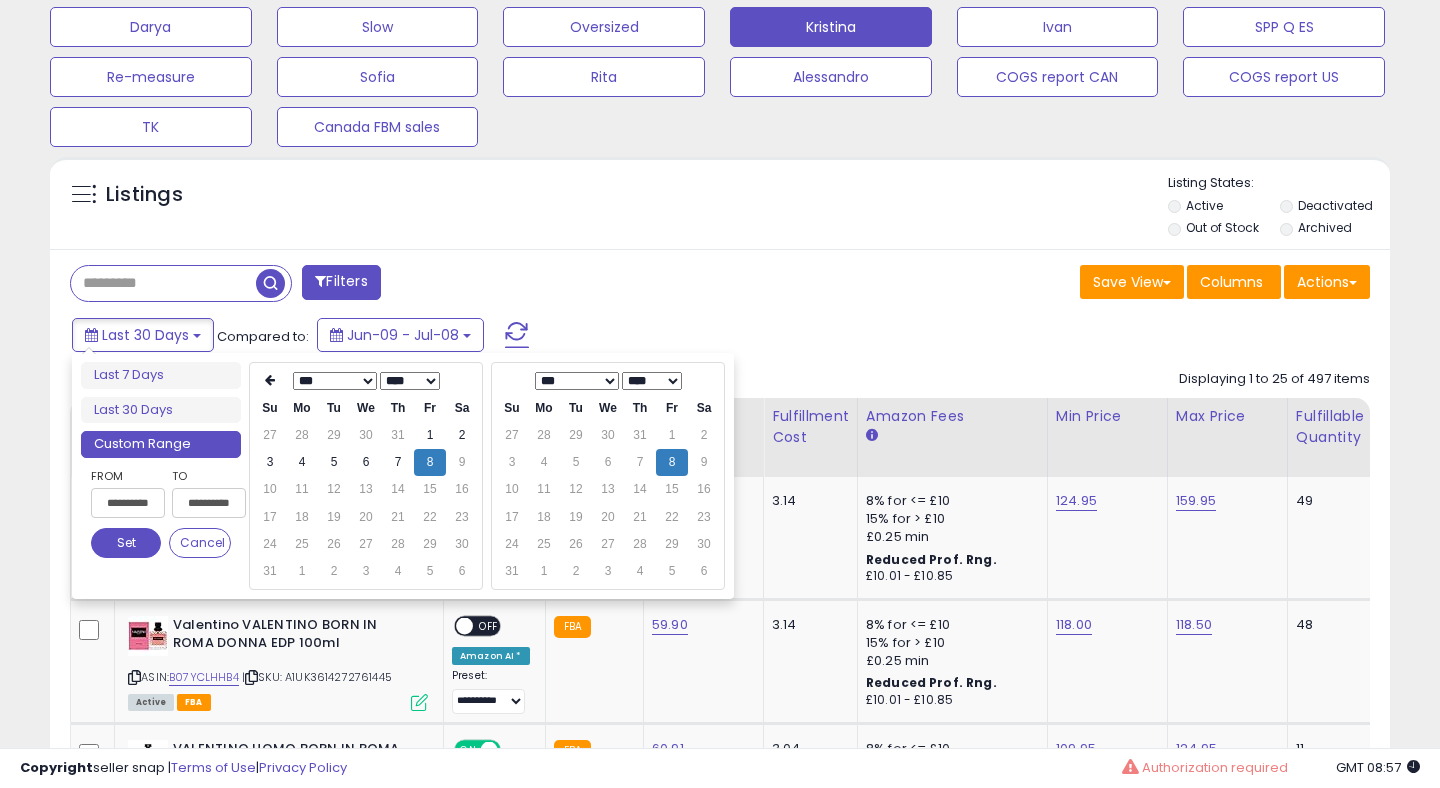 click on "Set" at bounding box center (126, 543) 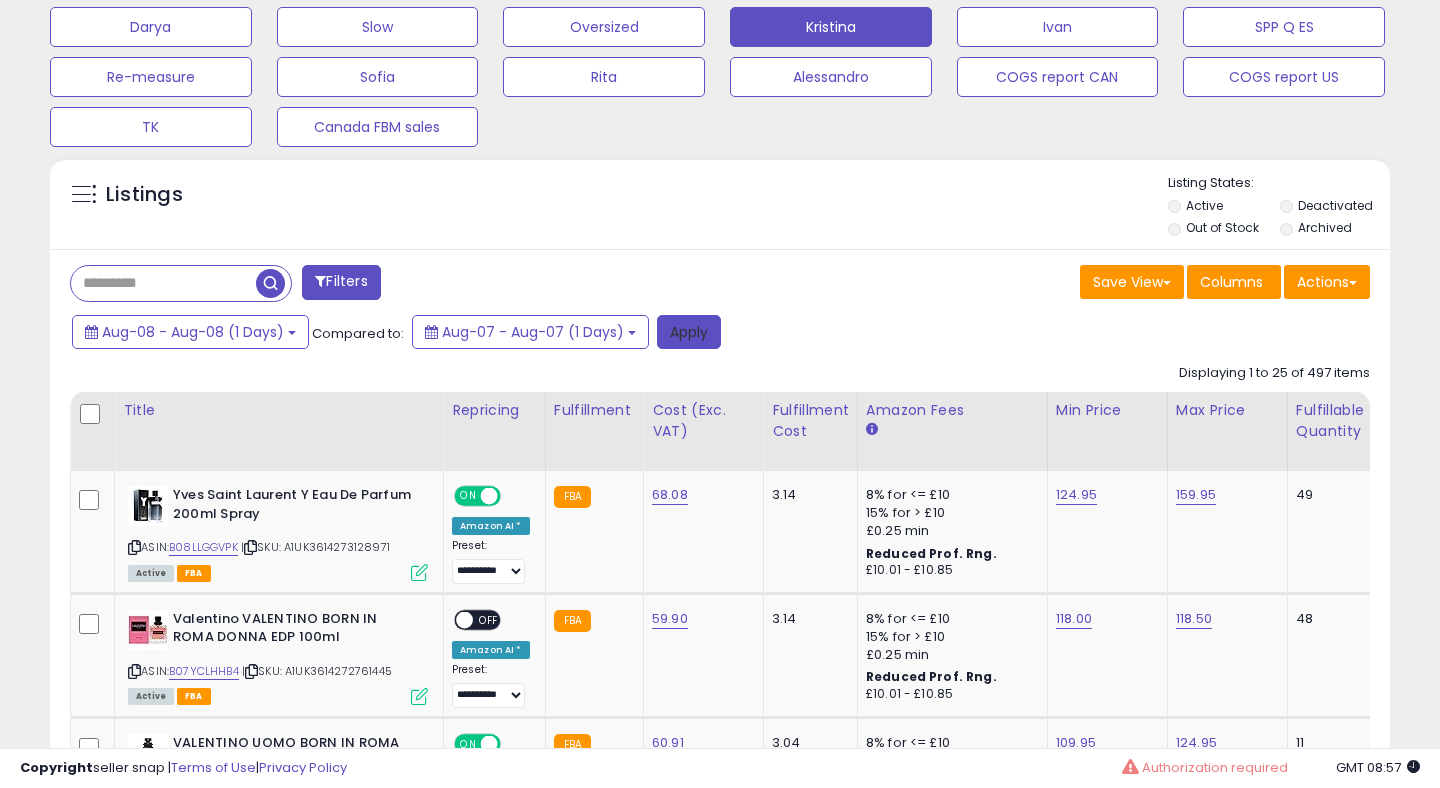 click on "Apply" at bounding box center (689, 332) 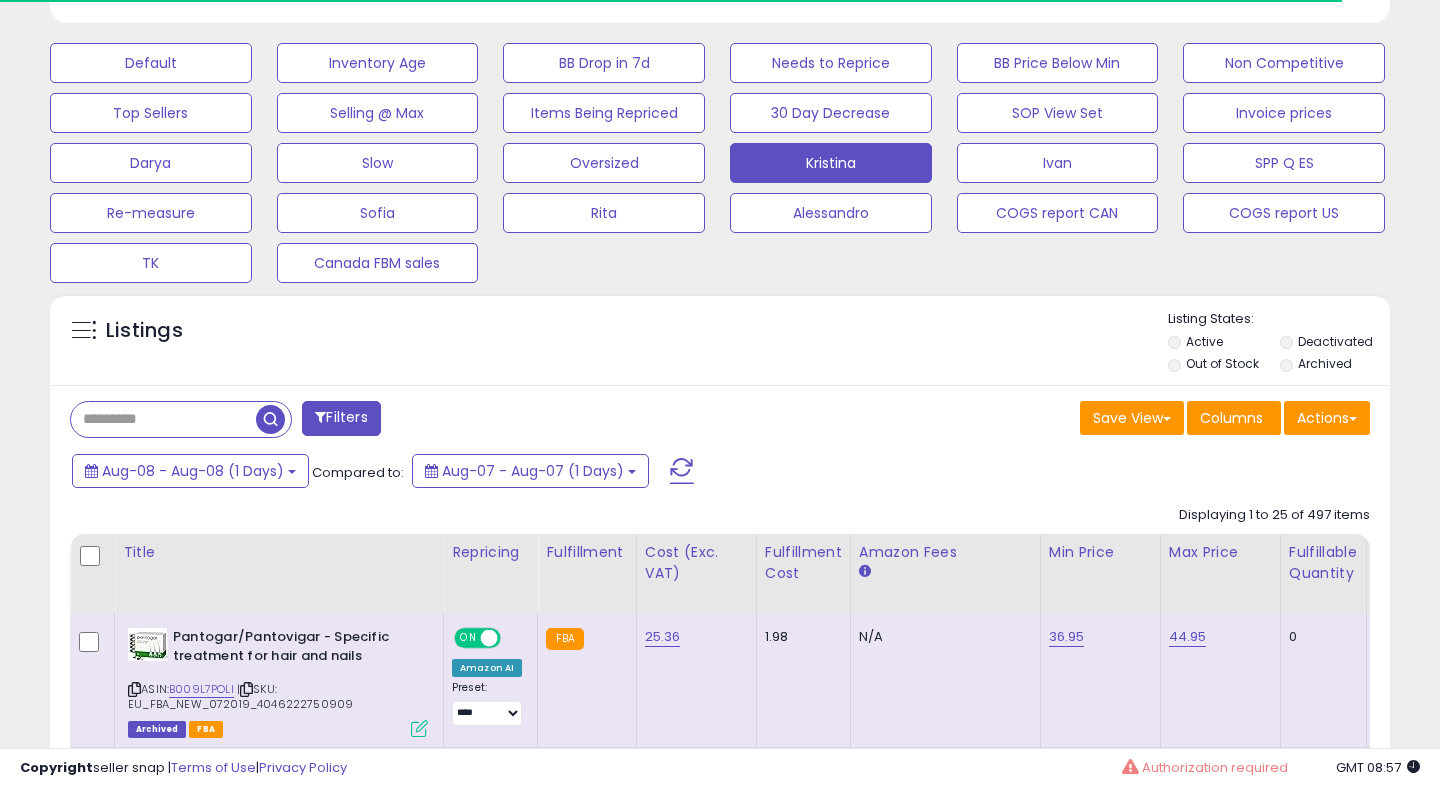 scroll, scrollTop: 723, scrollLeft: 0, axis: vertical 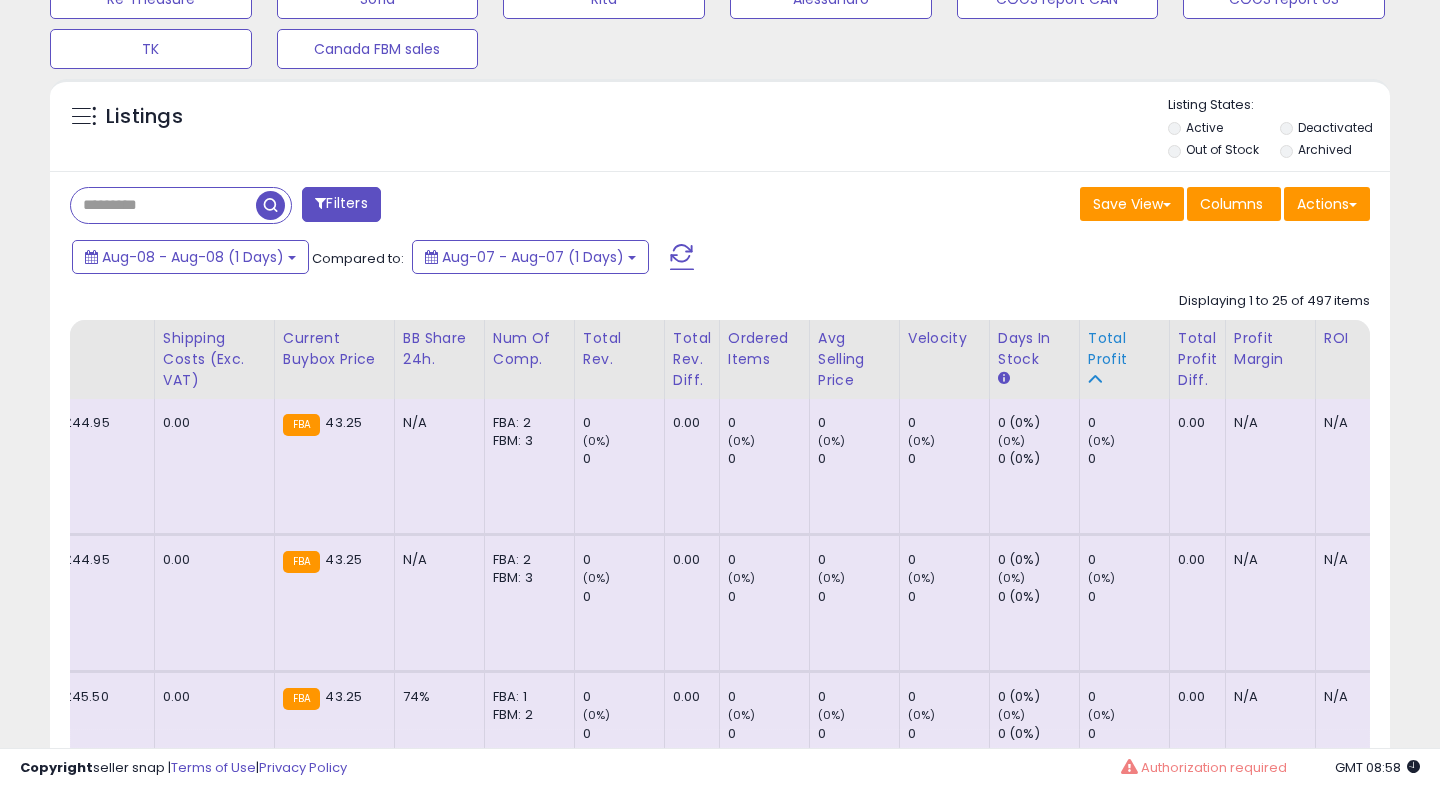 click on "Total Profit" at bounding box center [1124, 349] 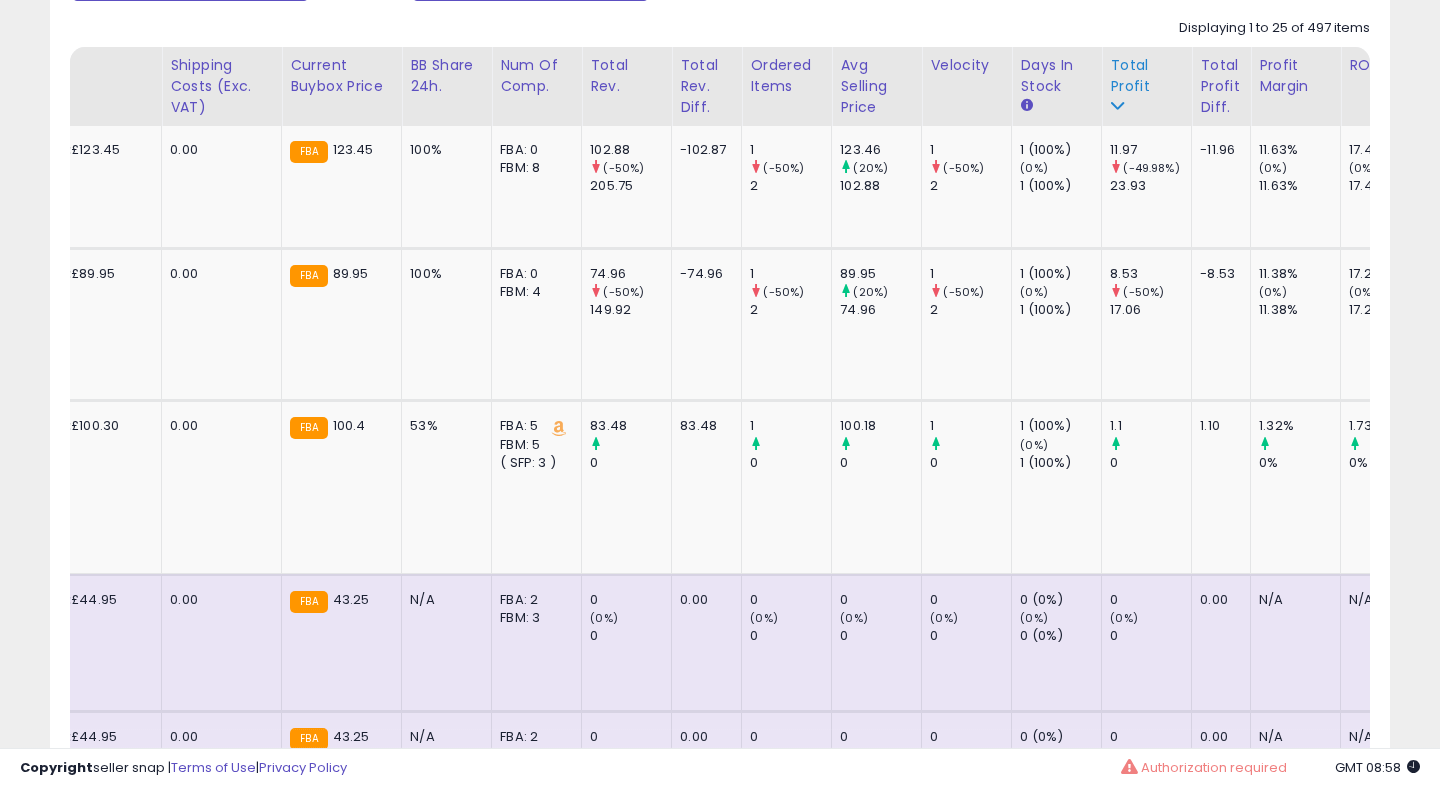 scroll, scrollTop: 1086, scrollLeft: 0, axis: vertical 